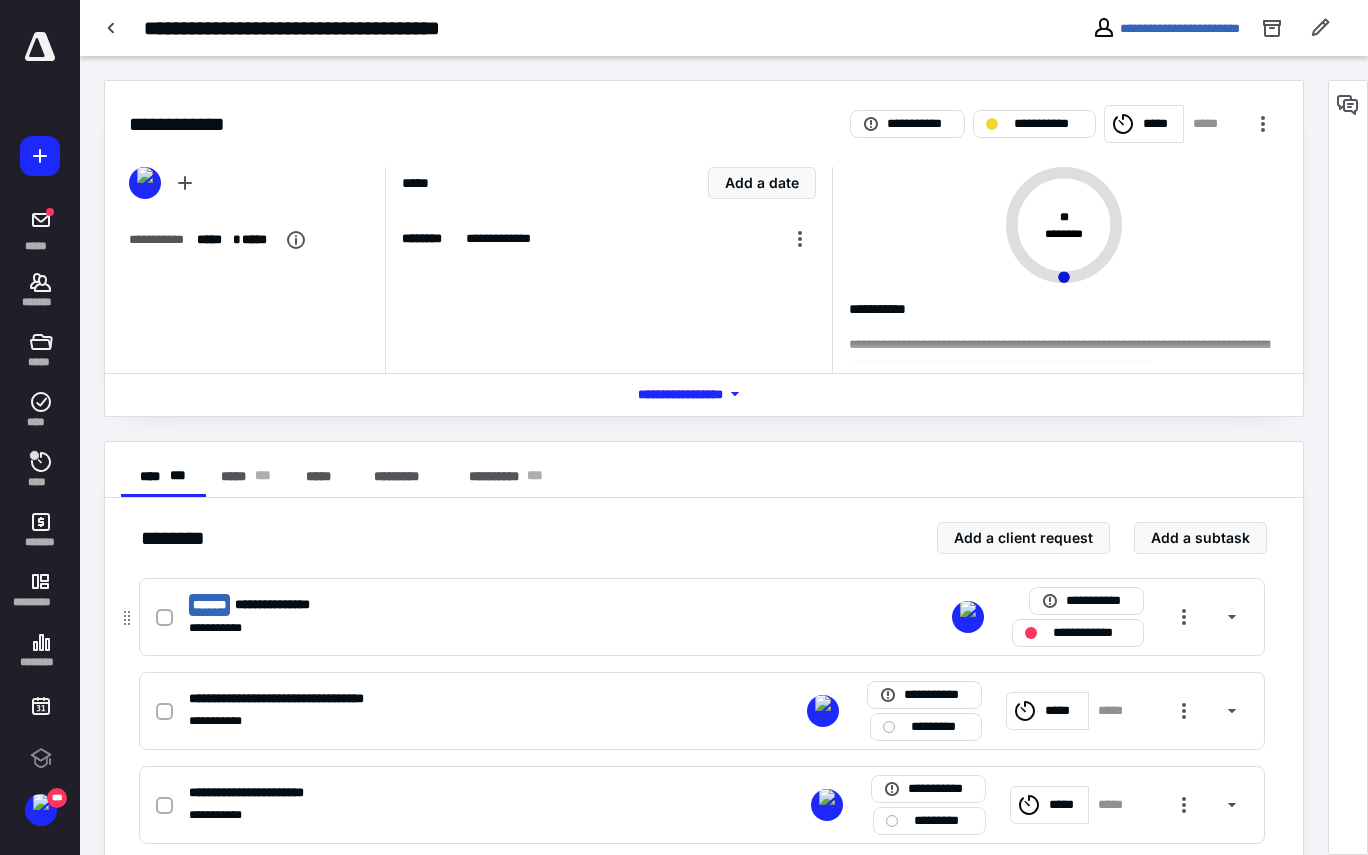 scroll, scrollTop: 0, scrollLeft: 0, axis: both 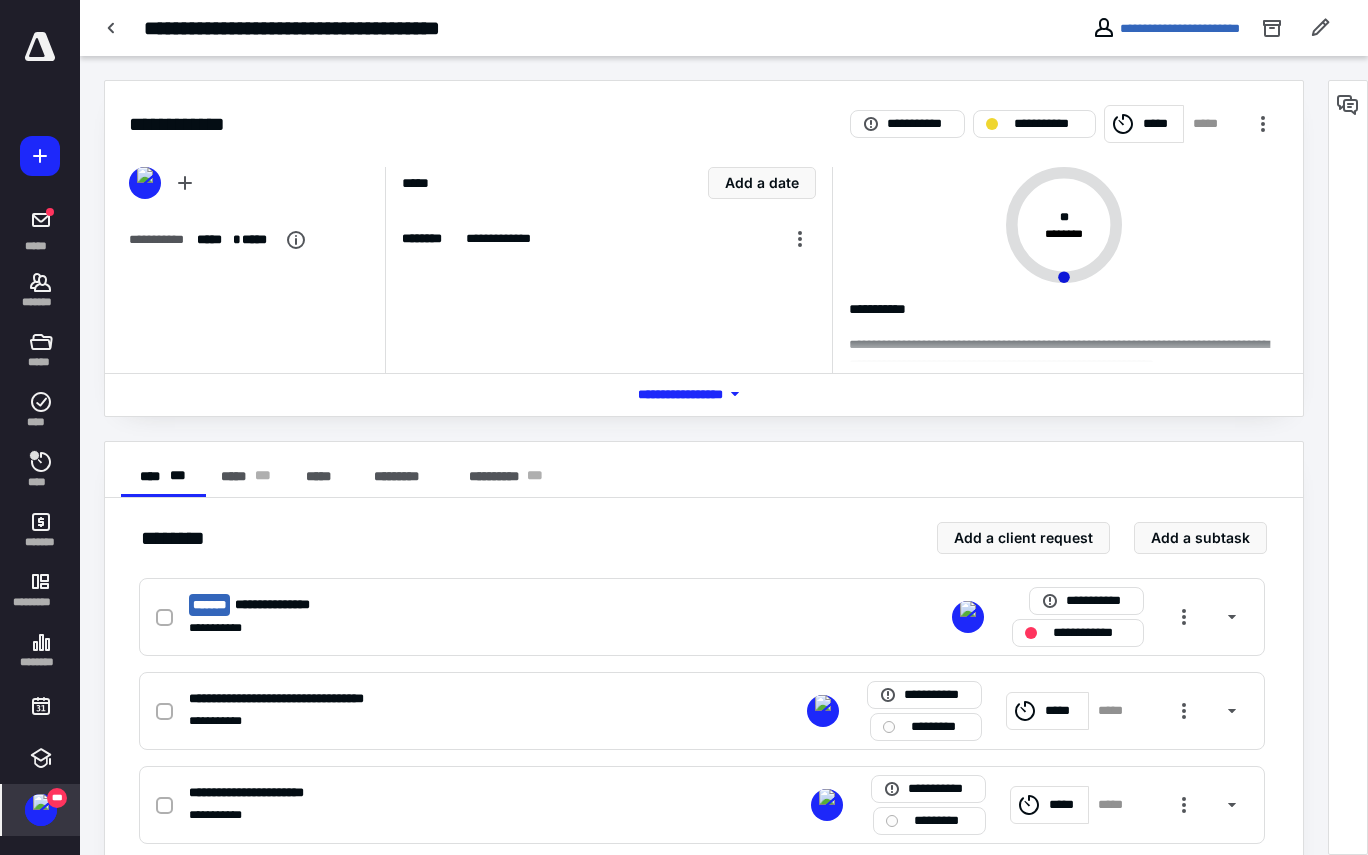 click at bounding box center (41, 802) 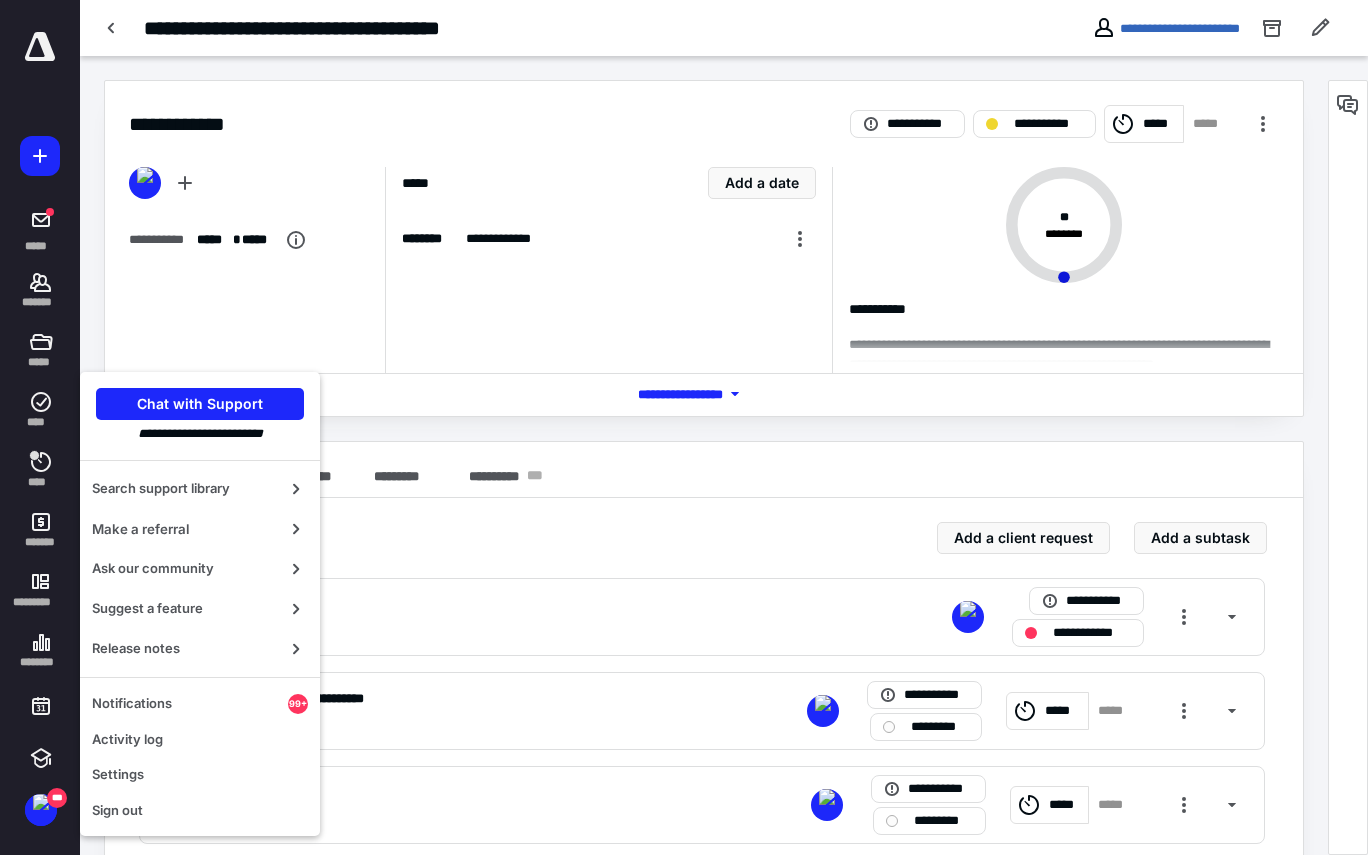 click on "**********" at bounding box center (704, 615) 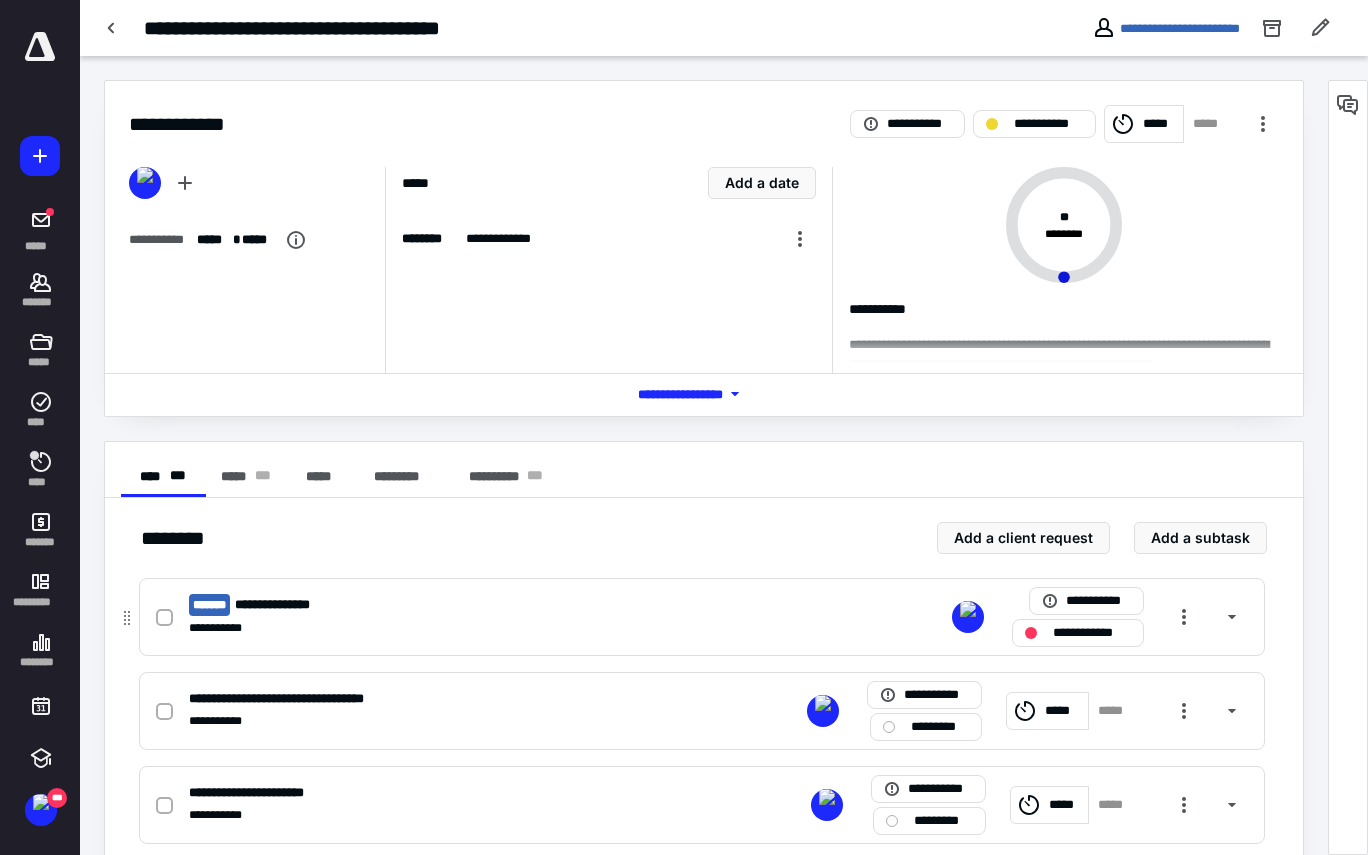 click on "**********" at bounding box center (702, 617) 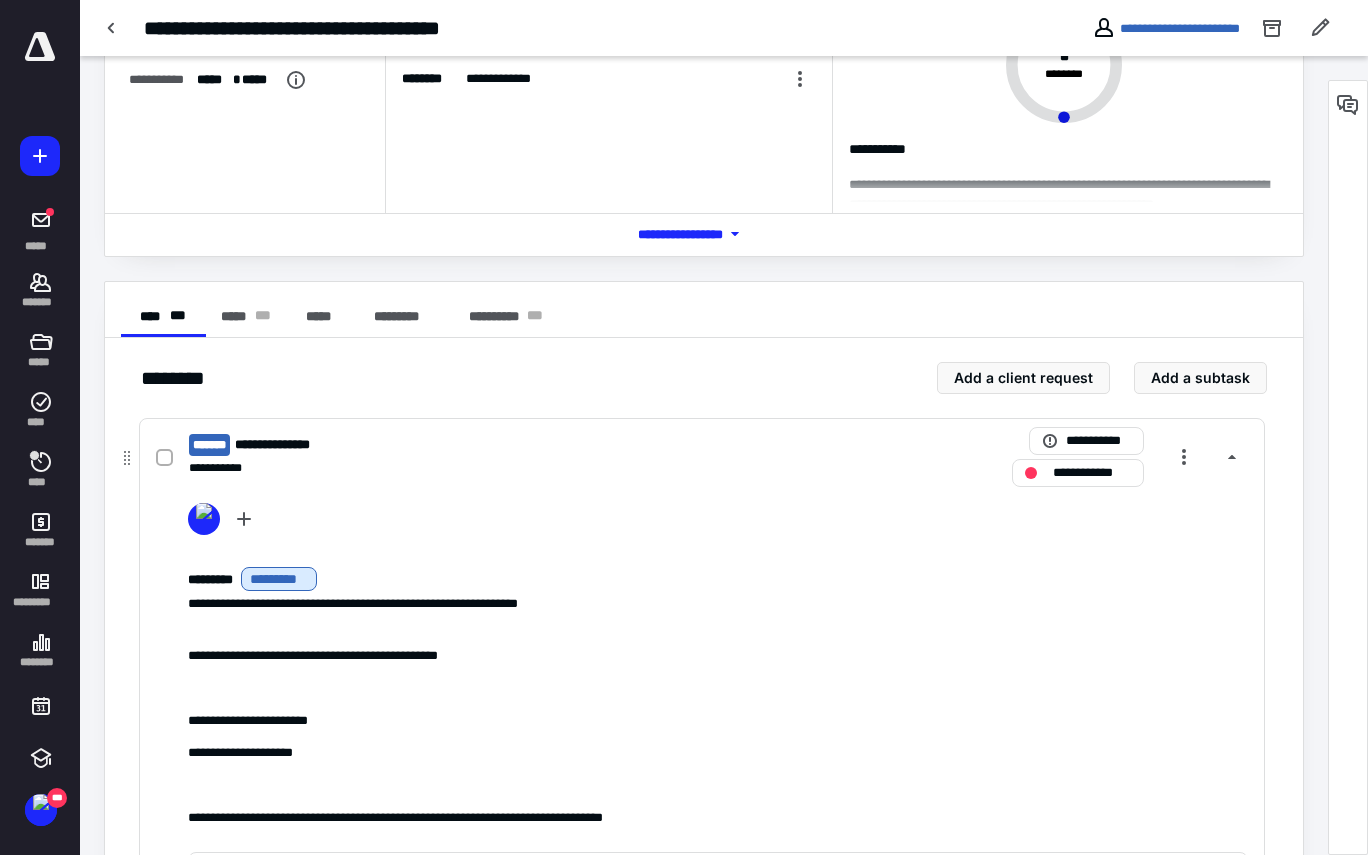 scroll, scrollTop: 404, scrollLeft: 0, axis: vertical 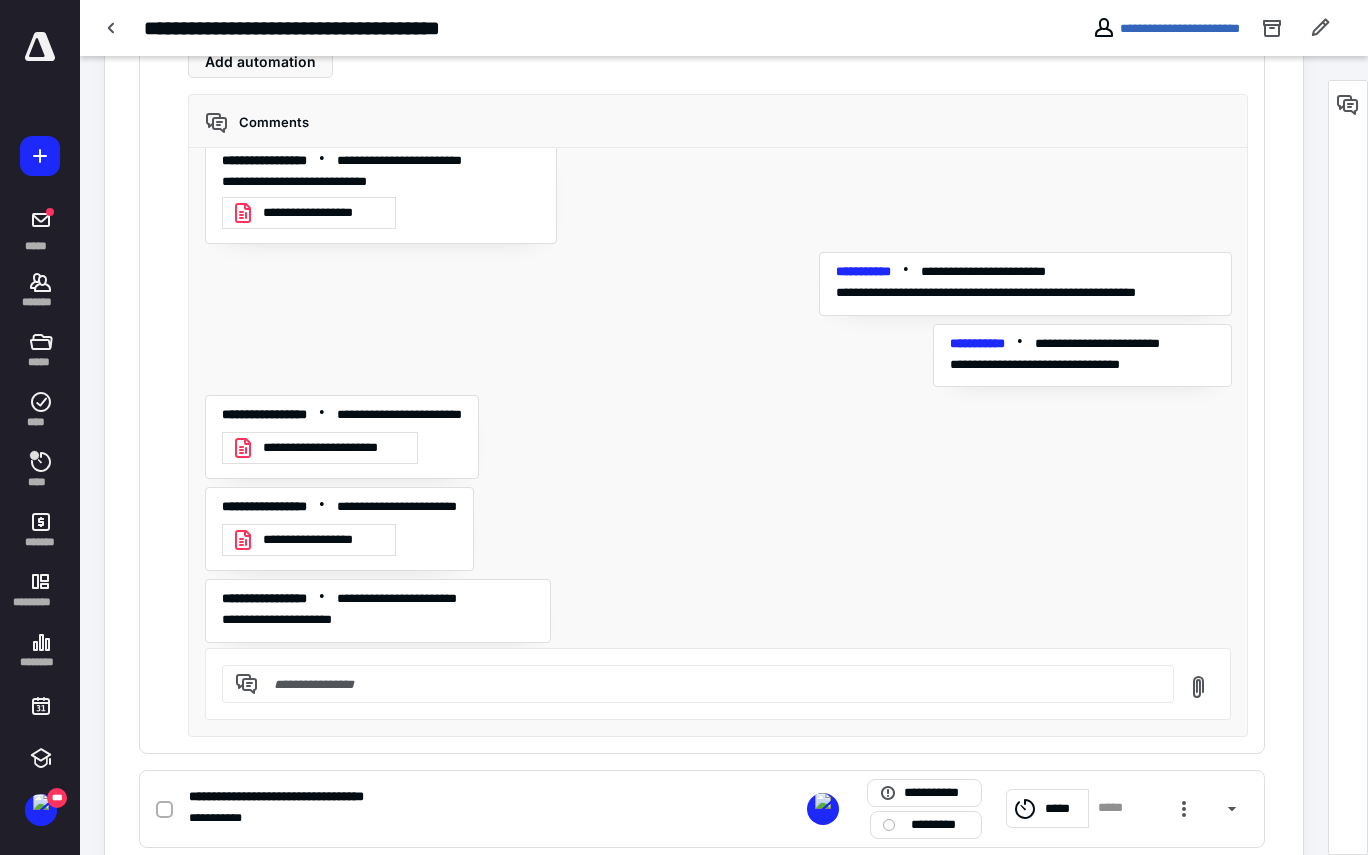 click on "**********" at bounding box center (323, 540) 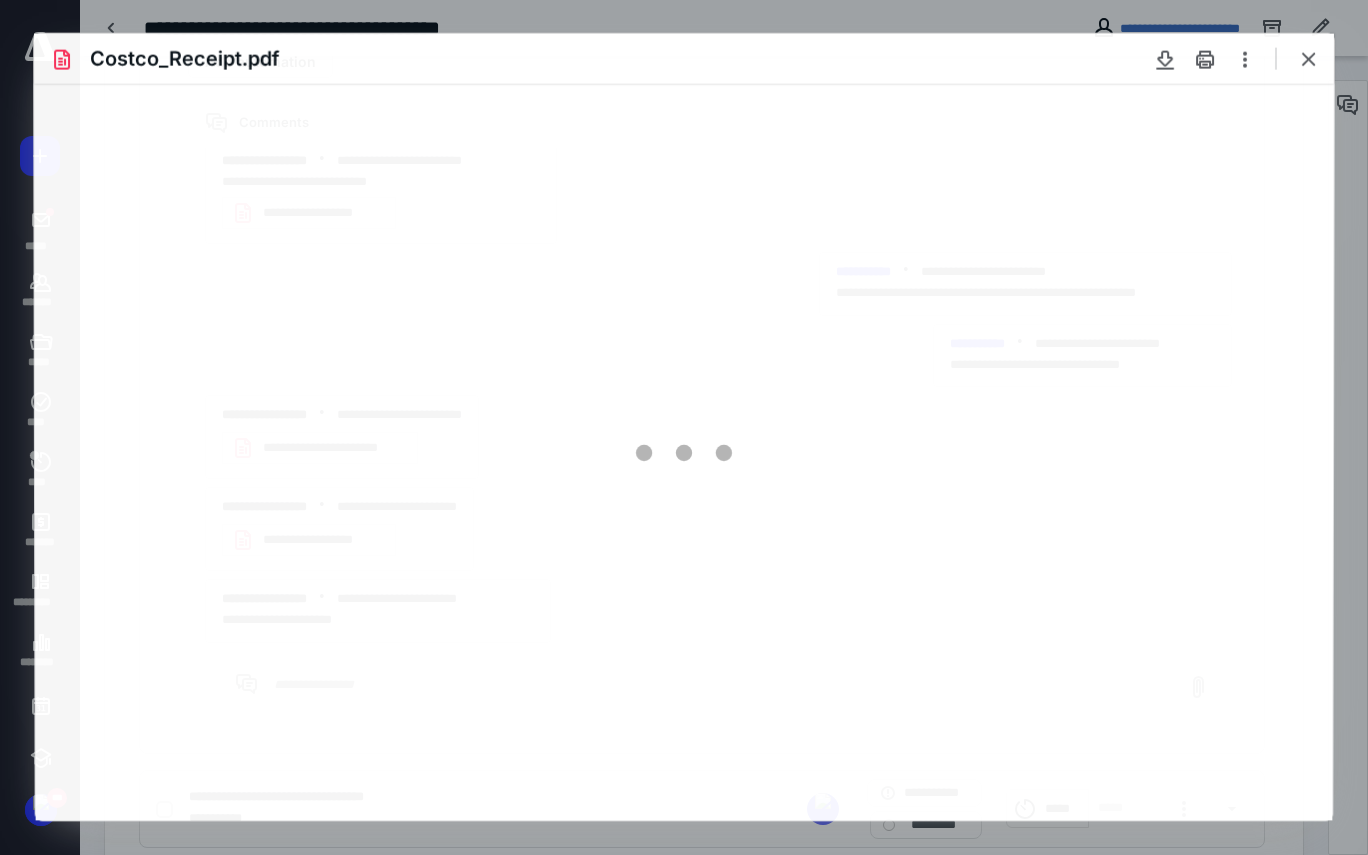 scroll, scrollTop: 0, scrollLeft: 0, axis: both 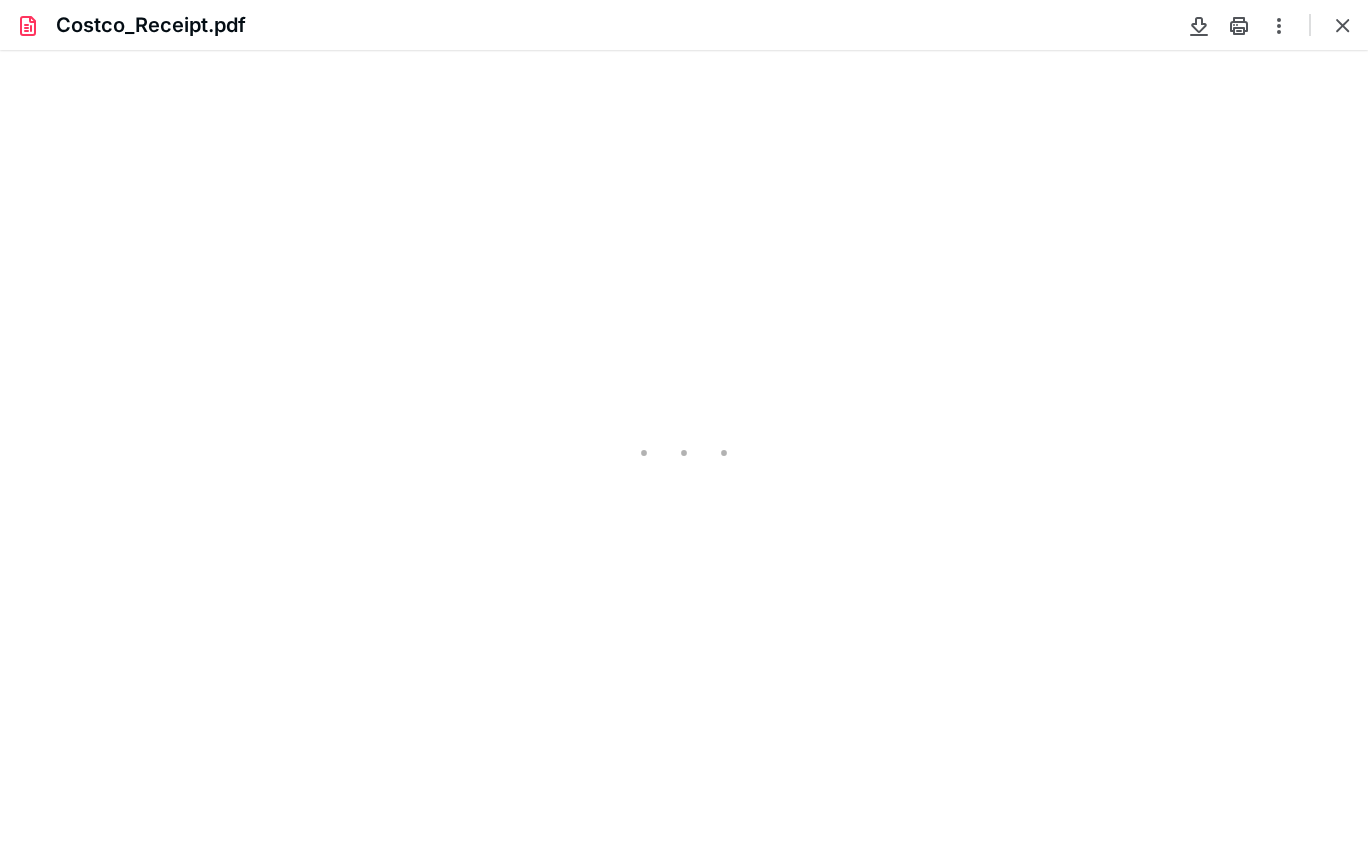 type on "92" 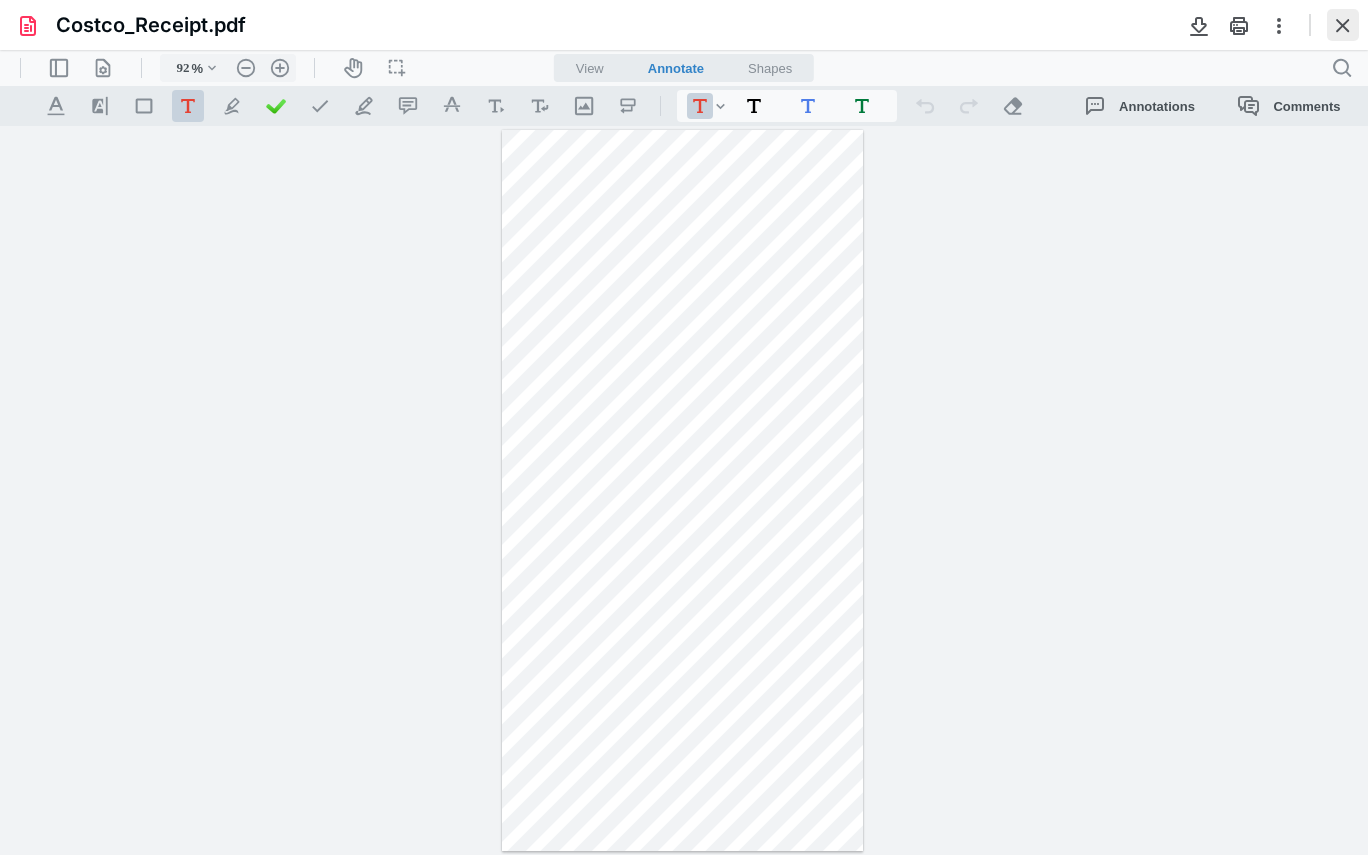 click at bounding box center [1343, 25] 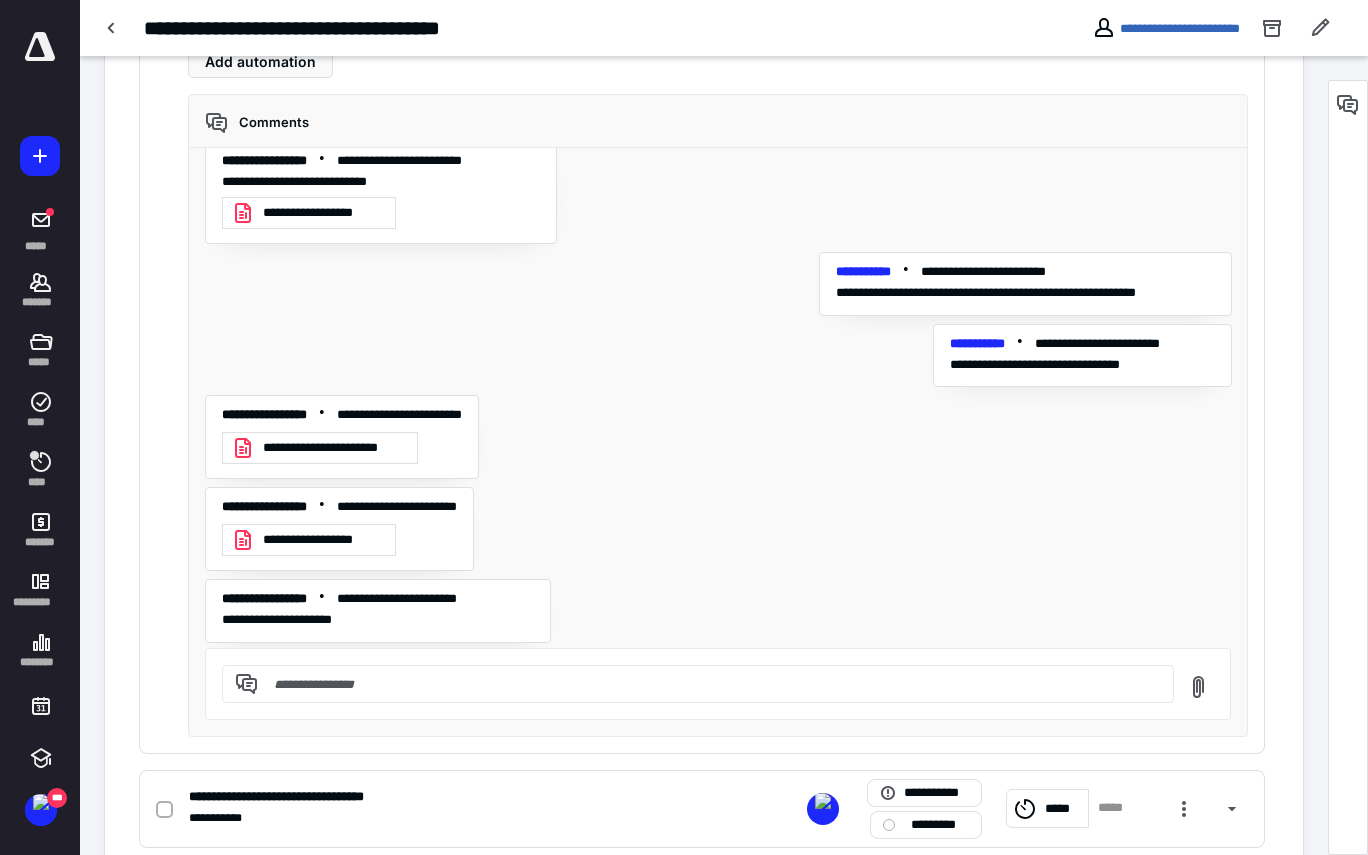scroll, scrollTop: 0, scrollLeft: 0, axis: both 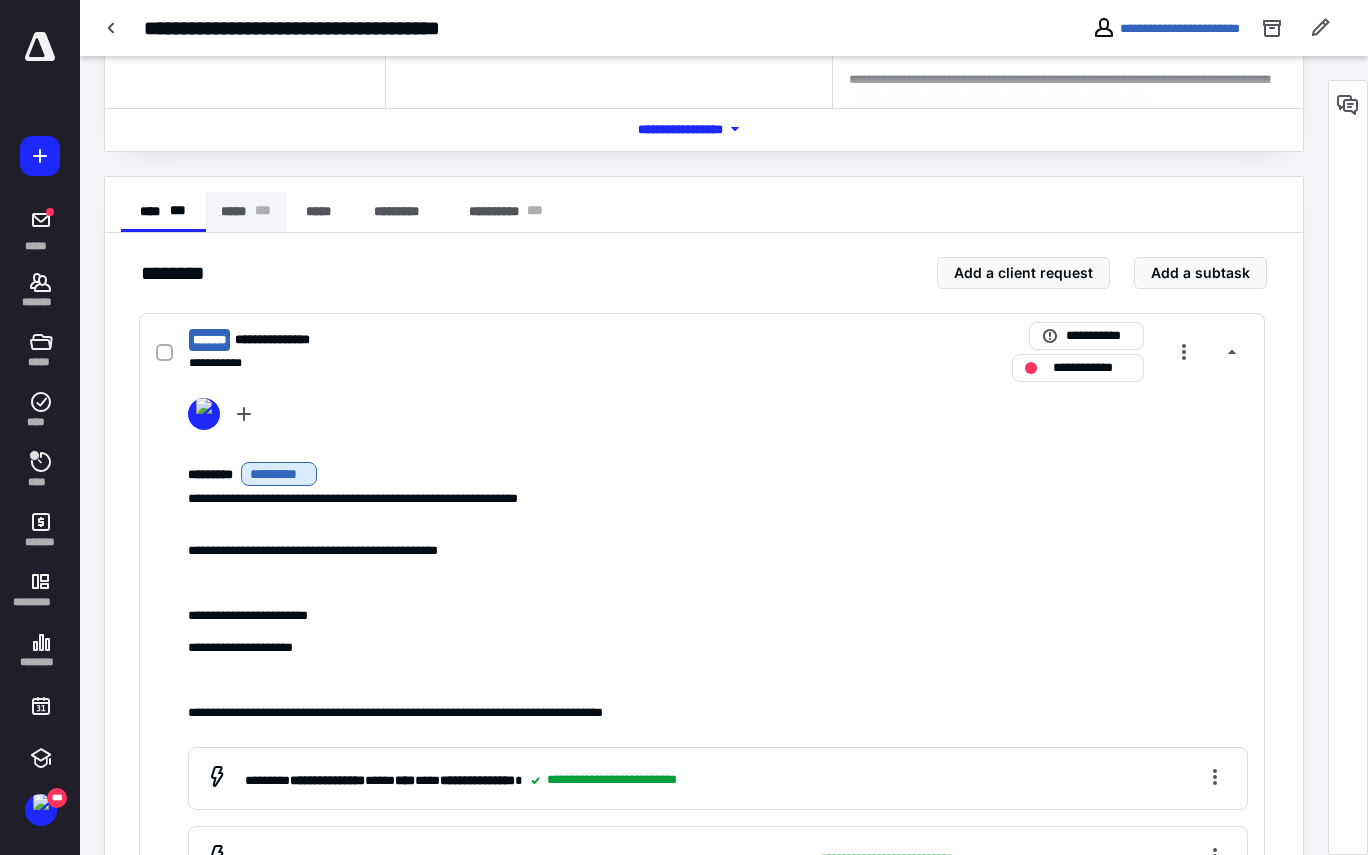 click on "***** * * *" at bounding box center [246, 212] 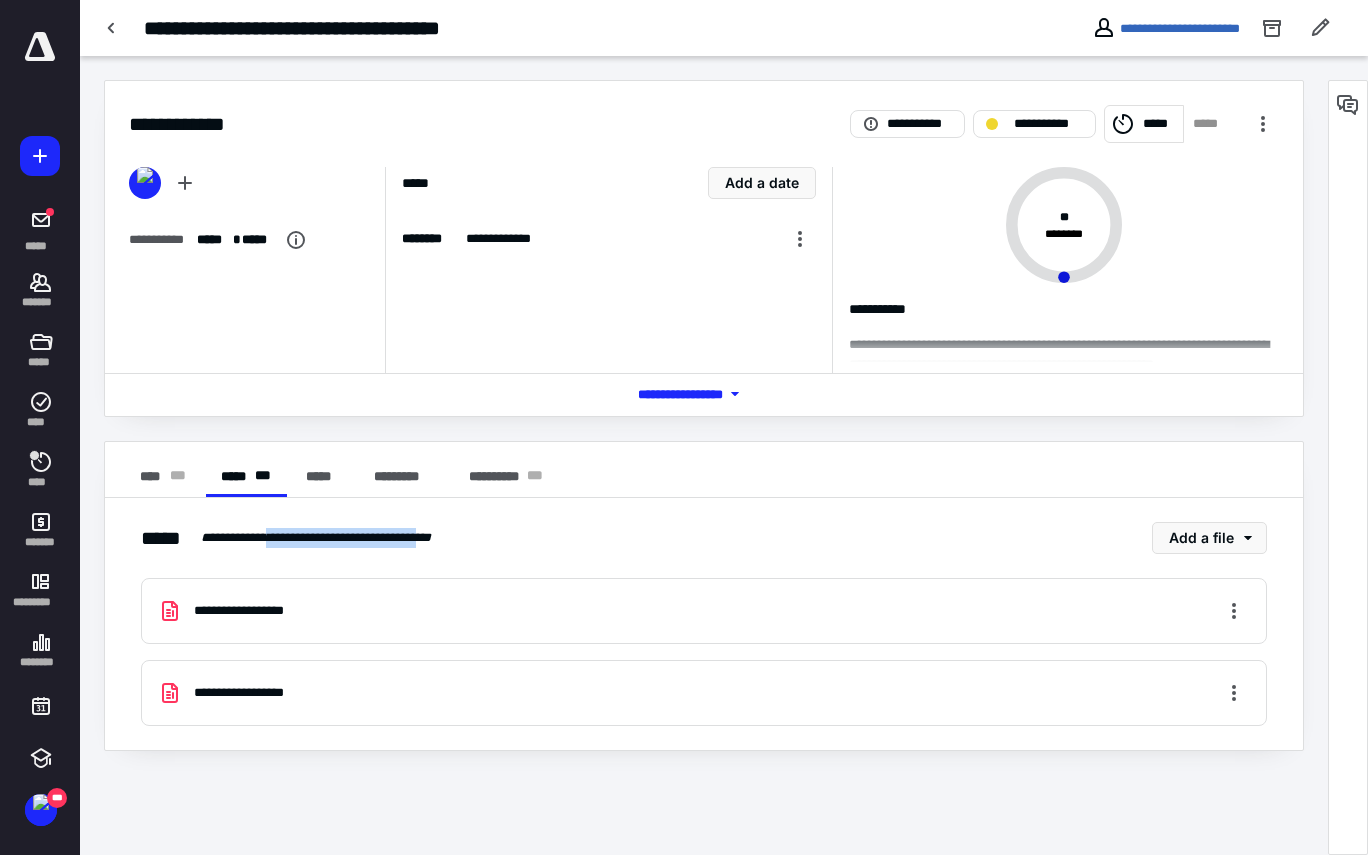 drag, startPoint x: 279, startPoint y: 538, endPoint x: 460, endPoint y: 536, distance: 181.01105 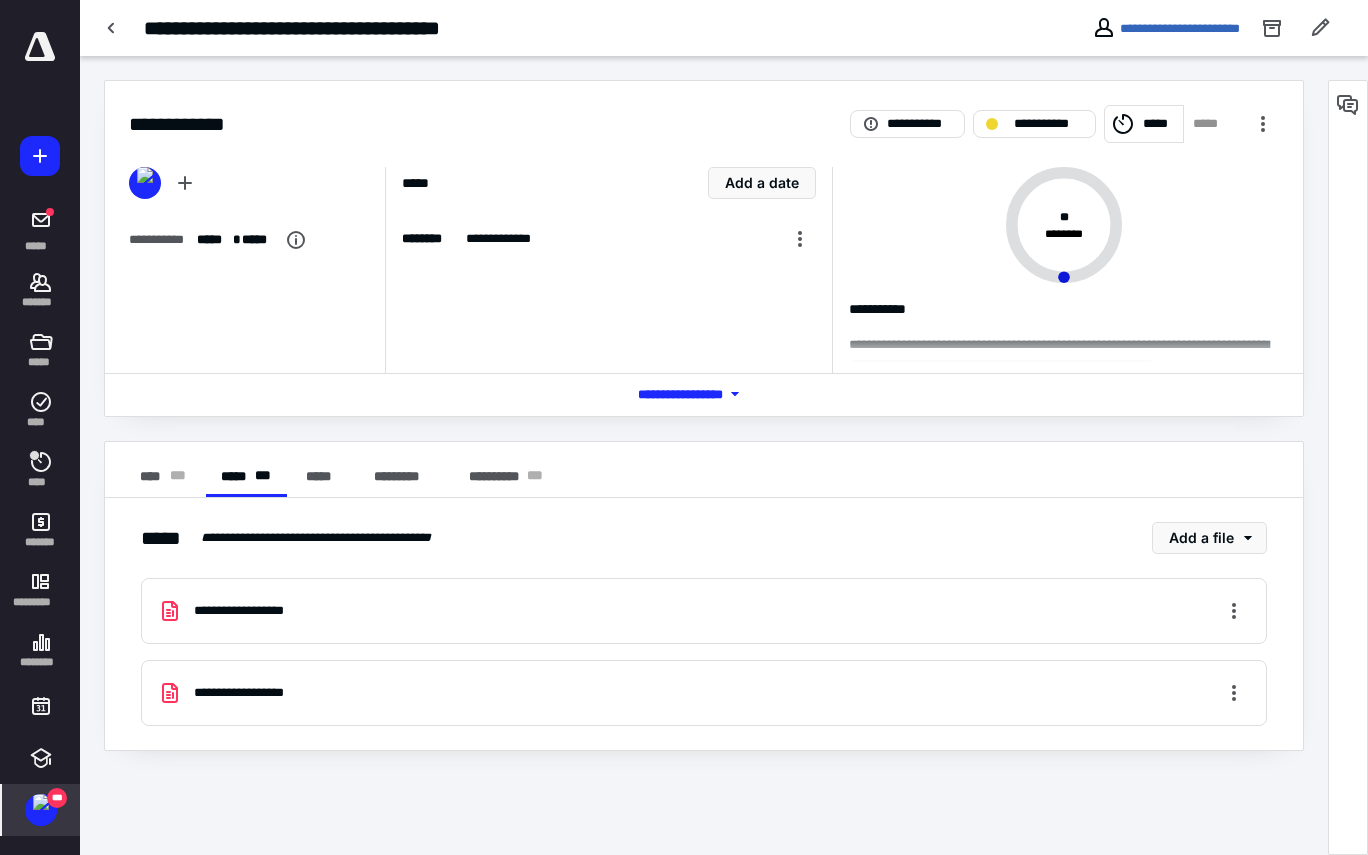 click on "***" at bounding box center (57, 798) 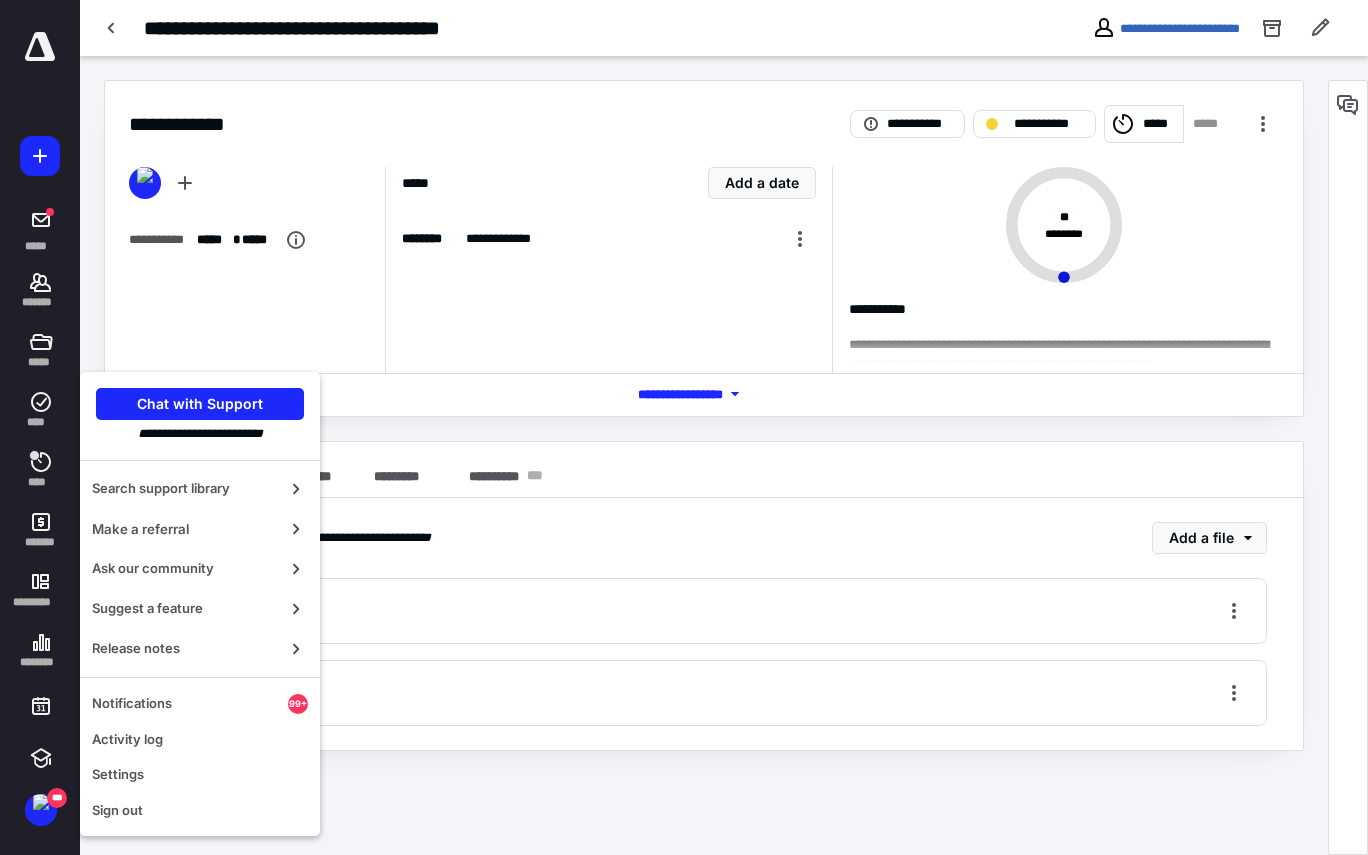 click on "**********" at bounding box center (704, 455) 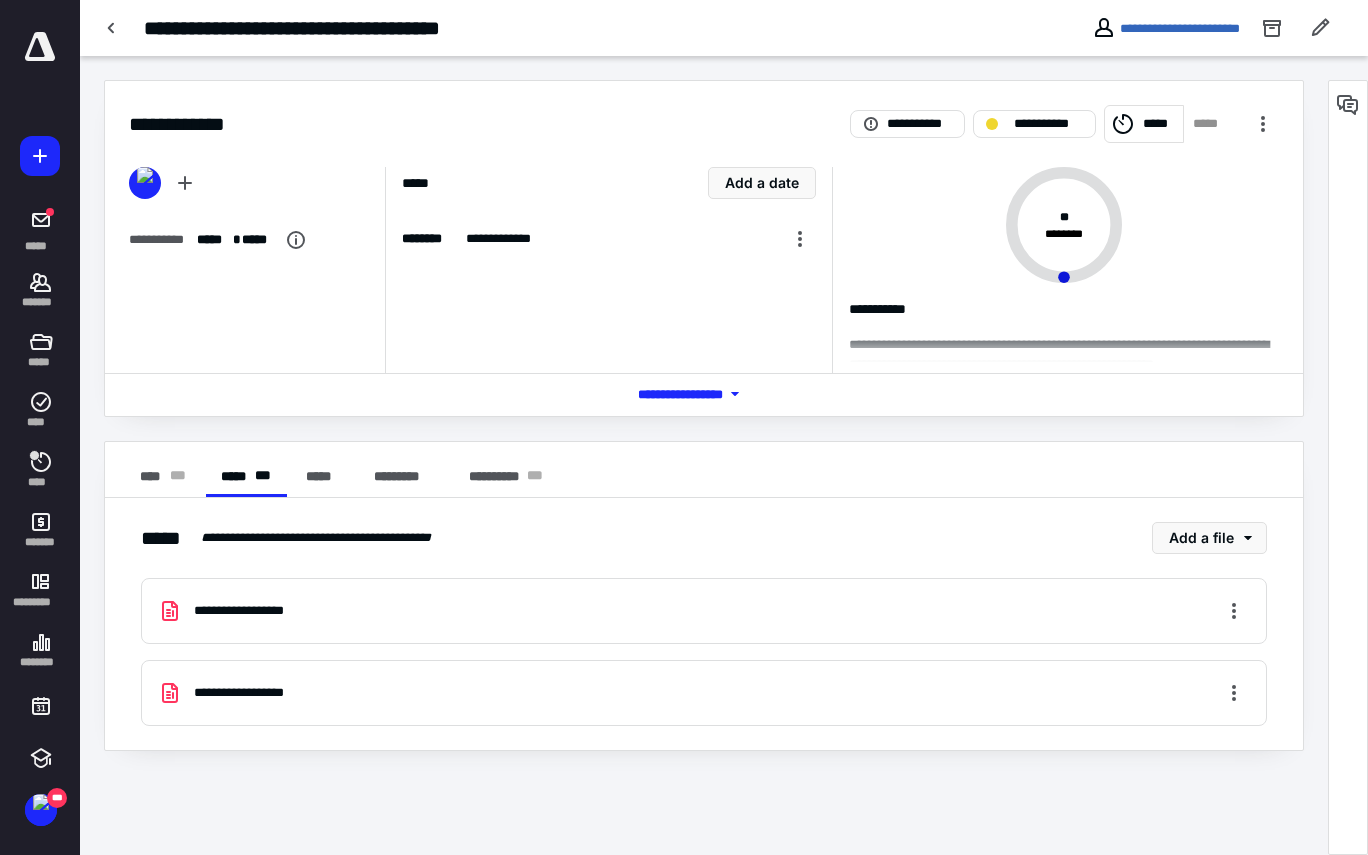 click on "**********" at bounding box center (704, 455) 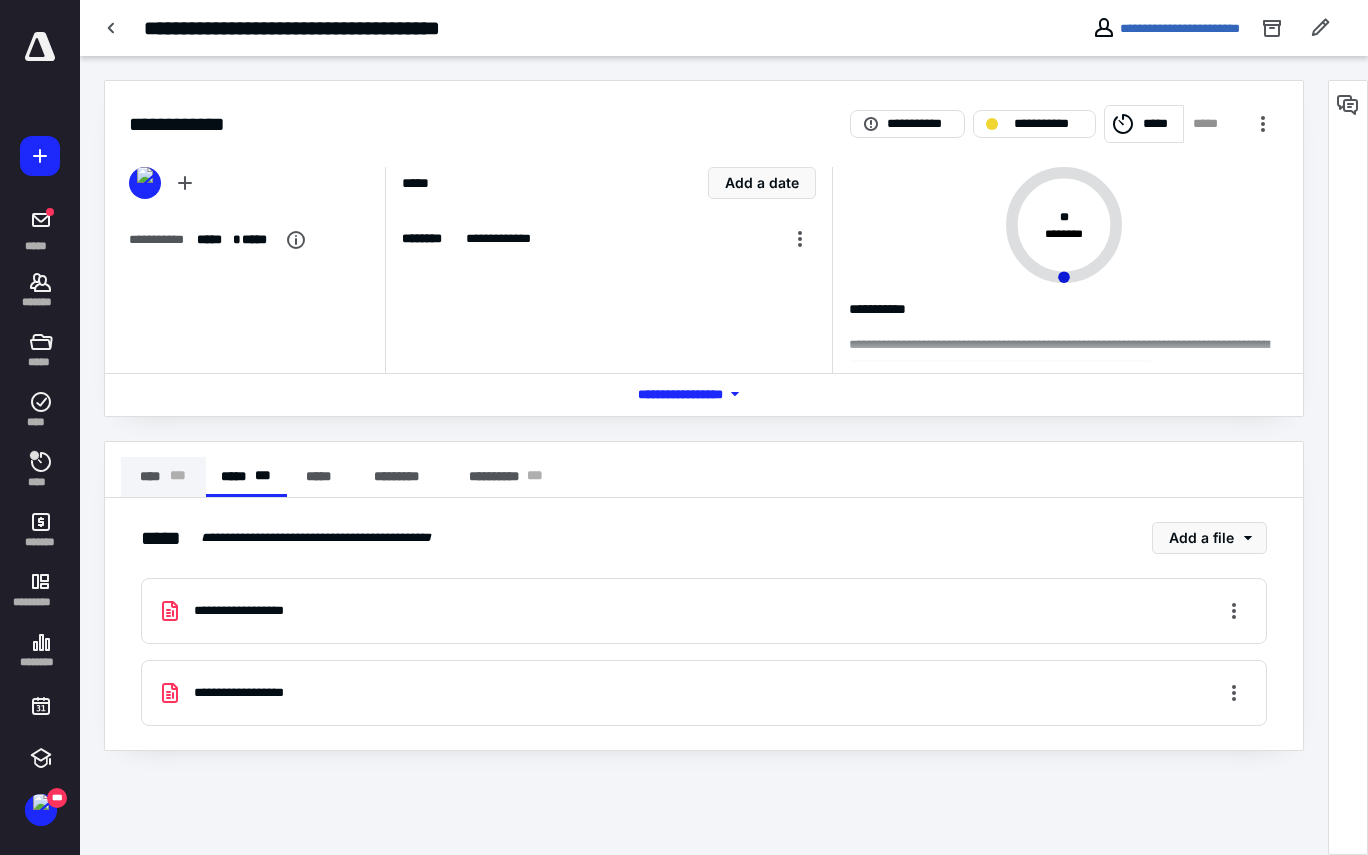 click on "* * *" at bounding box center (177, 477) 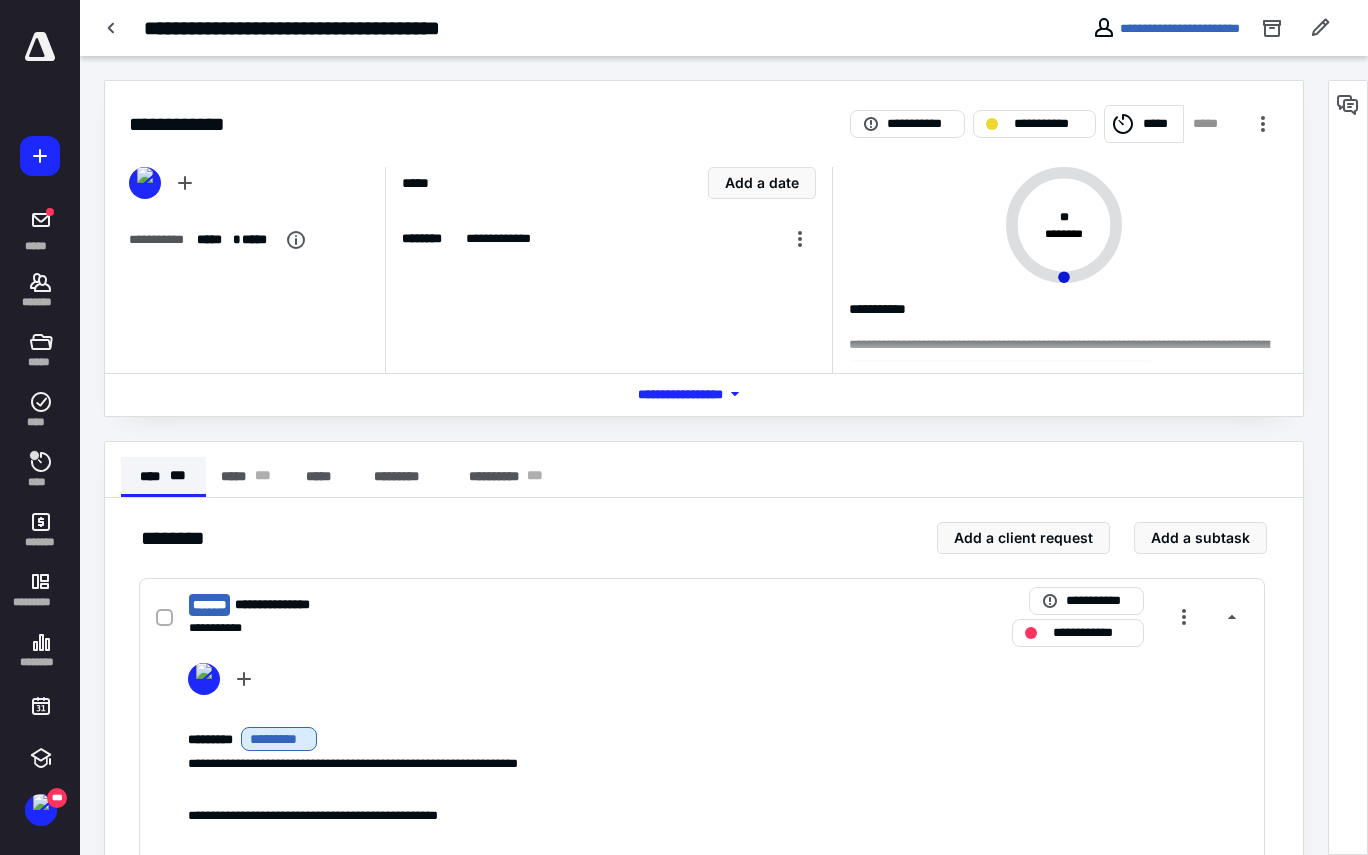 scroll, scrollTop: 15, scrollLeft: 0, axis: vertical 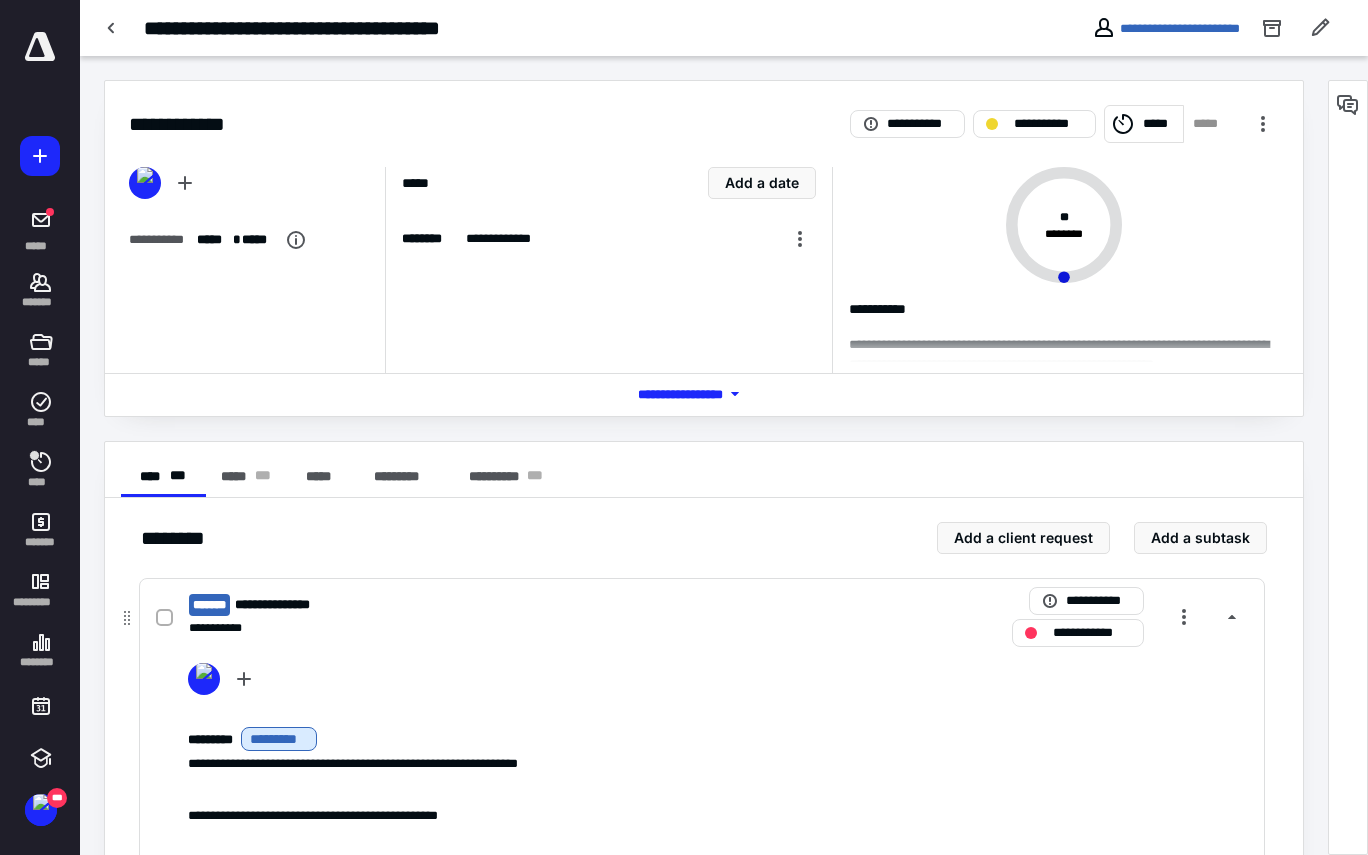 click on "**********" at bounding box center [439, 605] 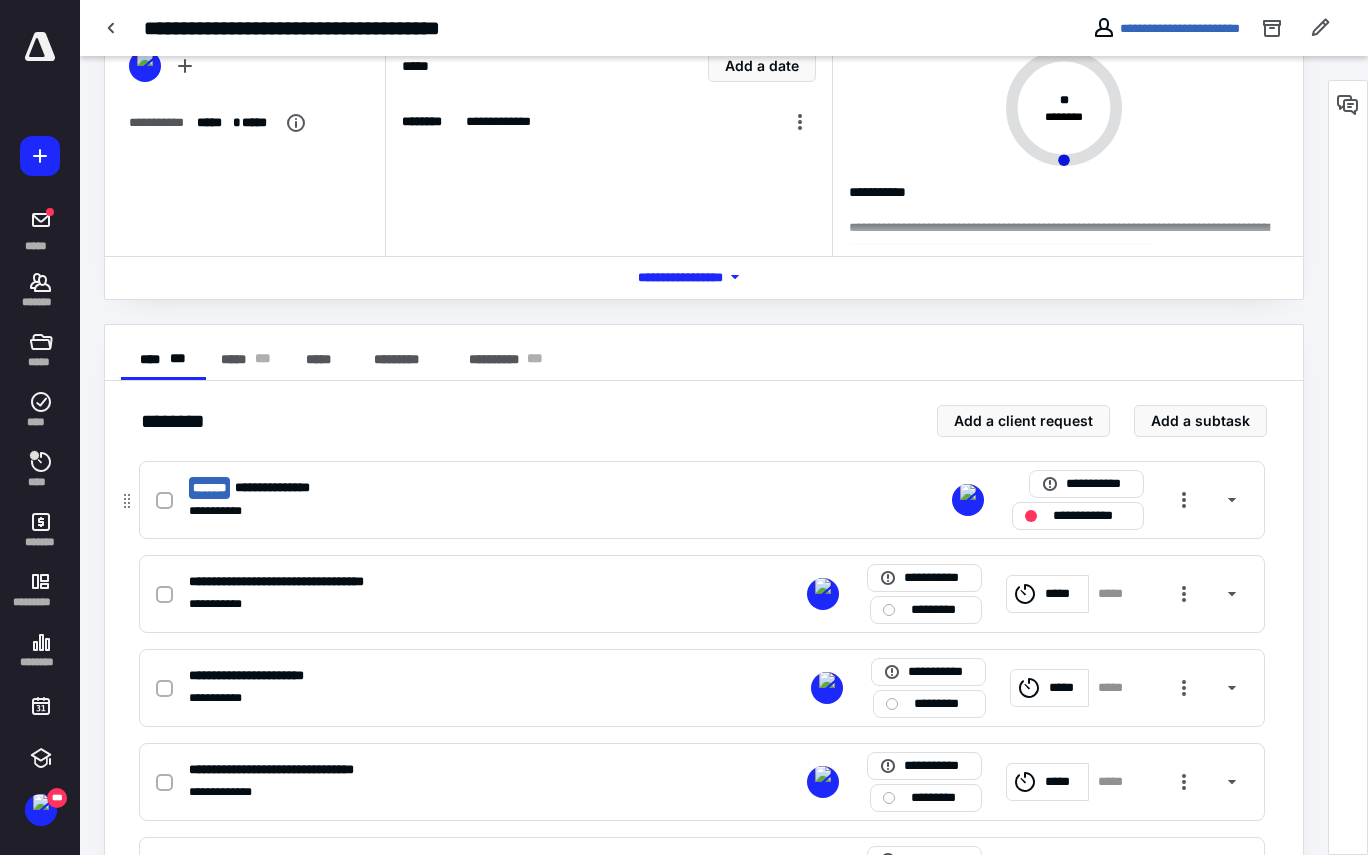 scroll, scrollTop: 162, scrollLeft: 0, axis: vertical 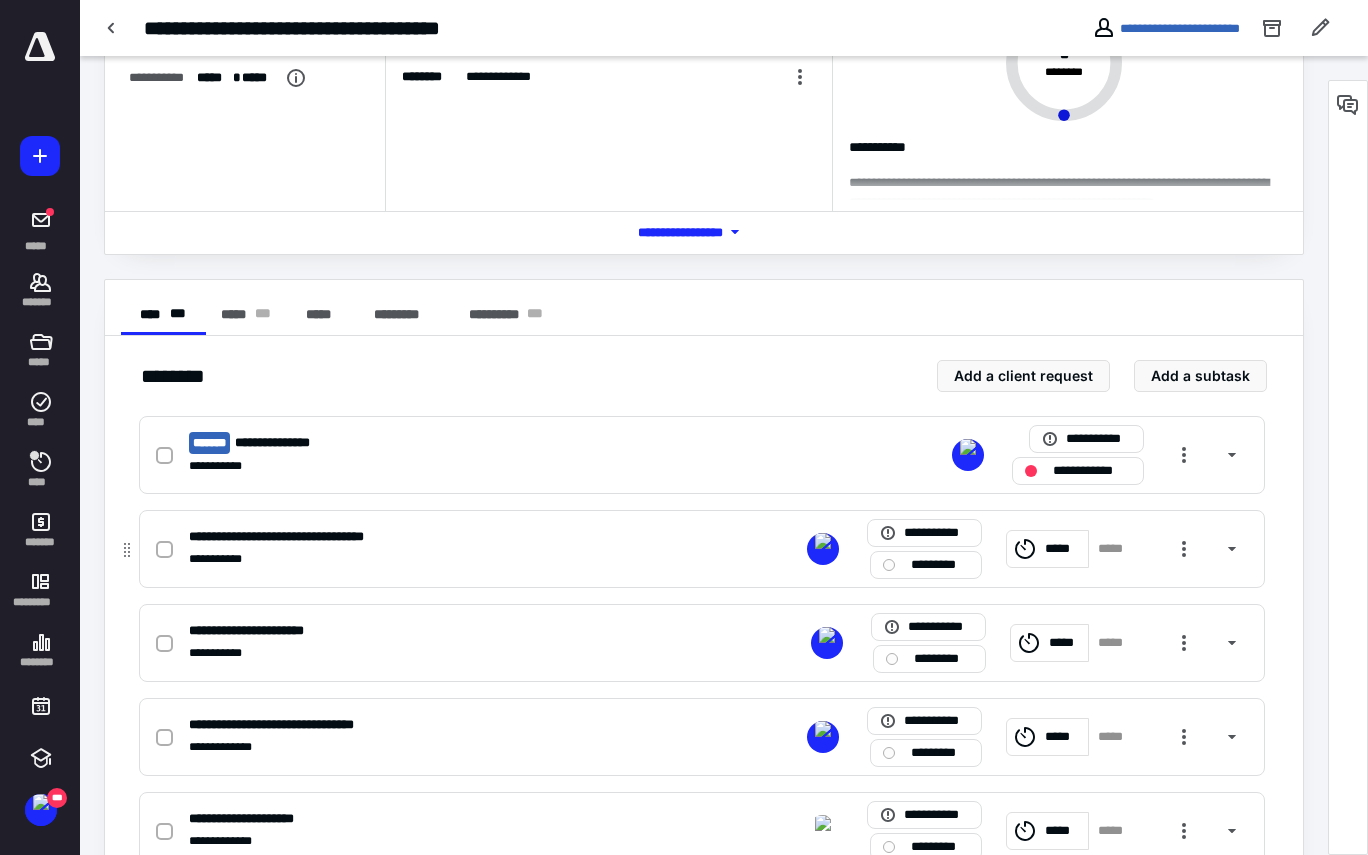 click on "**********" at bounding box center (439, 559) 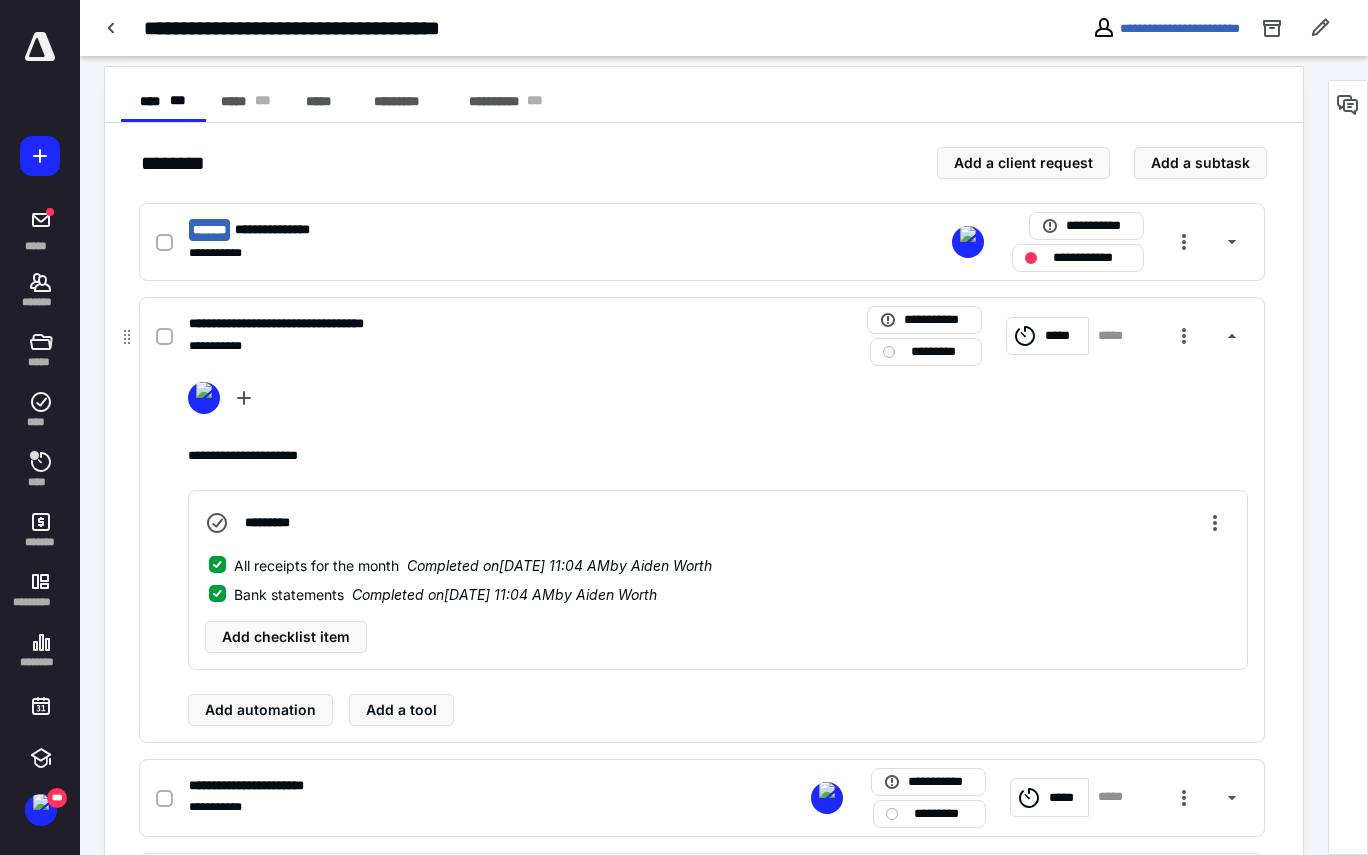 scroll, scrollTop: 374, scrollLeft: 0, axis: vertical 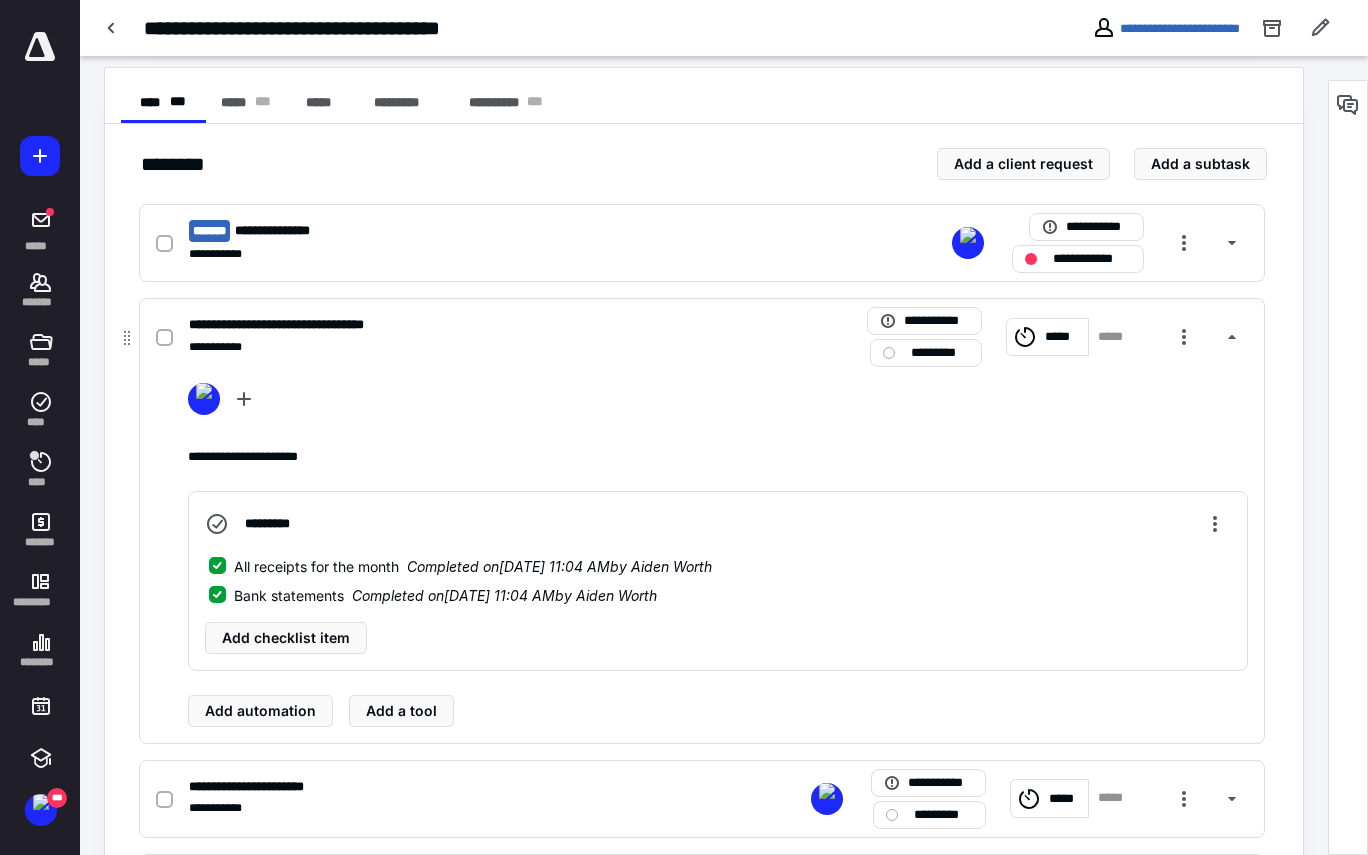 click 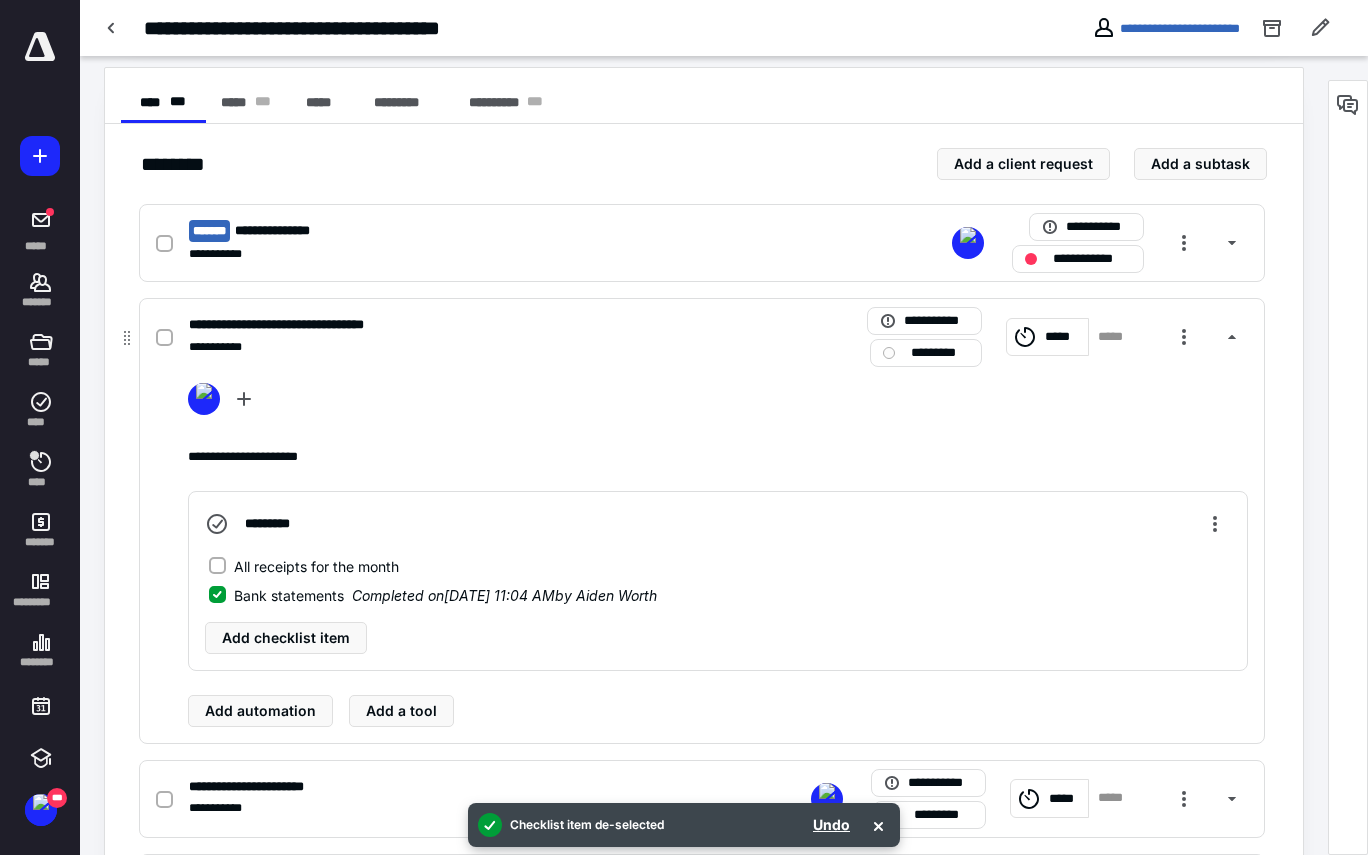 click on "All receipts for the month" at bounding box center (304, 566) 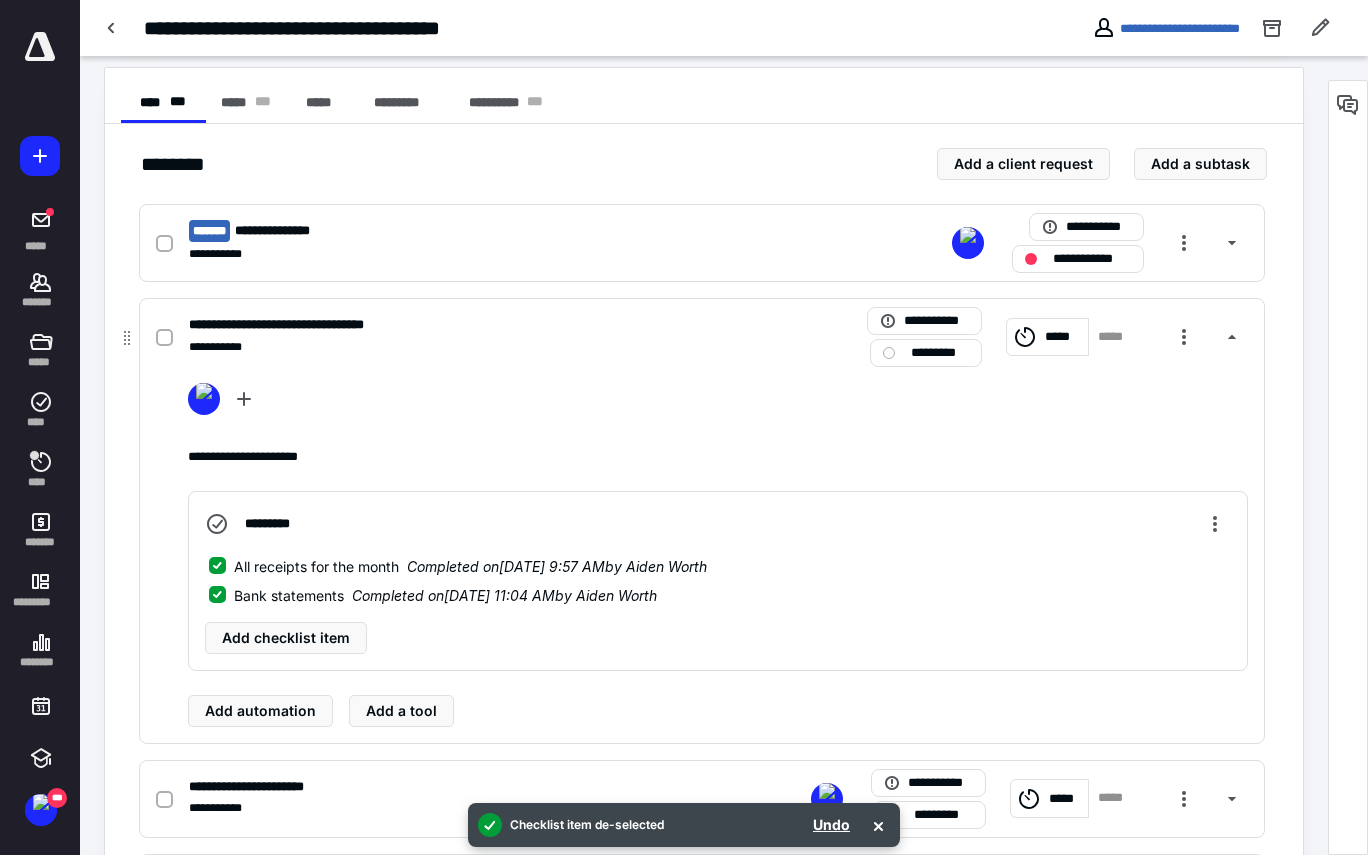 click on "Bank statements  Completed on  [DATE] 11:04 AM  by   [PERSON_NAME]" at bounding box center [217, 595] 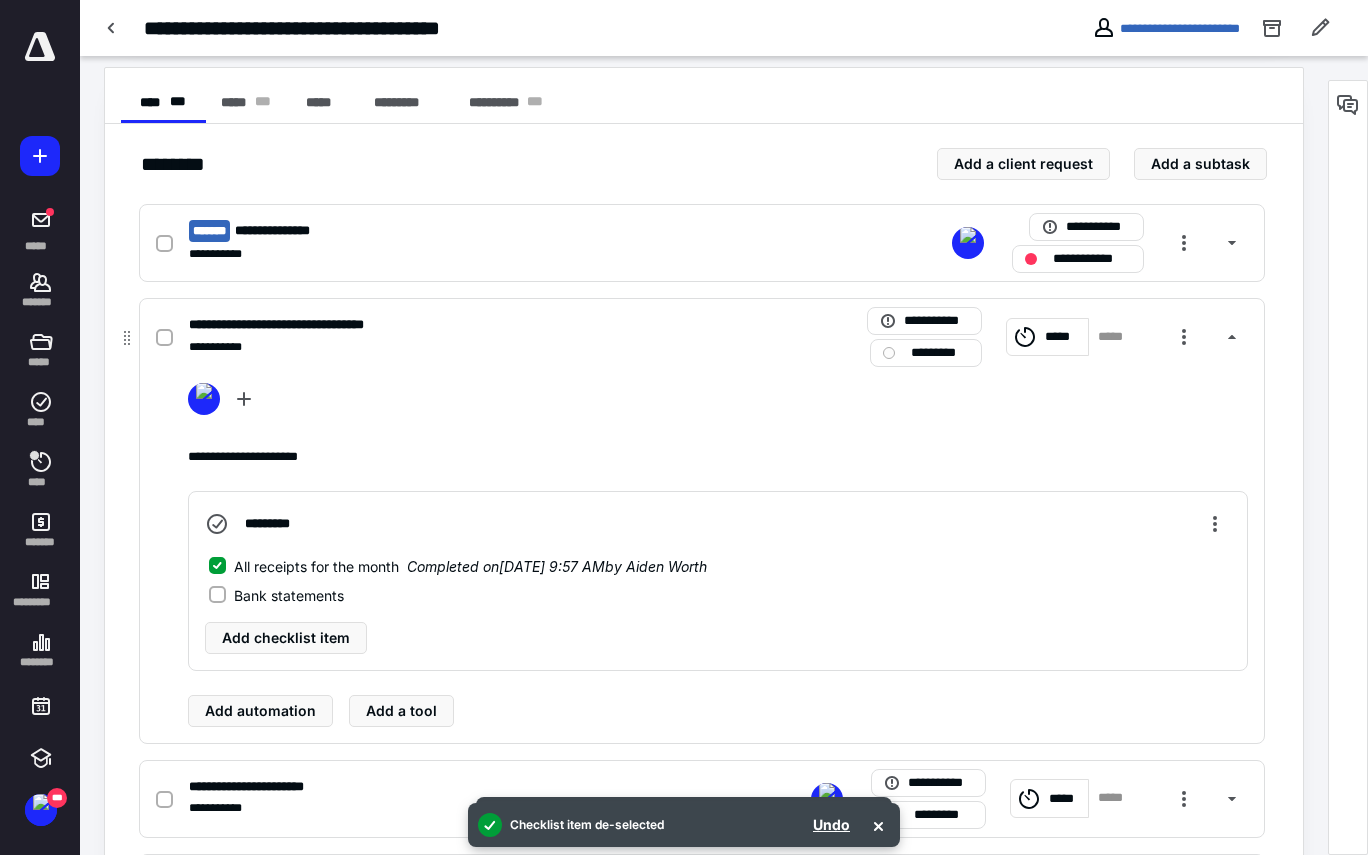 click on "Bank statements" at bounding box center (276, 595) 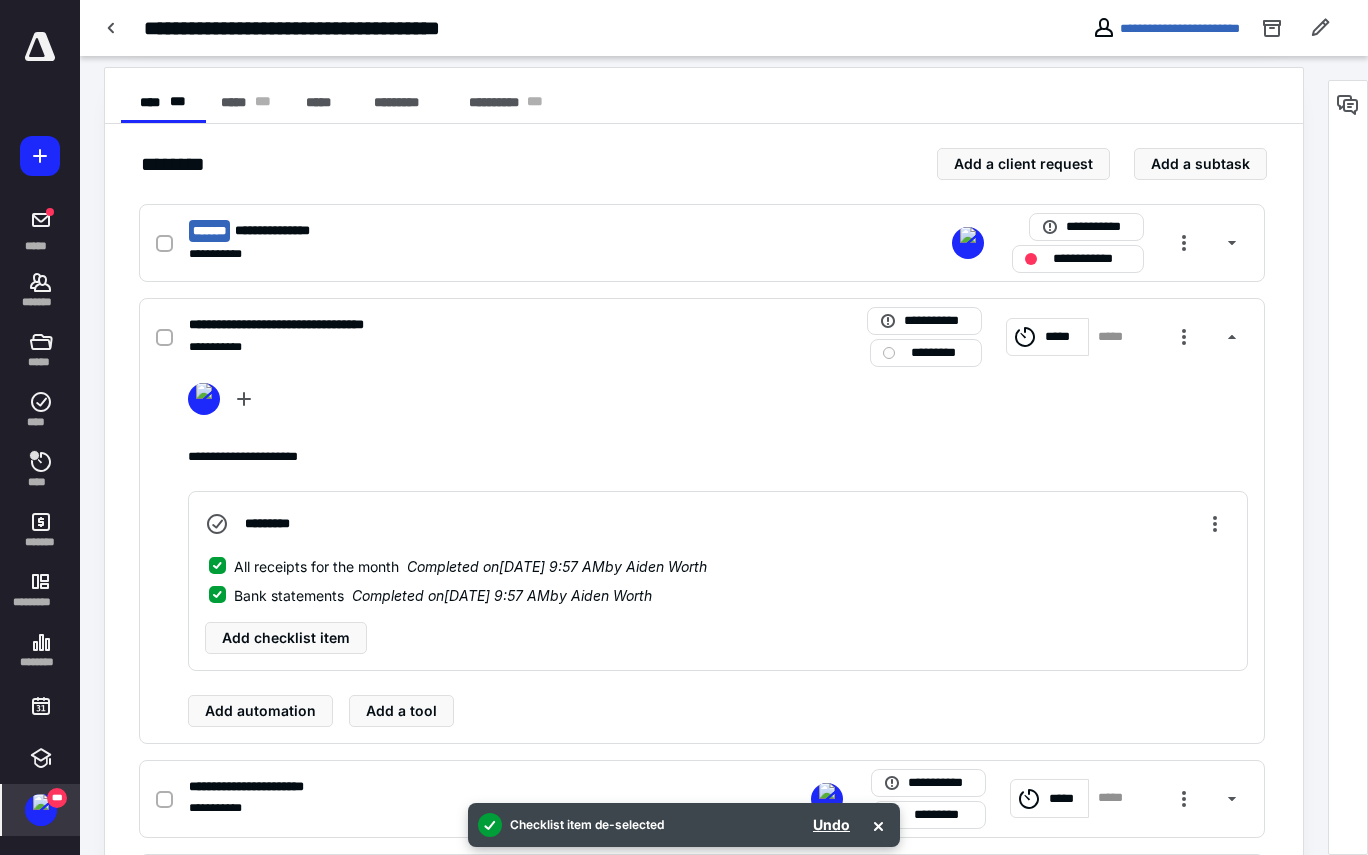 click on "***" at bounding box center [41, 810] 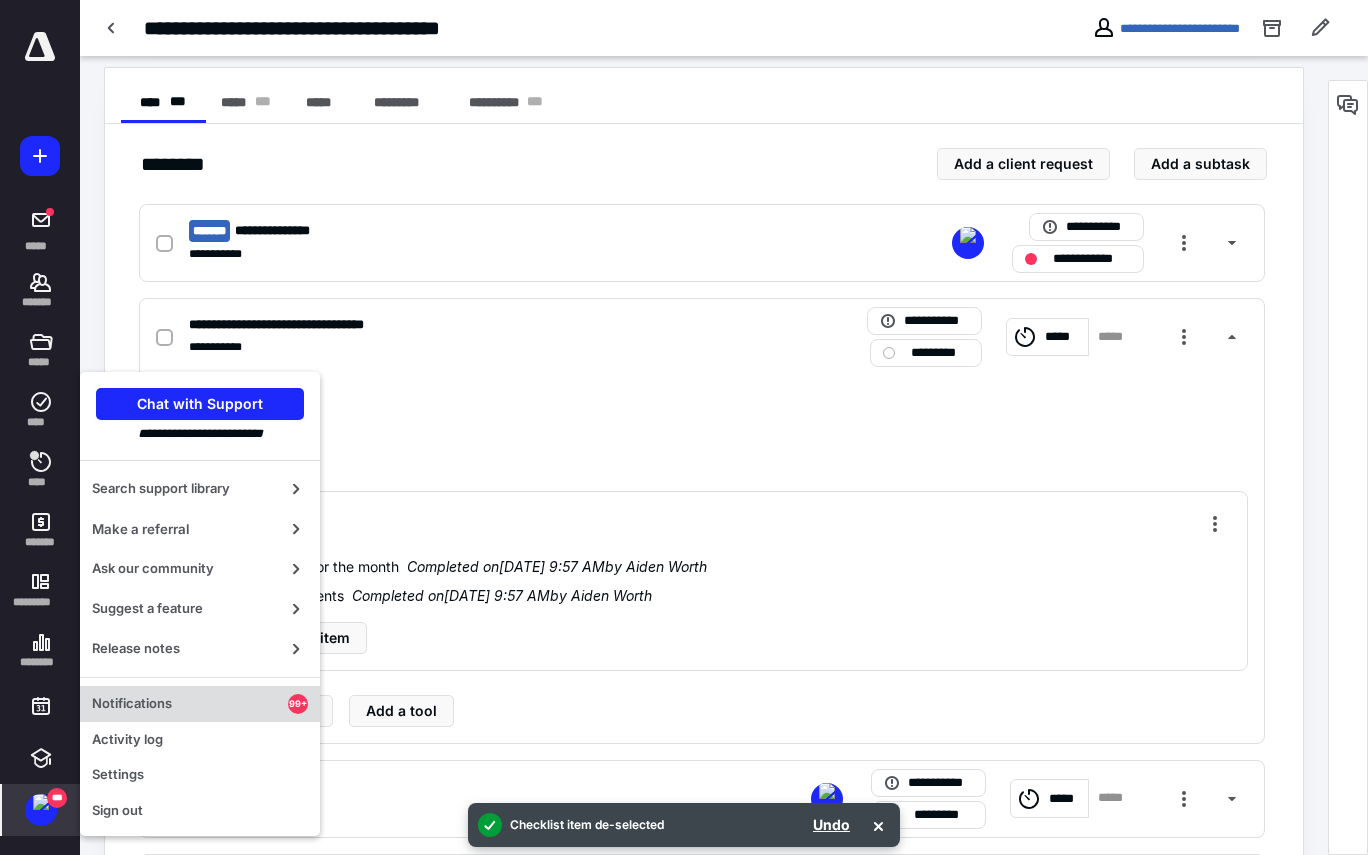 click on "Notifications" at bounding box center (190, 704) 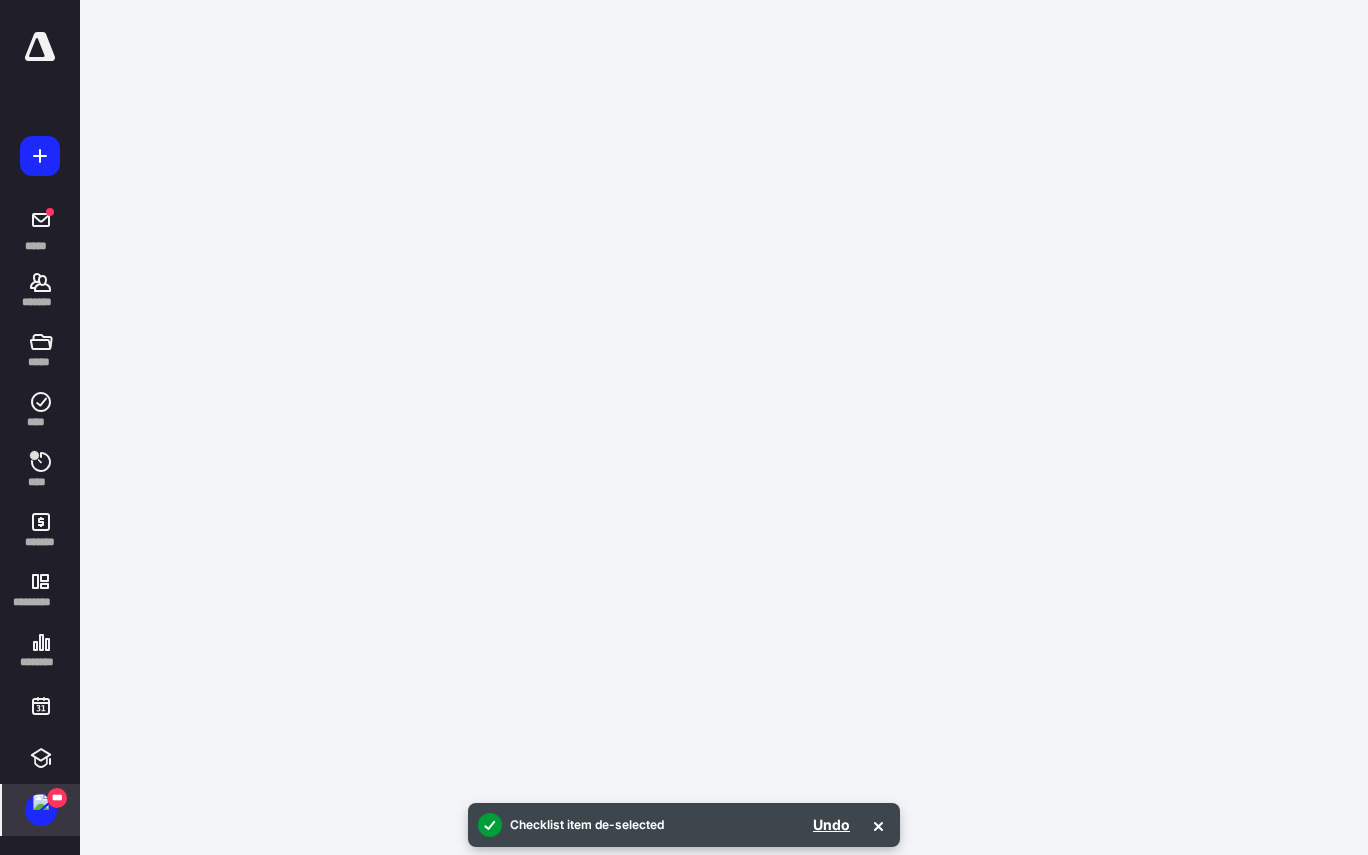 scroll, scrollTop: 0, scrollLeft: 0, axis: both 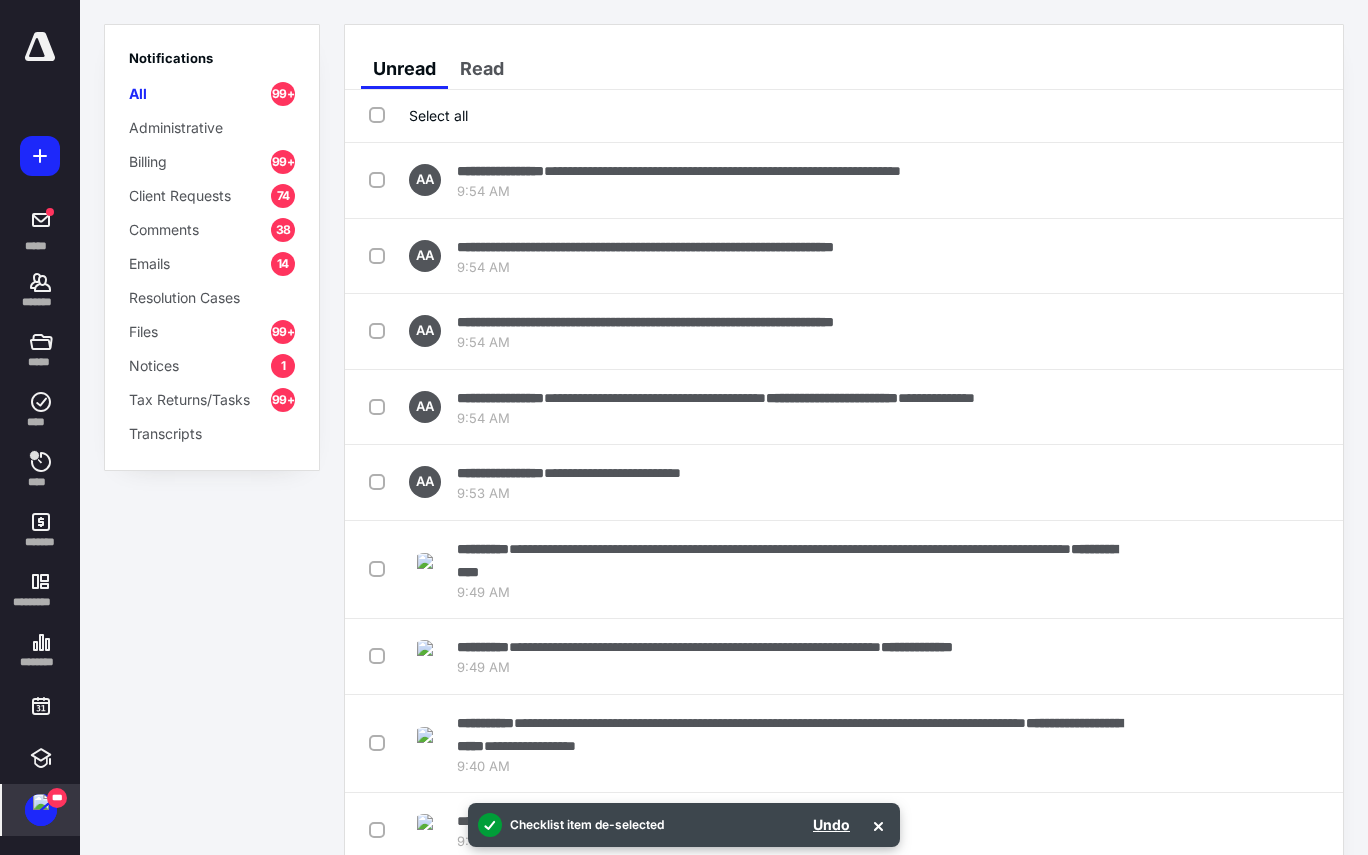 click on "Files 99+" at bounding box center [212, 331] 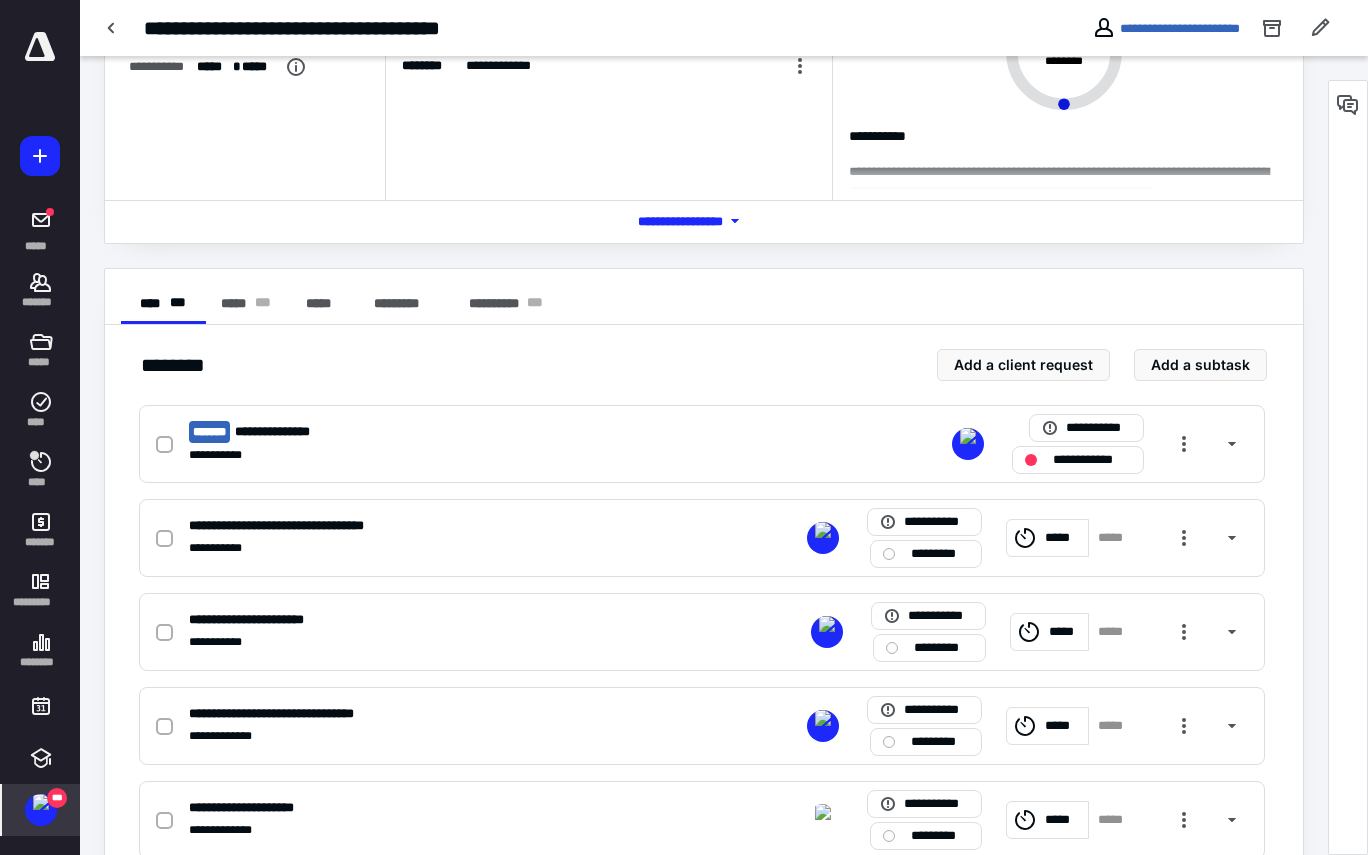 scroll, scrollTop: 172, scrollLeft: 0, axis: vertical 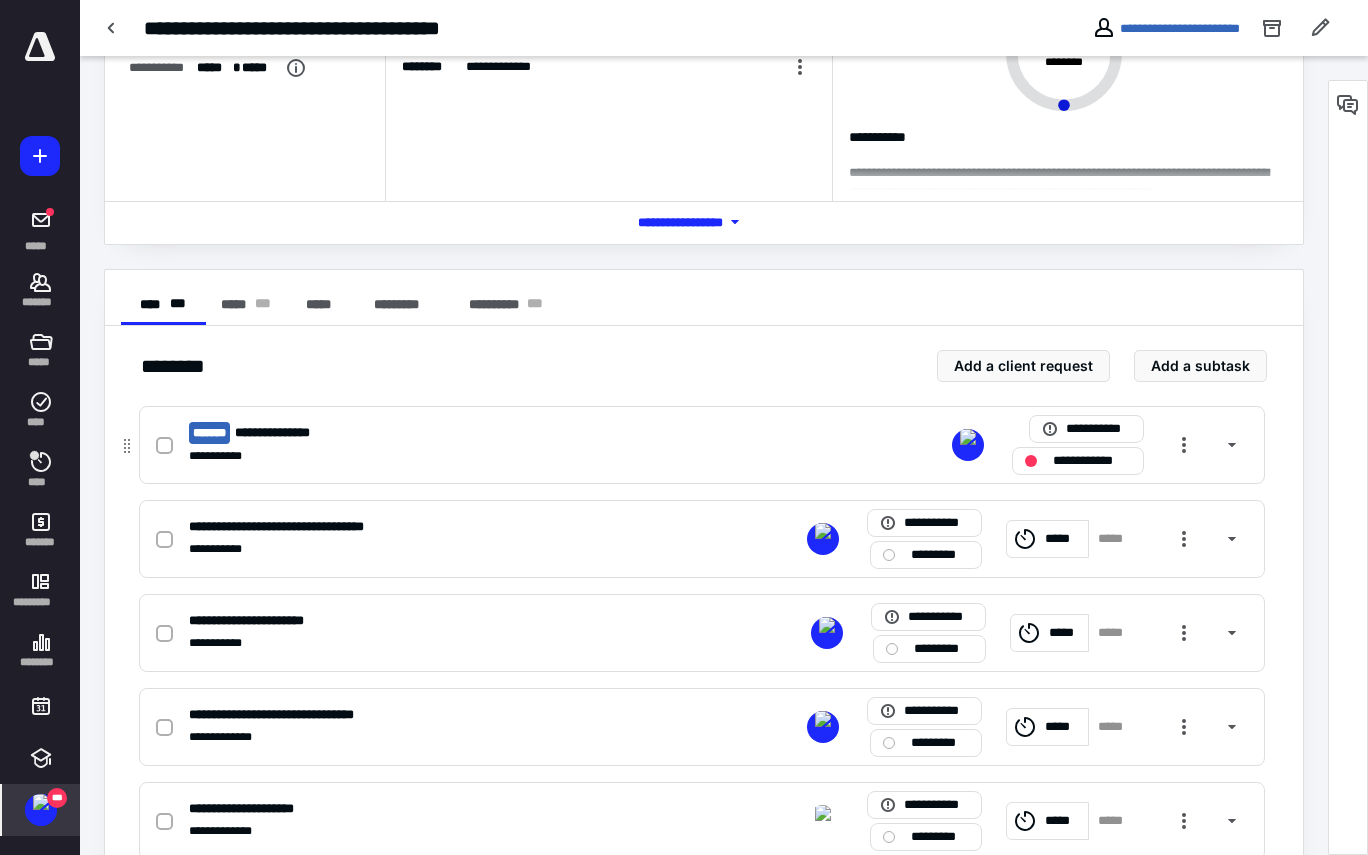 click 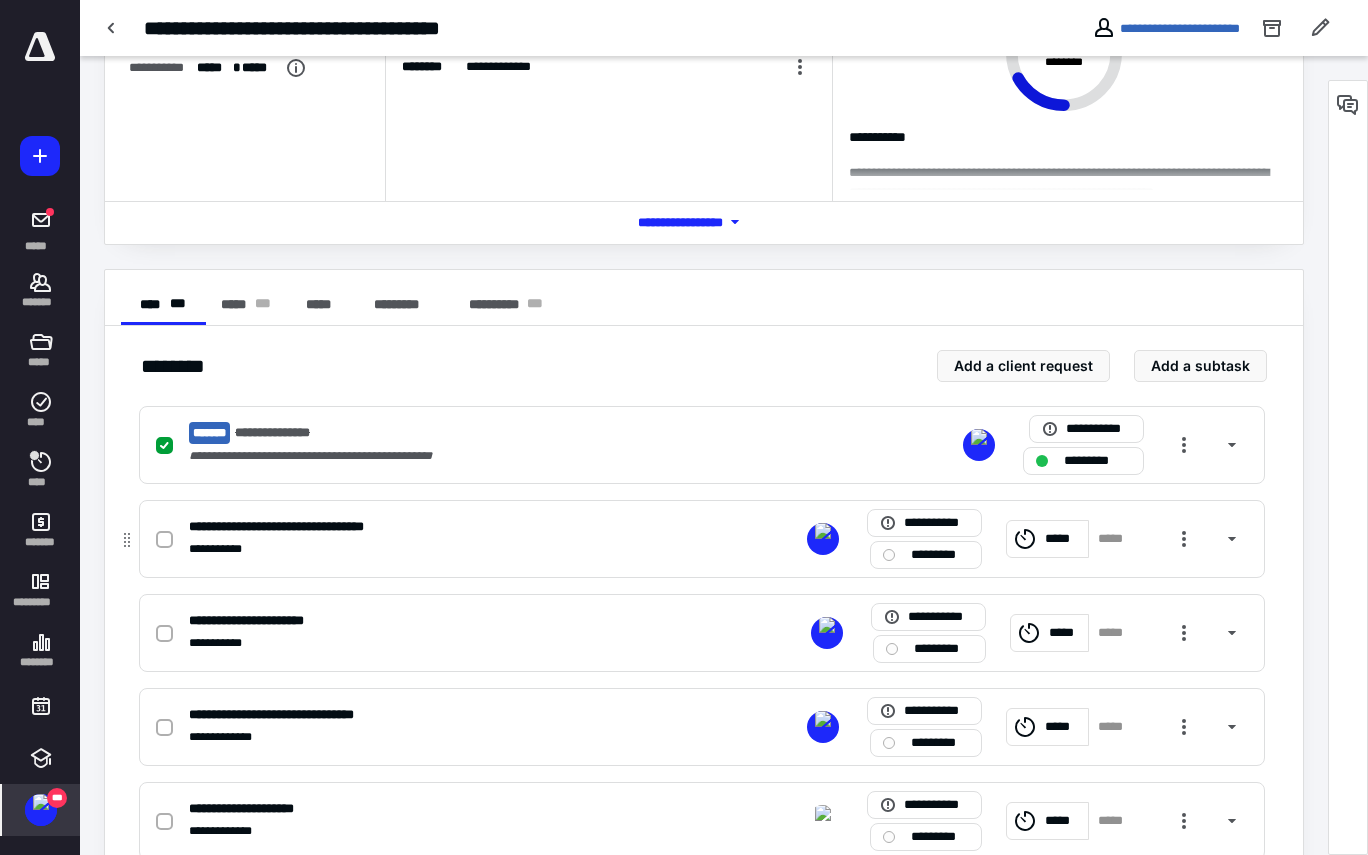 click on "*********" at bounding box center (940, 555) 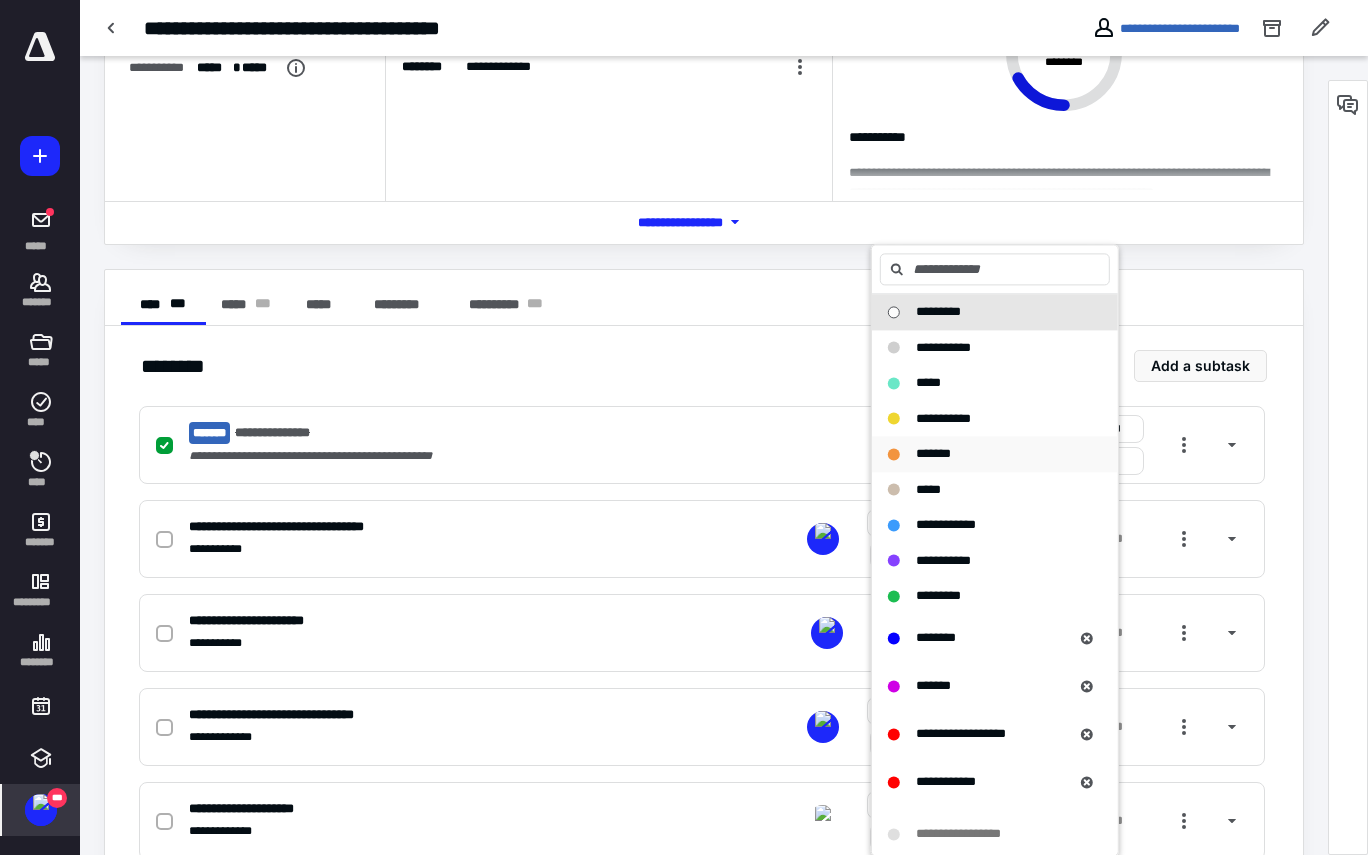 click on "*******" at bounding box center [983, 454] 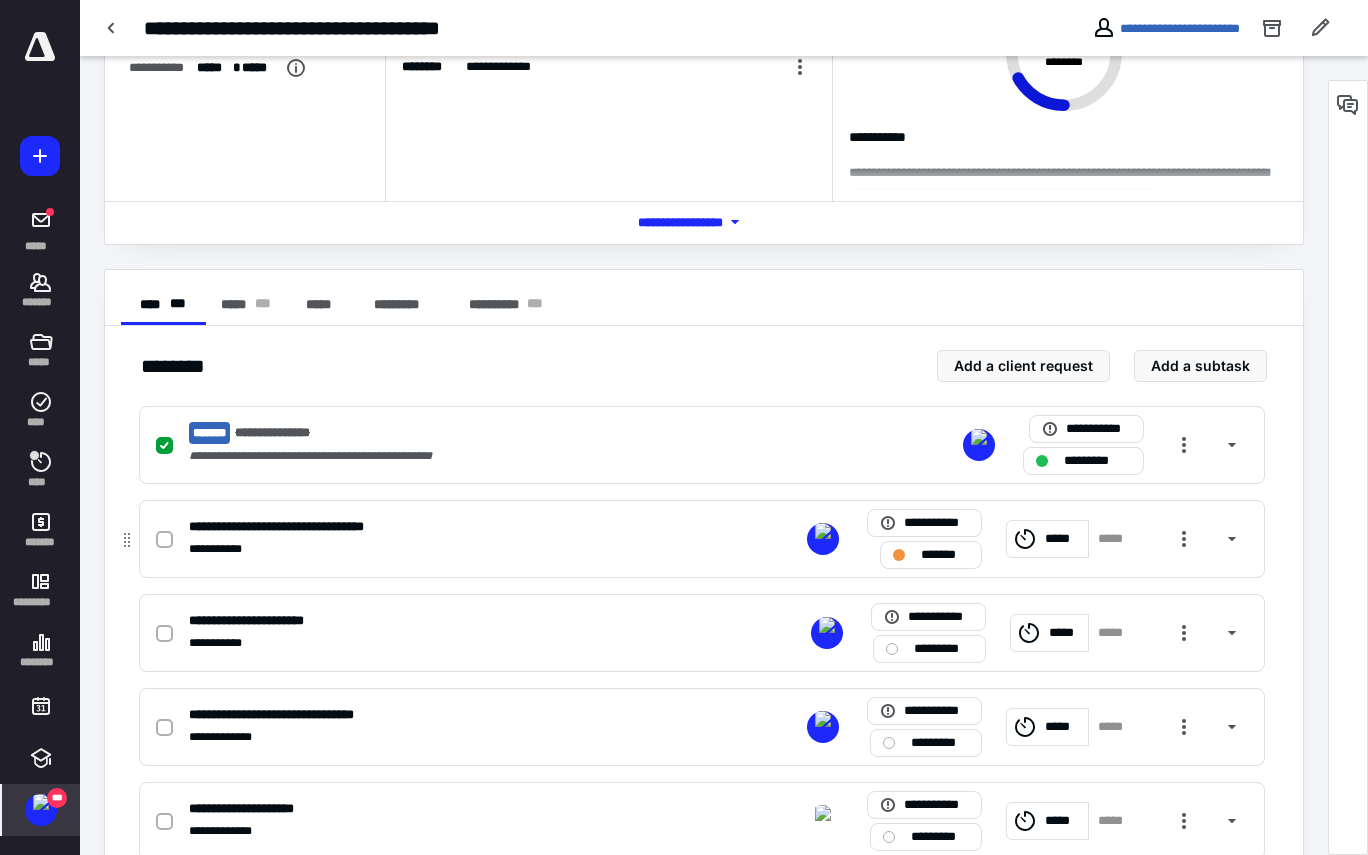 click on "*******" at bounding box center (945, 555) 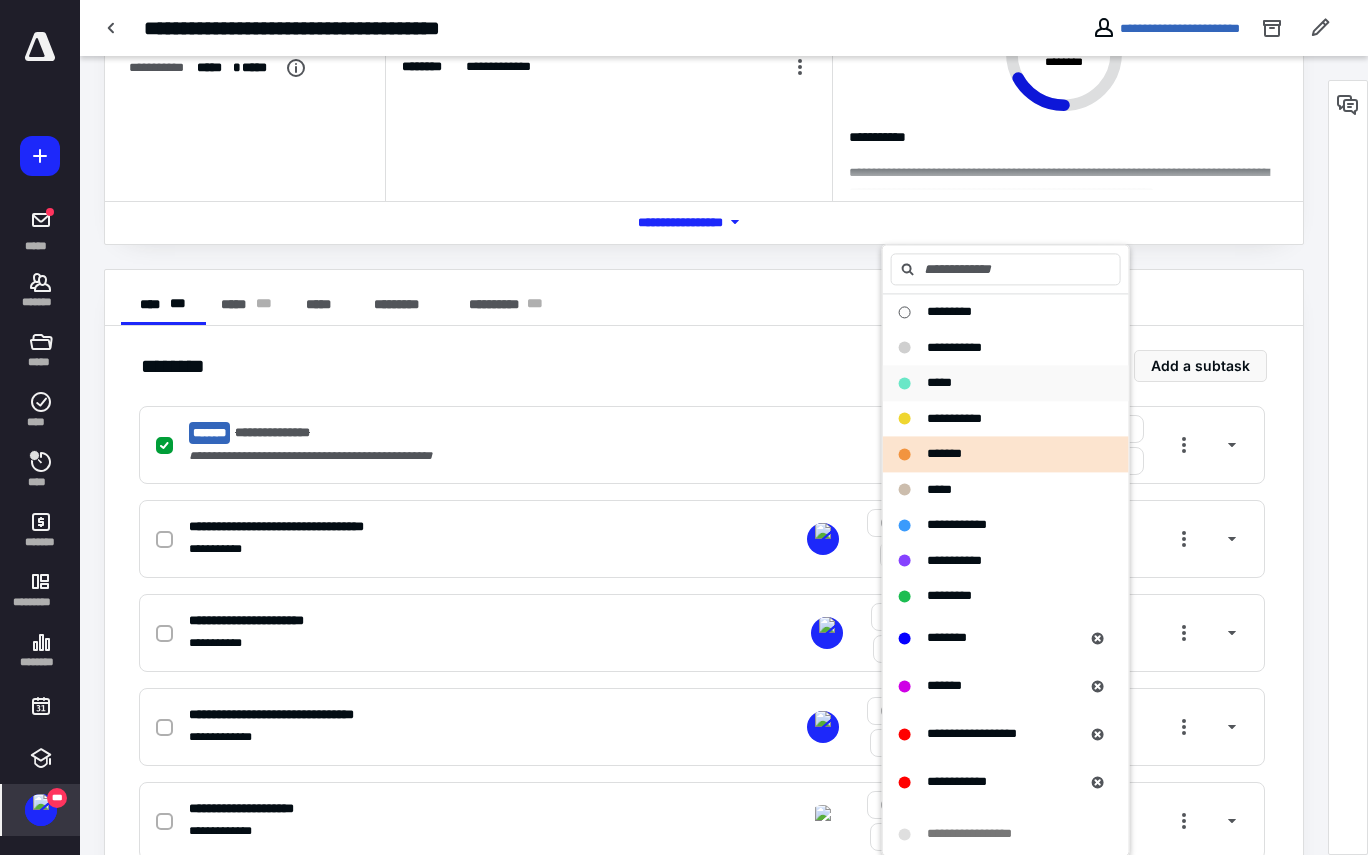 click on "*****" at bounding box center [994, 383] 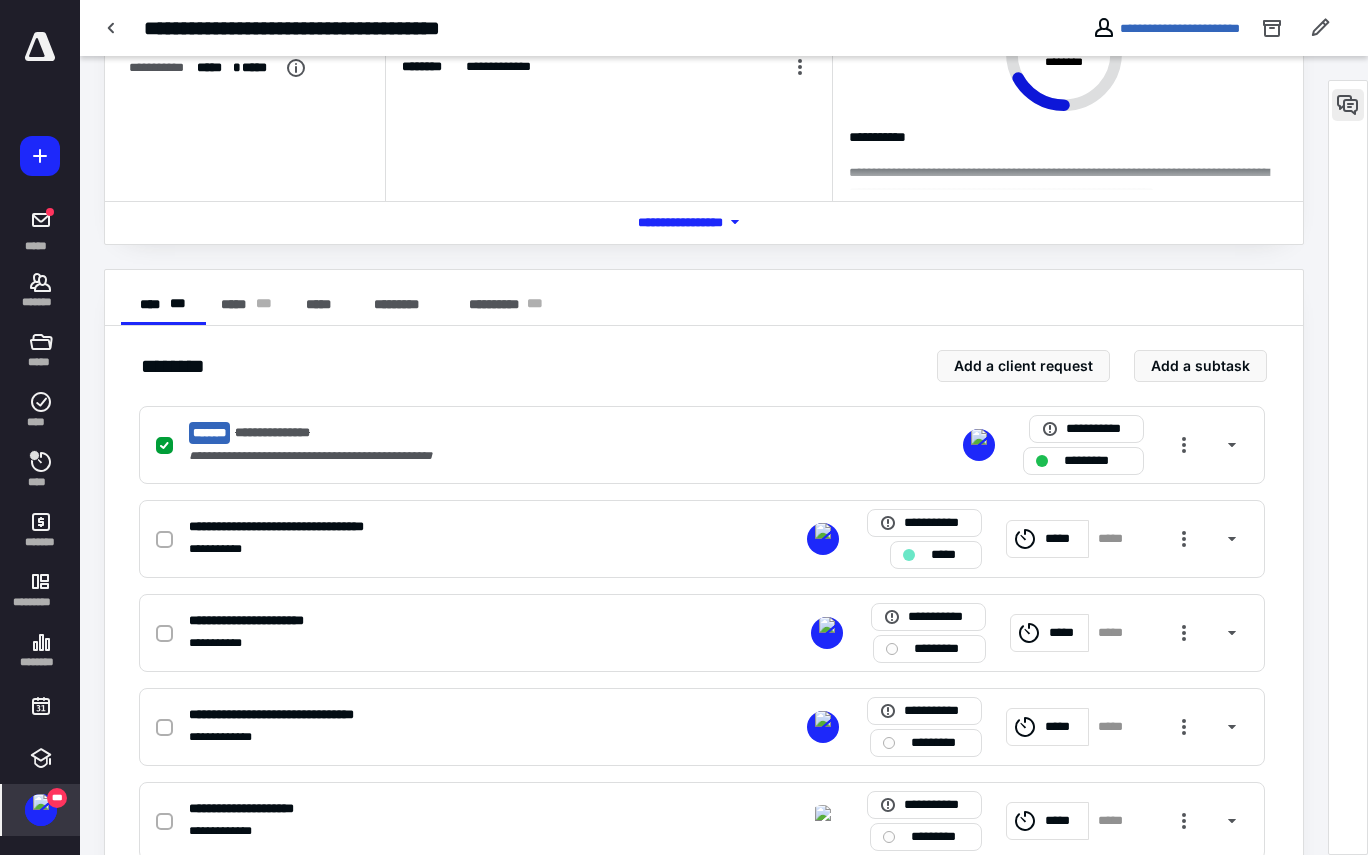 click at bounding box center [1348, 105] 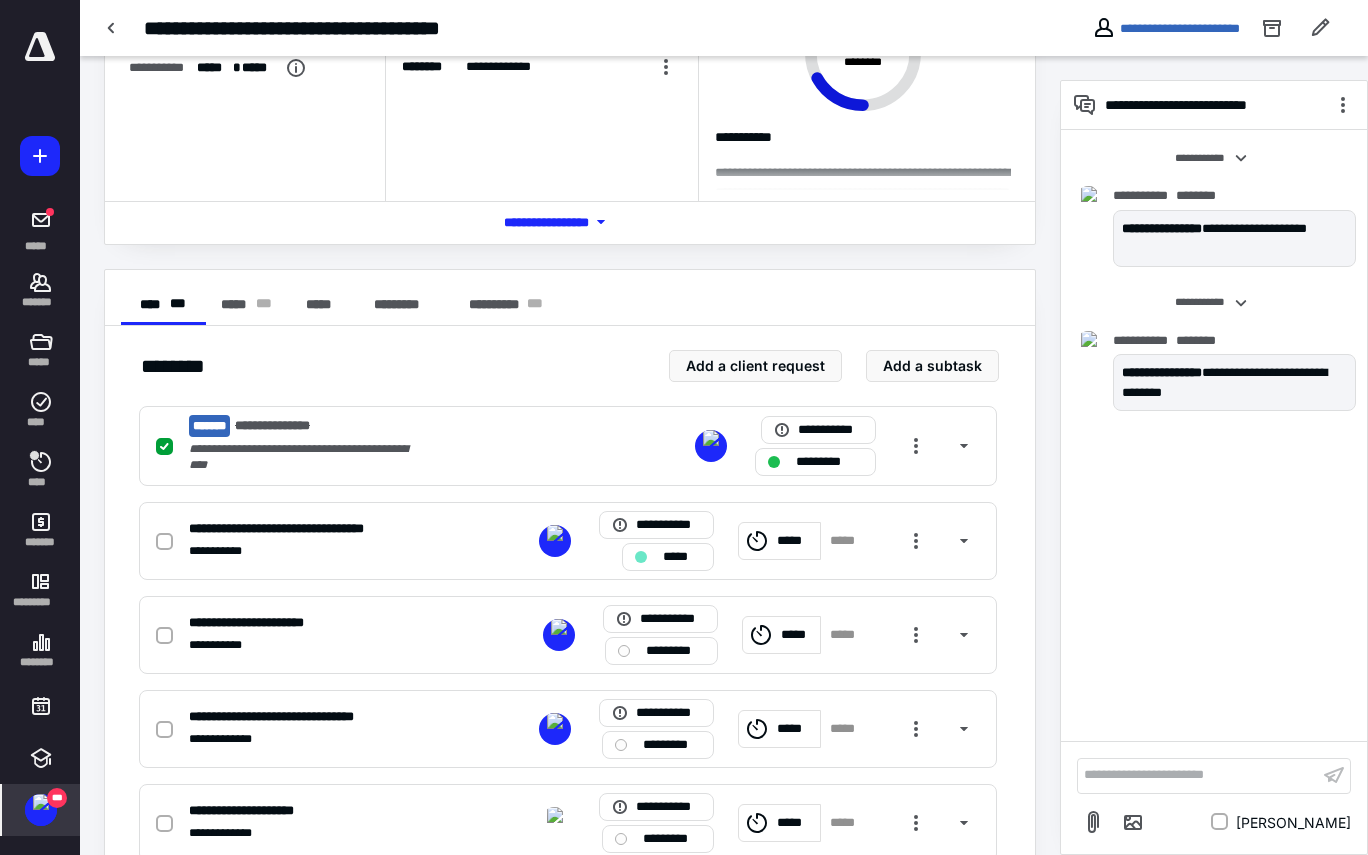 click on "**********" at bounding box center [1198, 775] 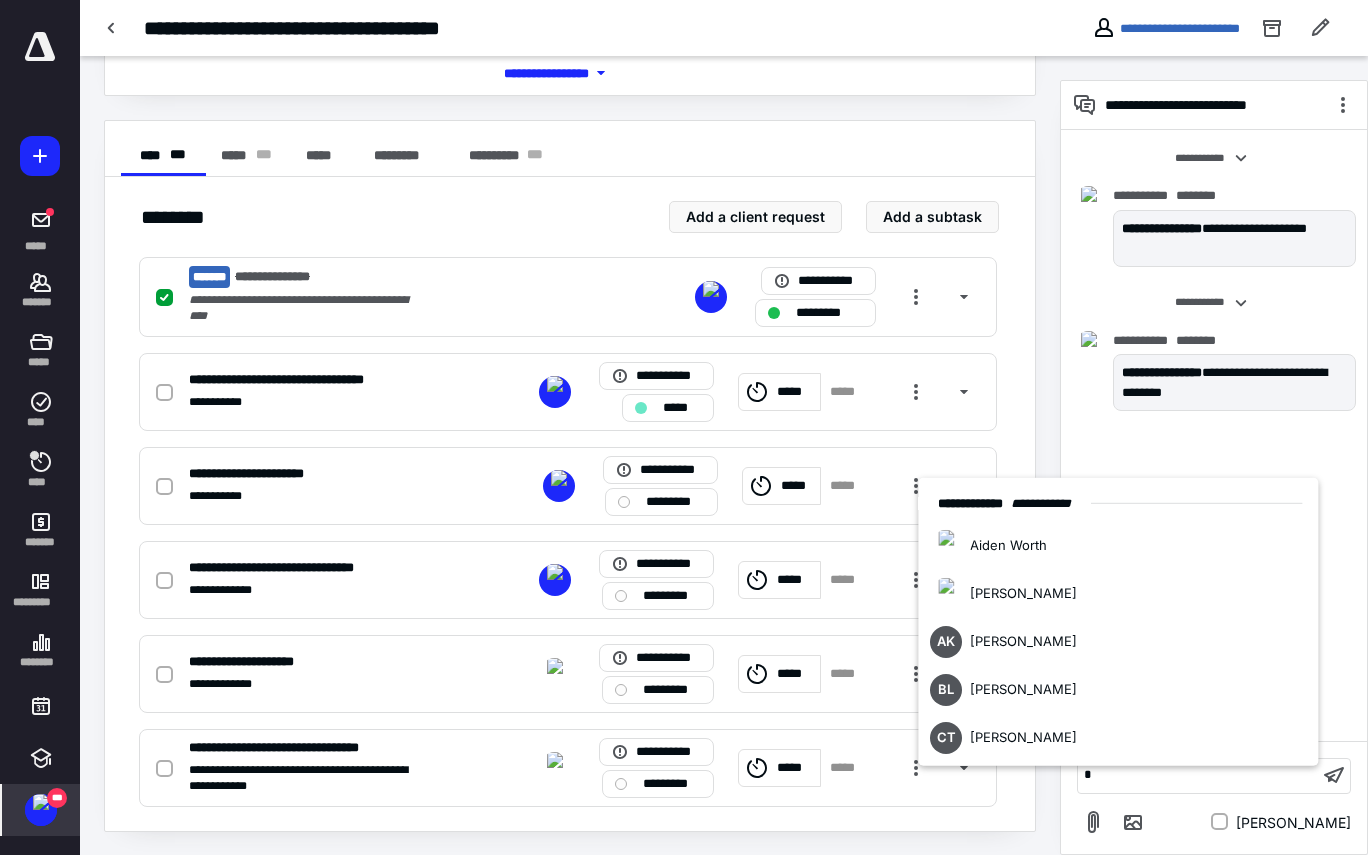 type 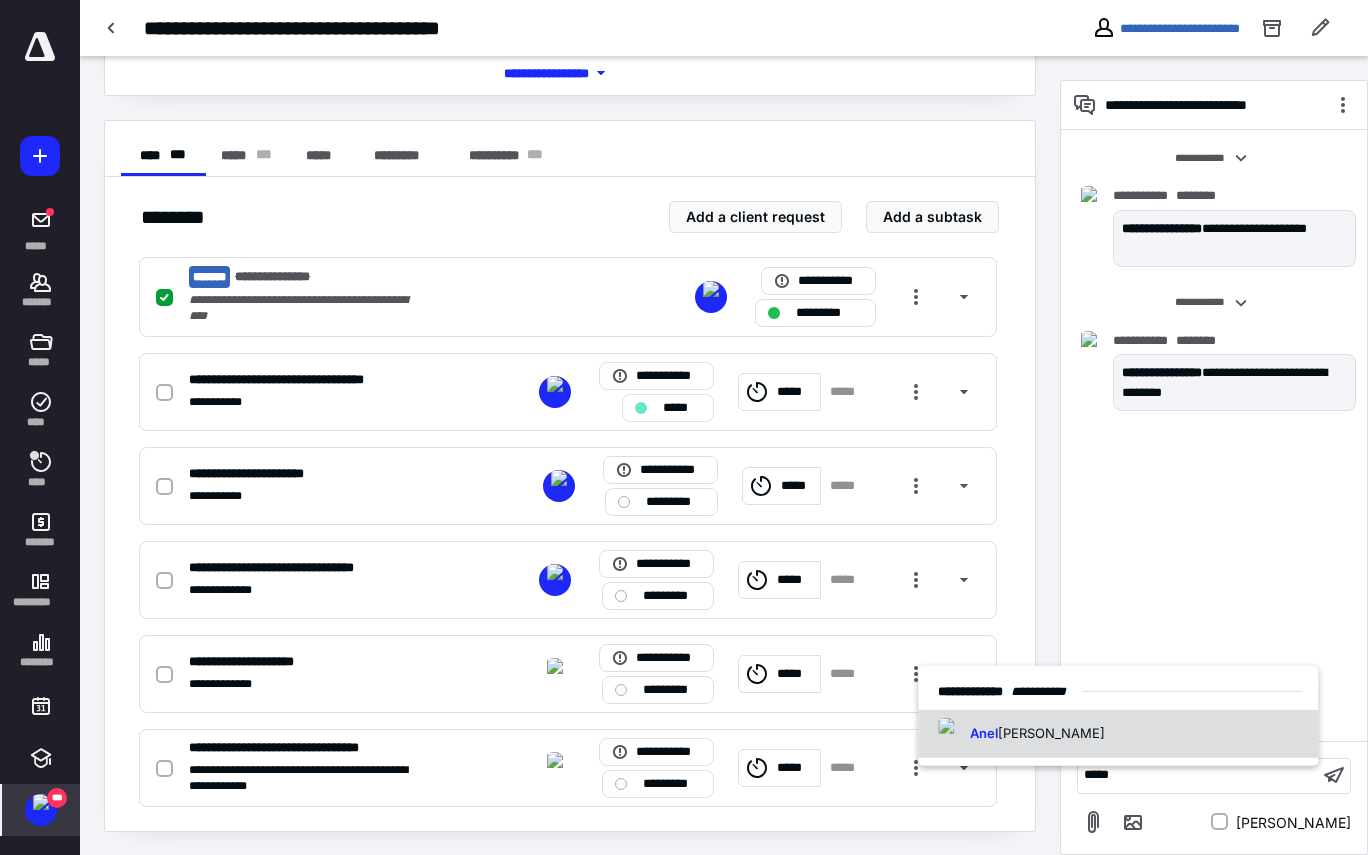 click on "[PERSON_NAME]" at bounding box center (1118, 734) 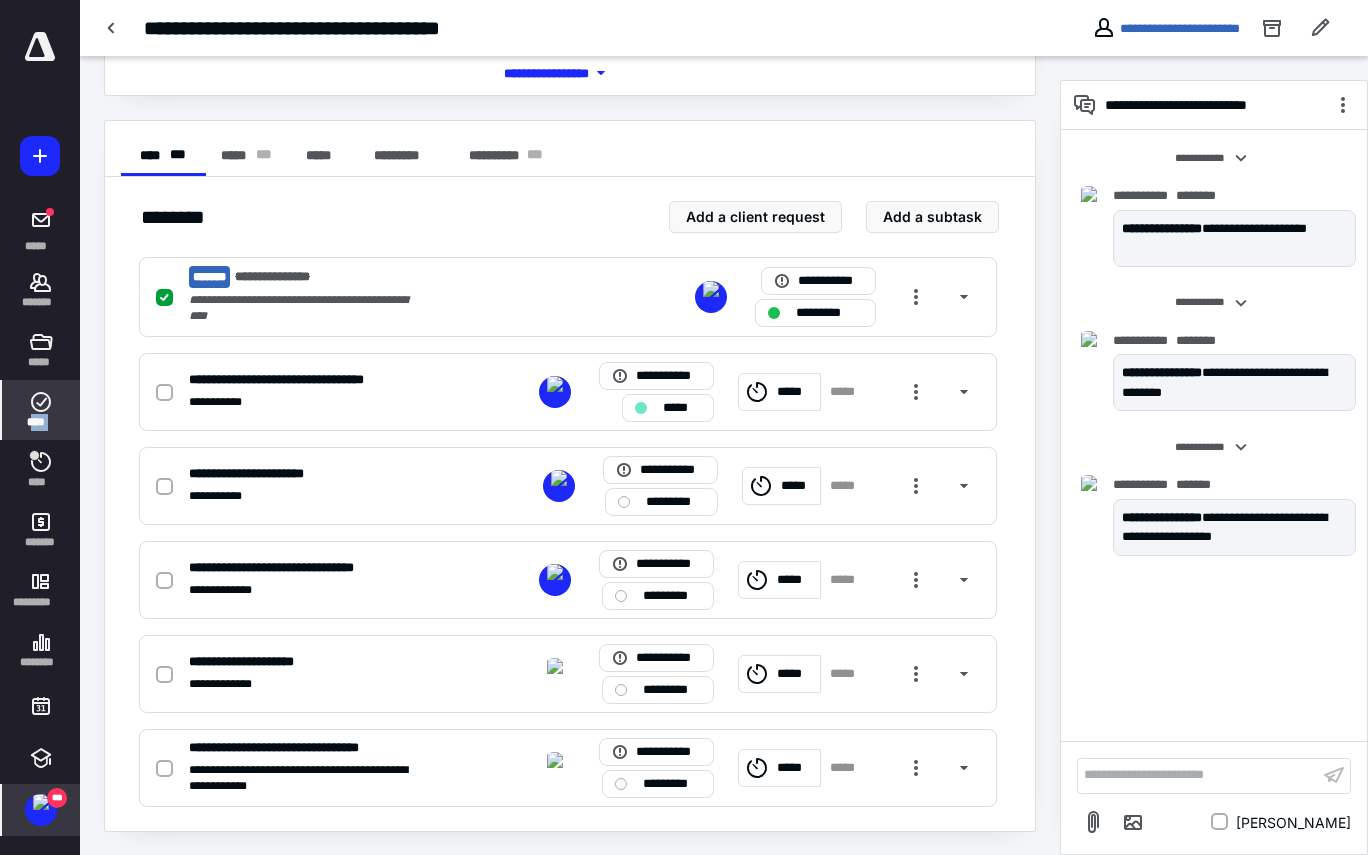 drag, startPoint x: 39, startPoint y: 469, endPoint x: 40, endPoint y: 421, distance: 48.010414 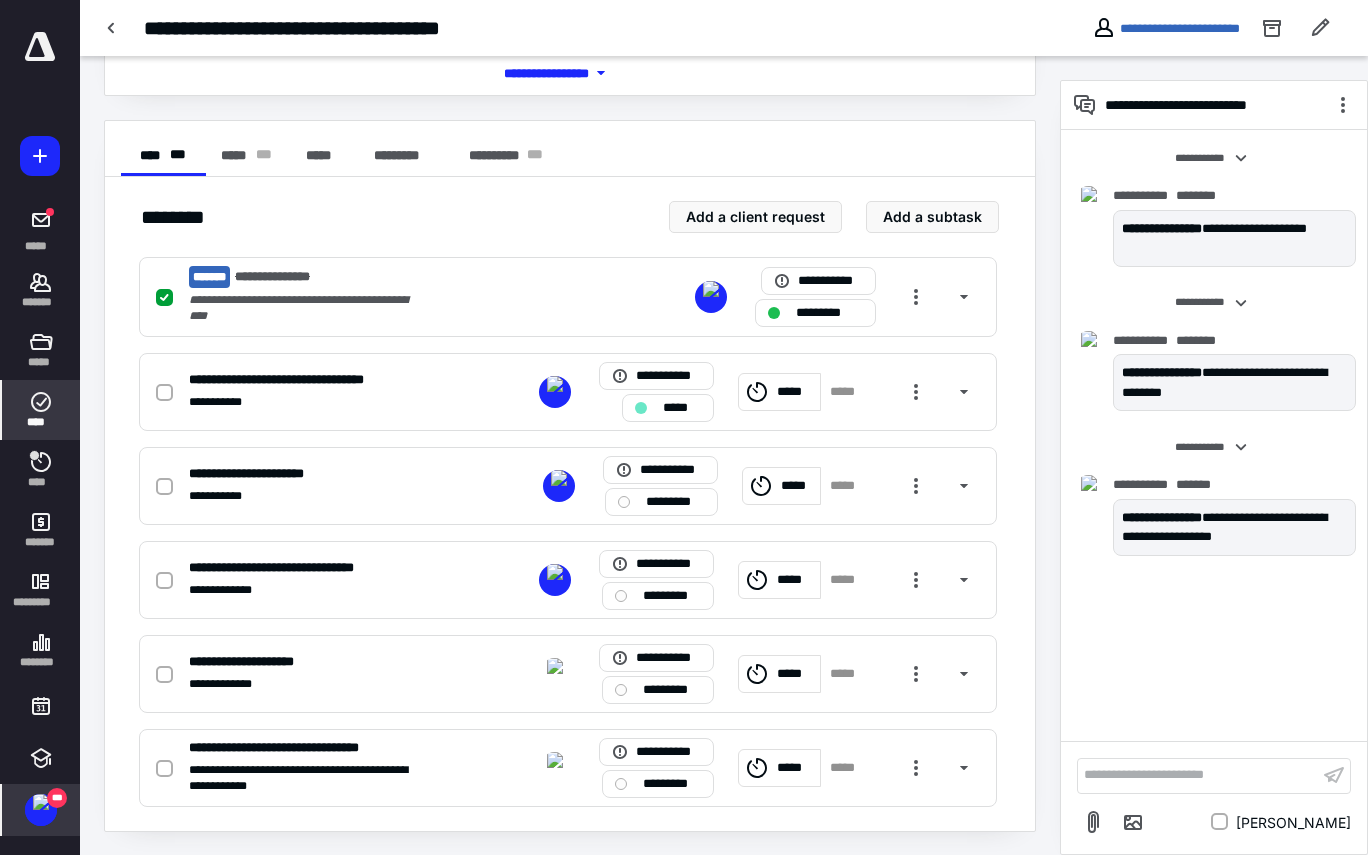 click on "****" at bounding box center (41, 410) 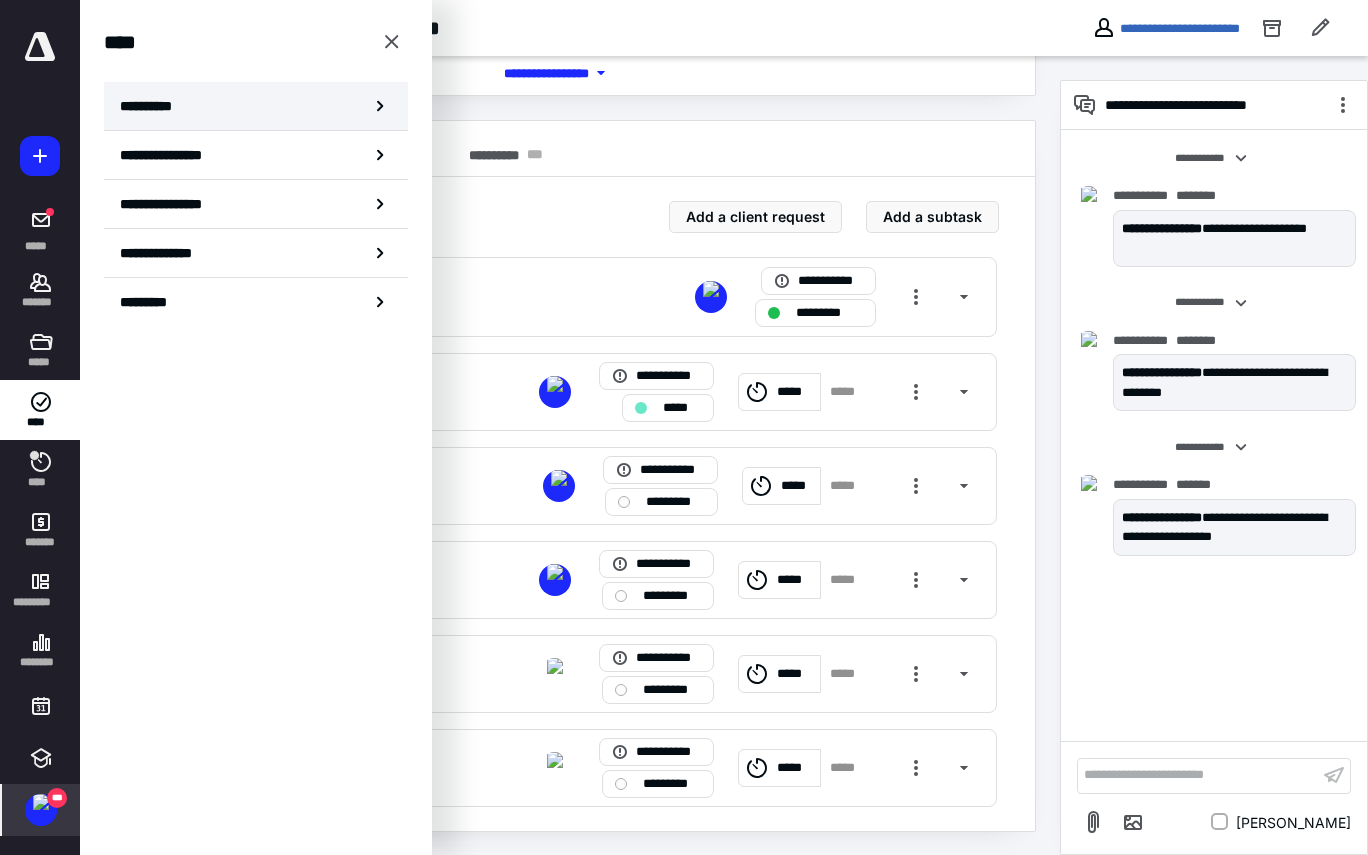 click on "**********" at bounding box center (256, 106) 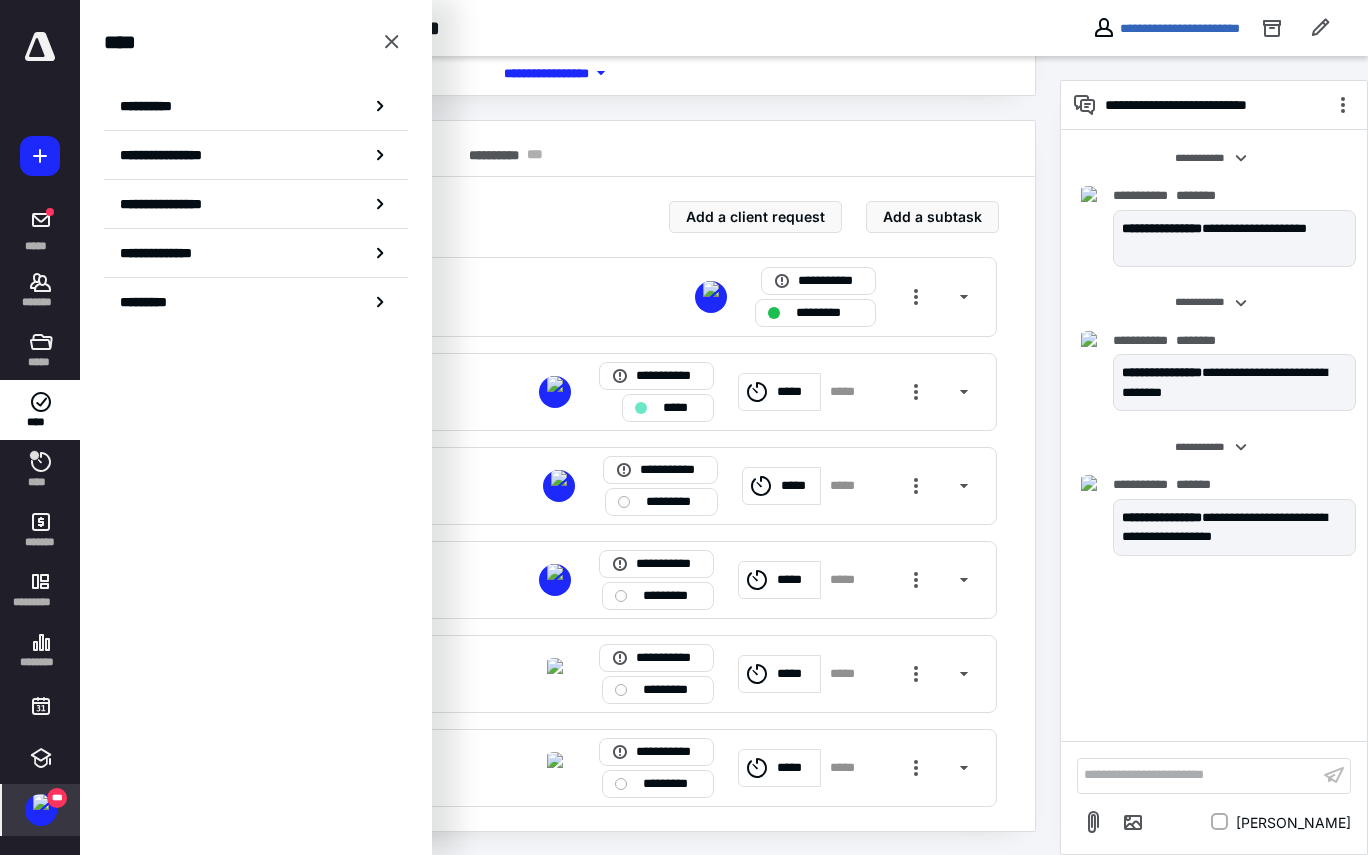 scroll, scrollTop: 0, scrollLeft: 0, axis: both 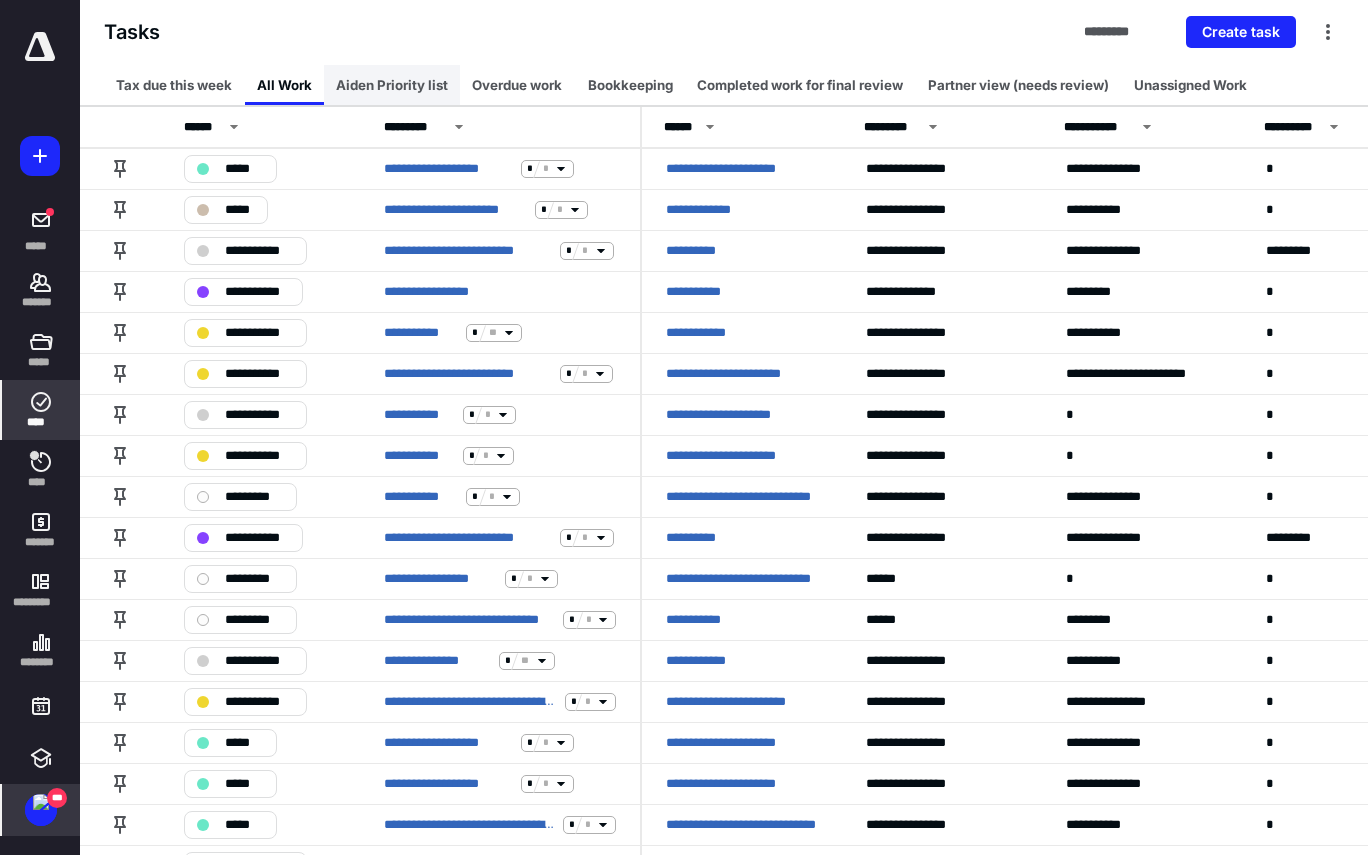 click on "Aiden Priority list" at bounding box center [392, 85] 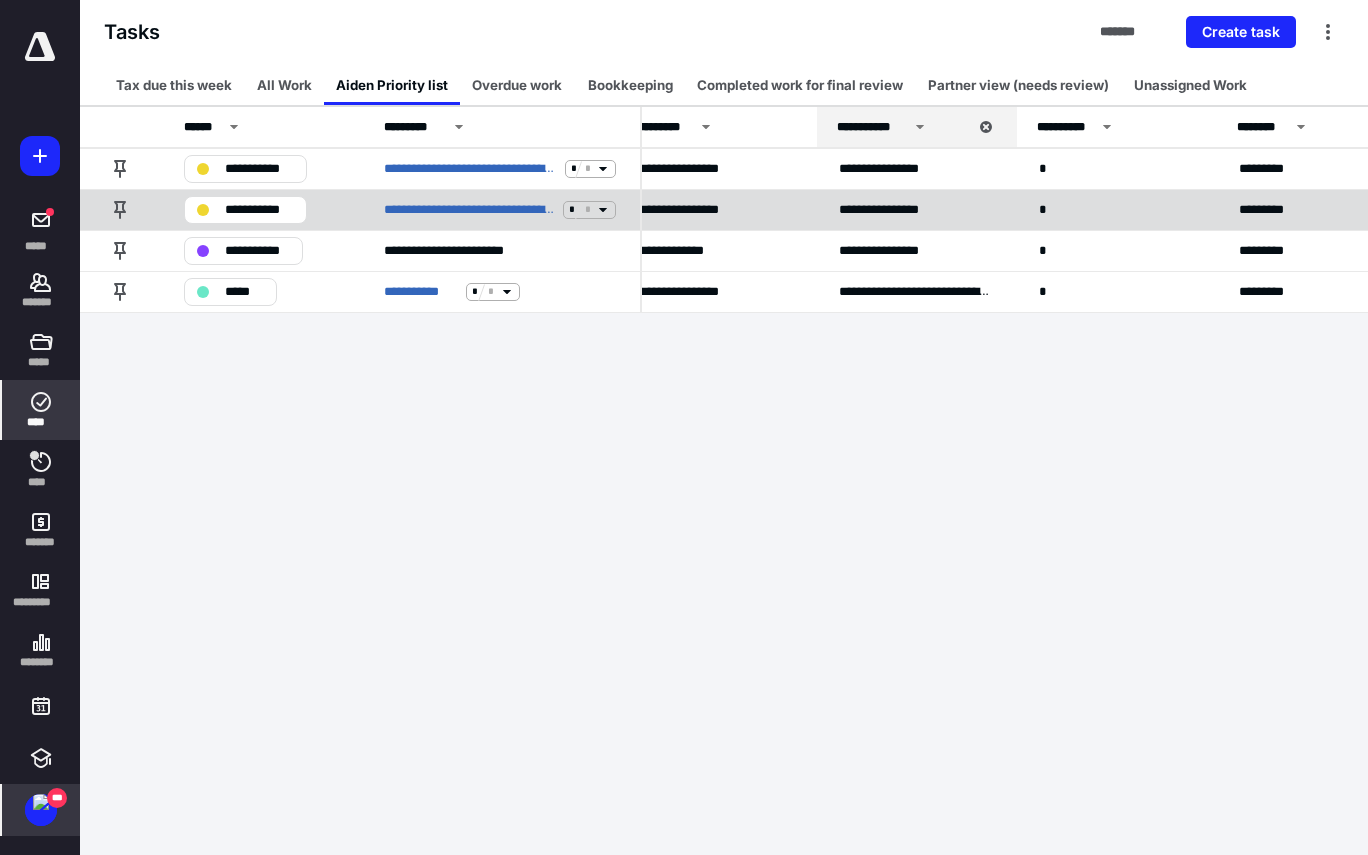 scroll, scrollTop: 0, scrollLeft: 0, axis: both 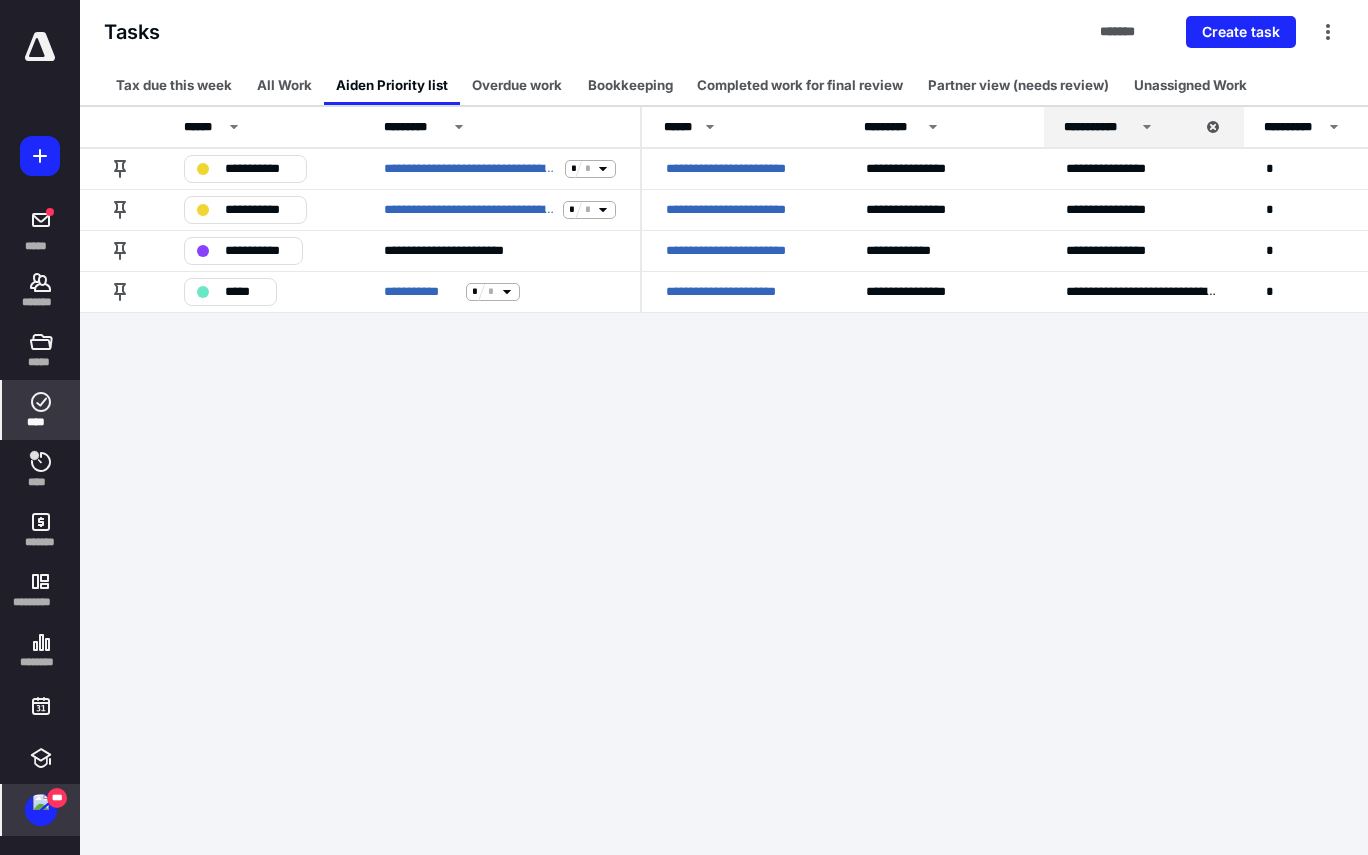 click on "**********" at bounding box center [684, 427] 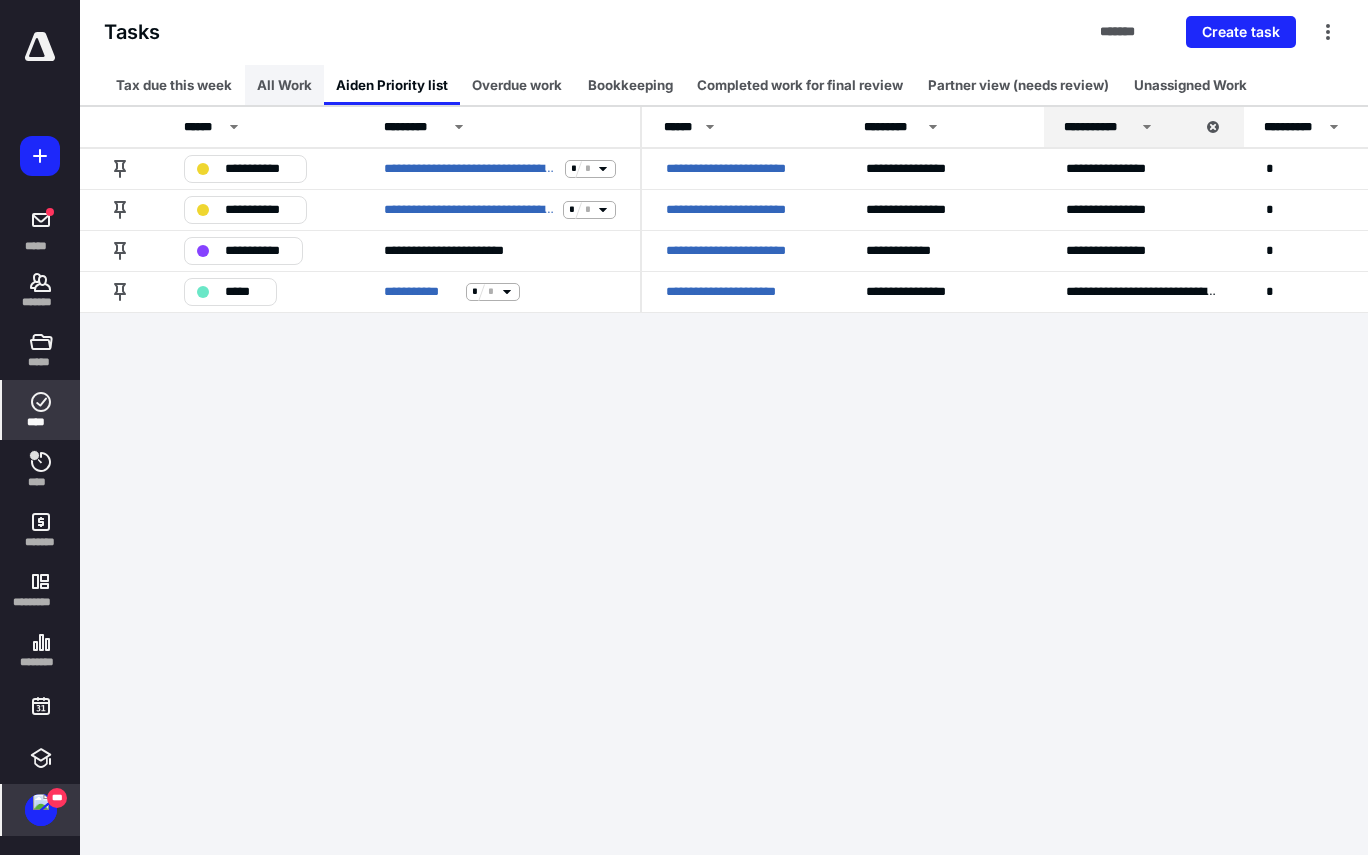 click on "All Work" at bounding box center [284, 85] 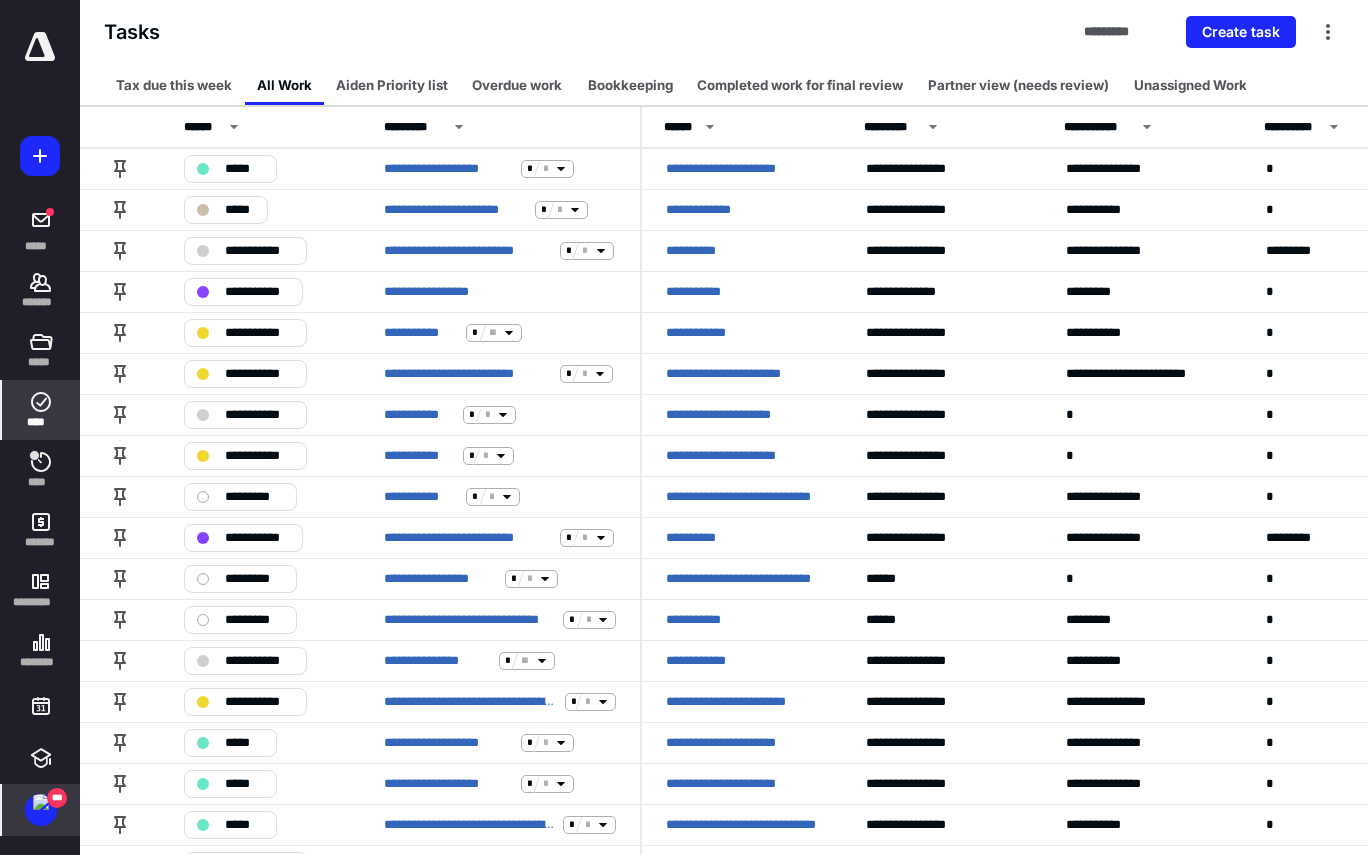 click on "Tasks ********* Create task" at bounding box center (724, 32) 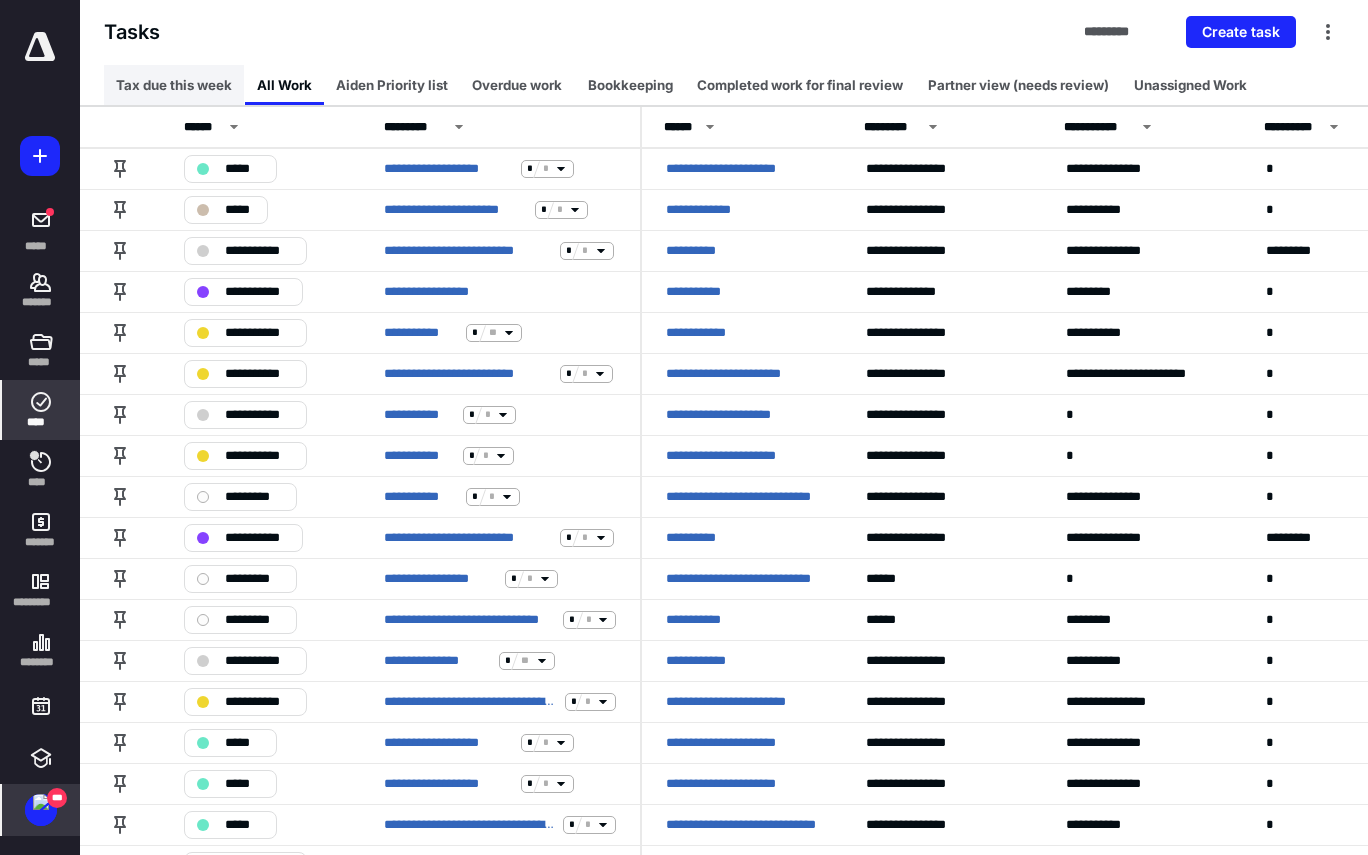 click on "Tax due this week" at bounding box center (174, 85) 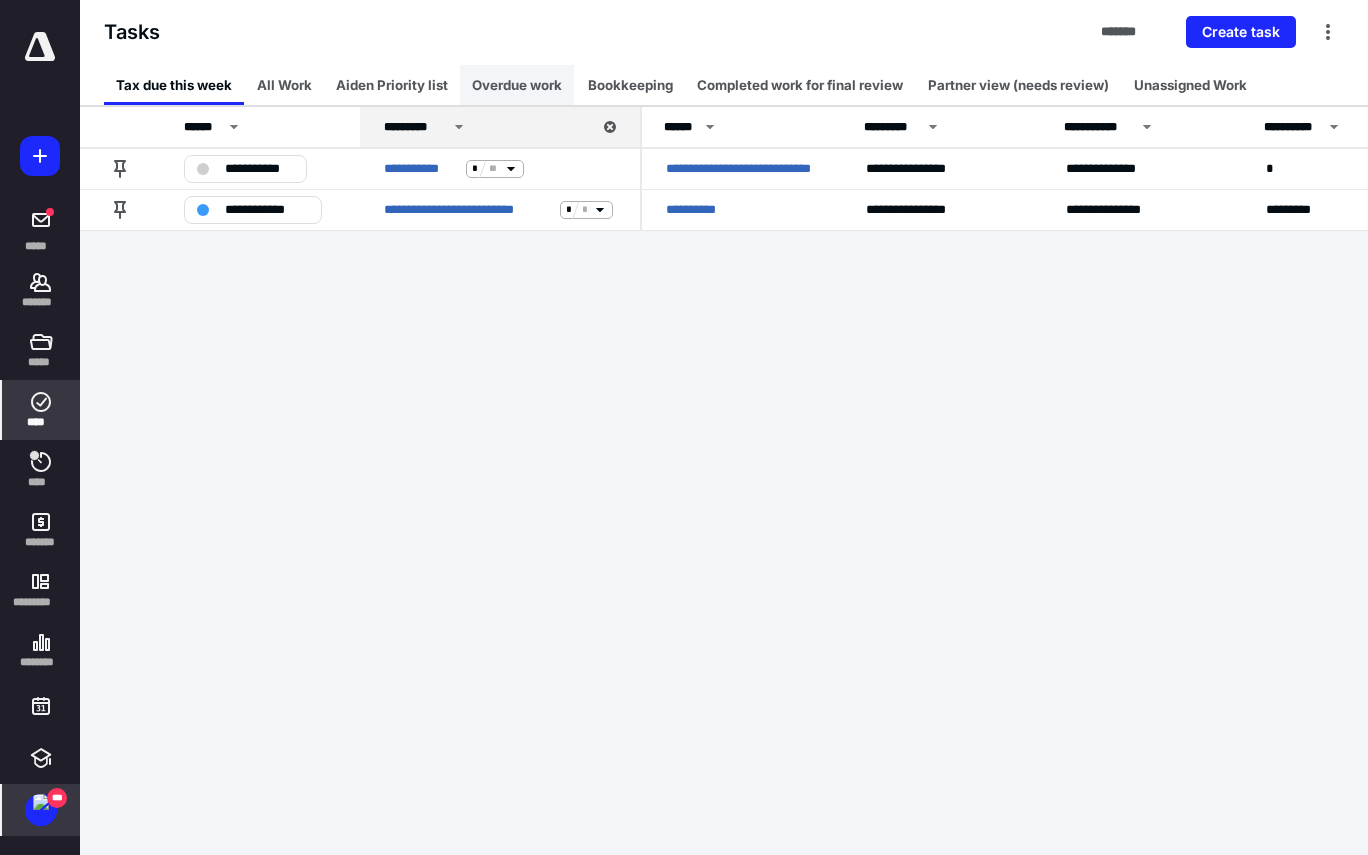 click on "Overdue work" at bounding box center [517, 85] 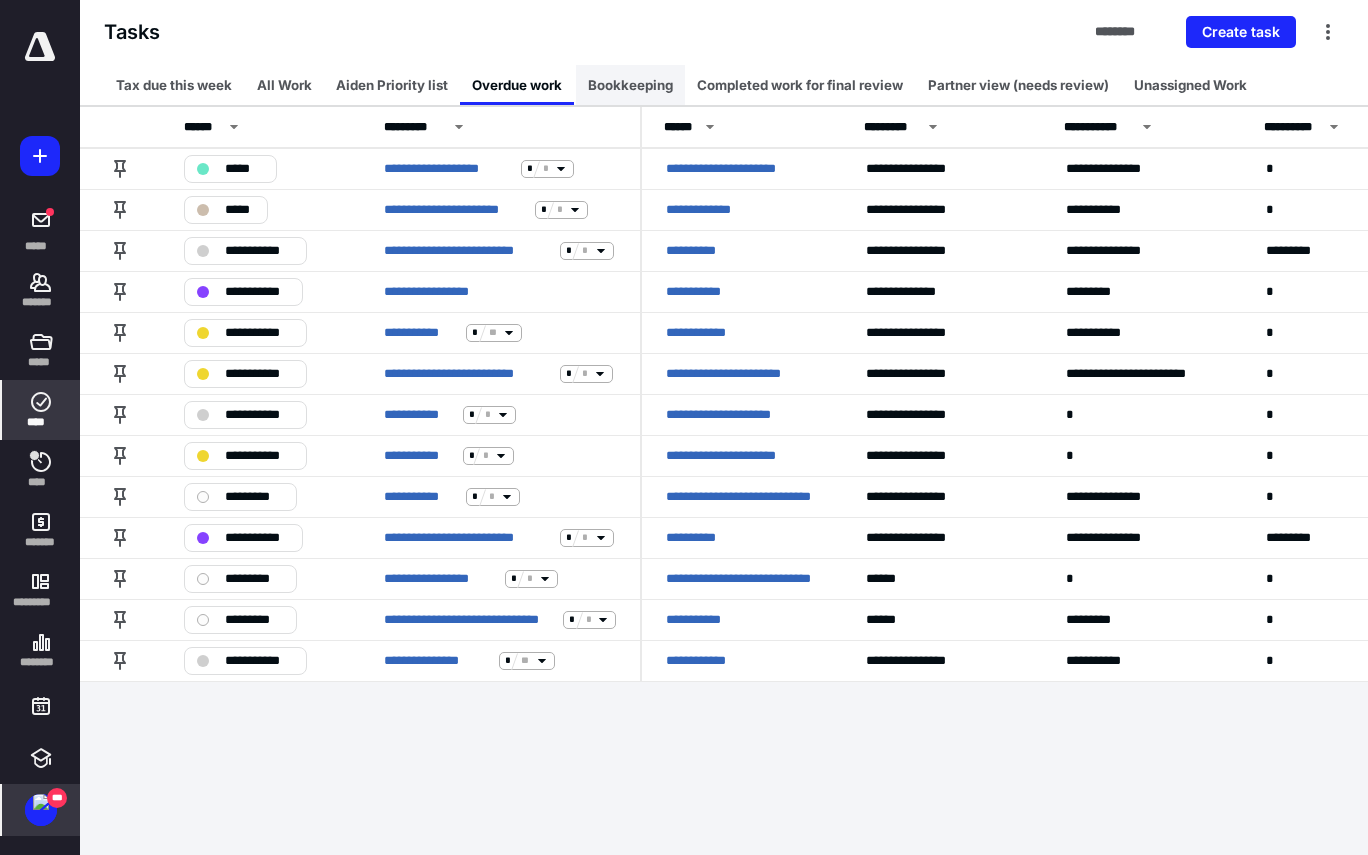 click on "Bookkeeping" at bounding box center [630, 85] 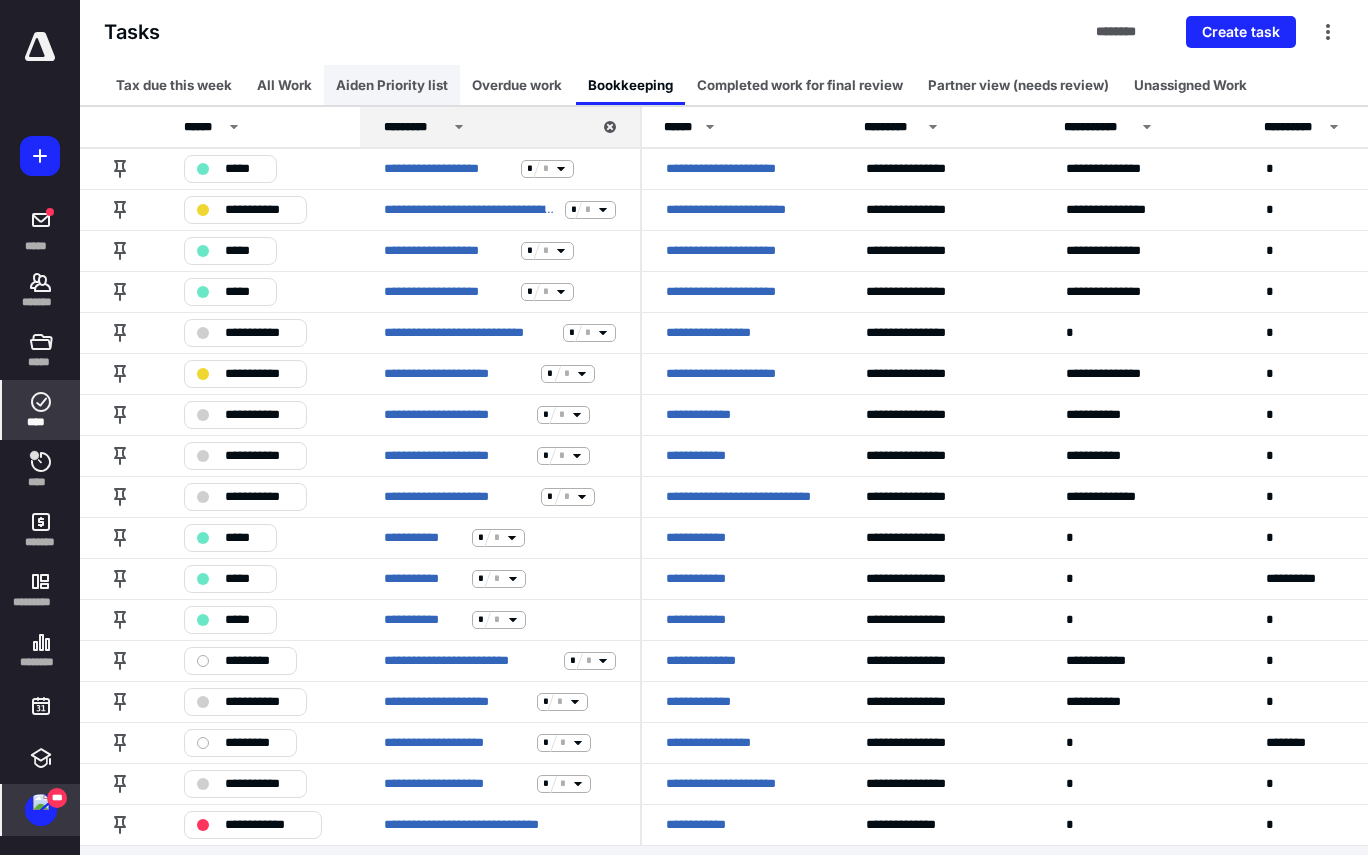 click on "Aiden Priority list" at bounding box center [392, 85] 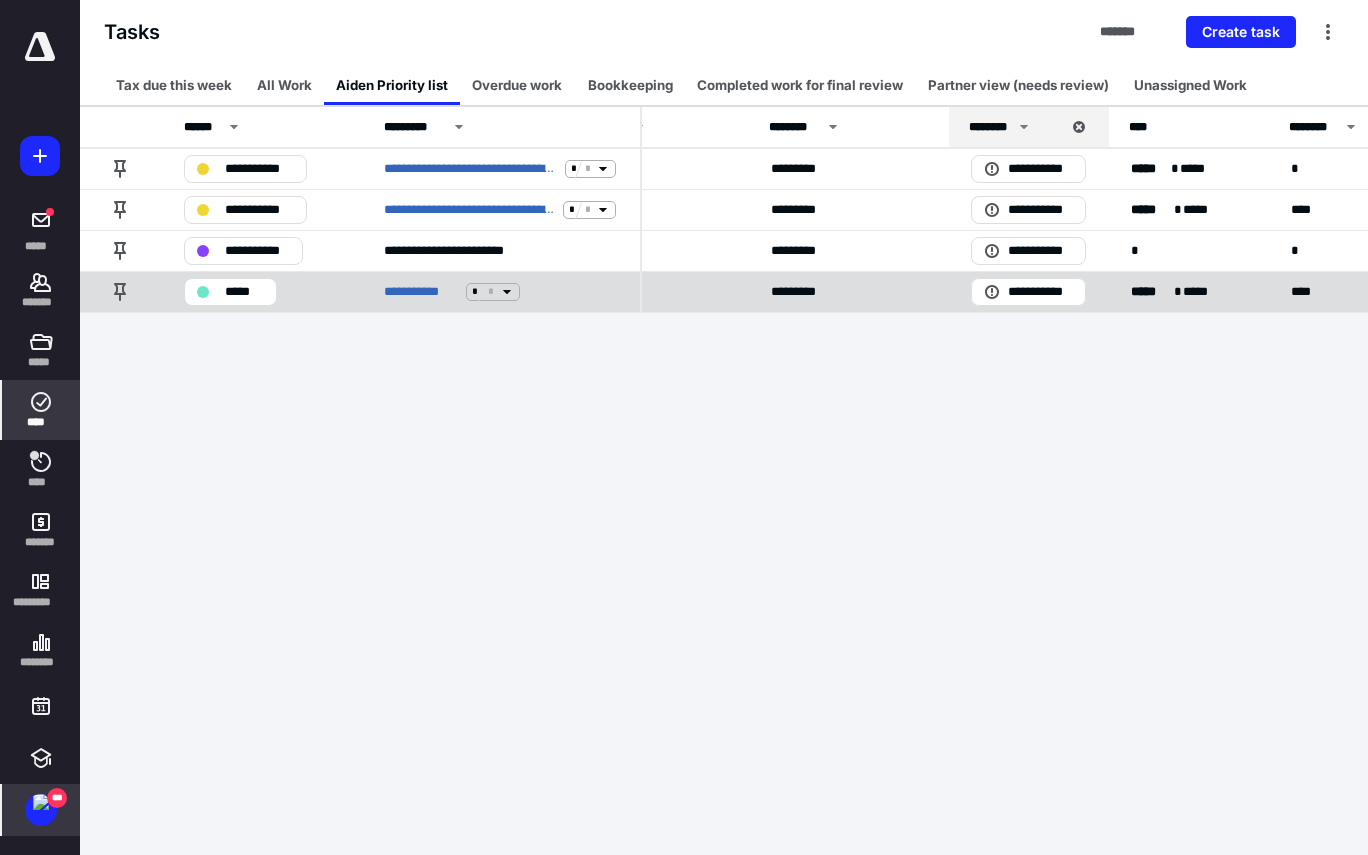 scroll, scrollTop: 0, scrollLeft: 694, axis: horizontal 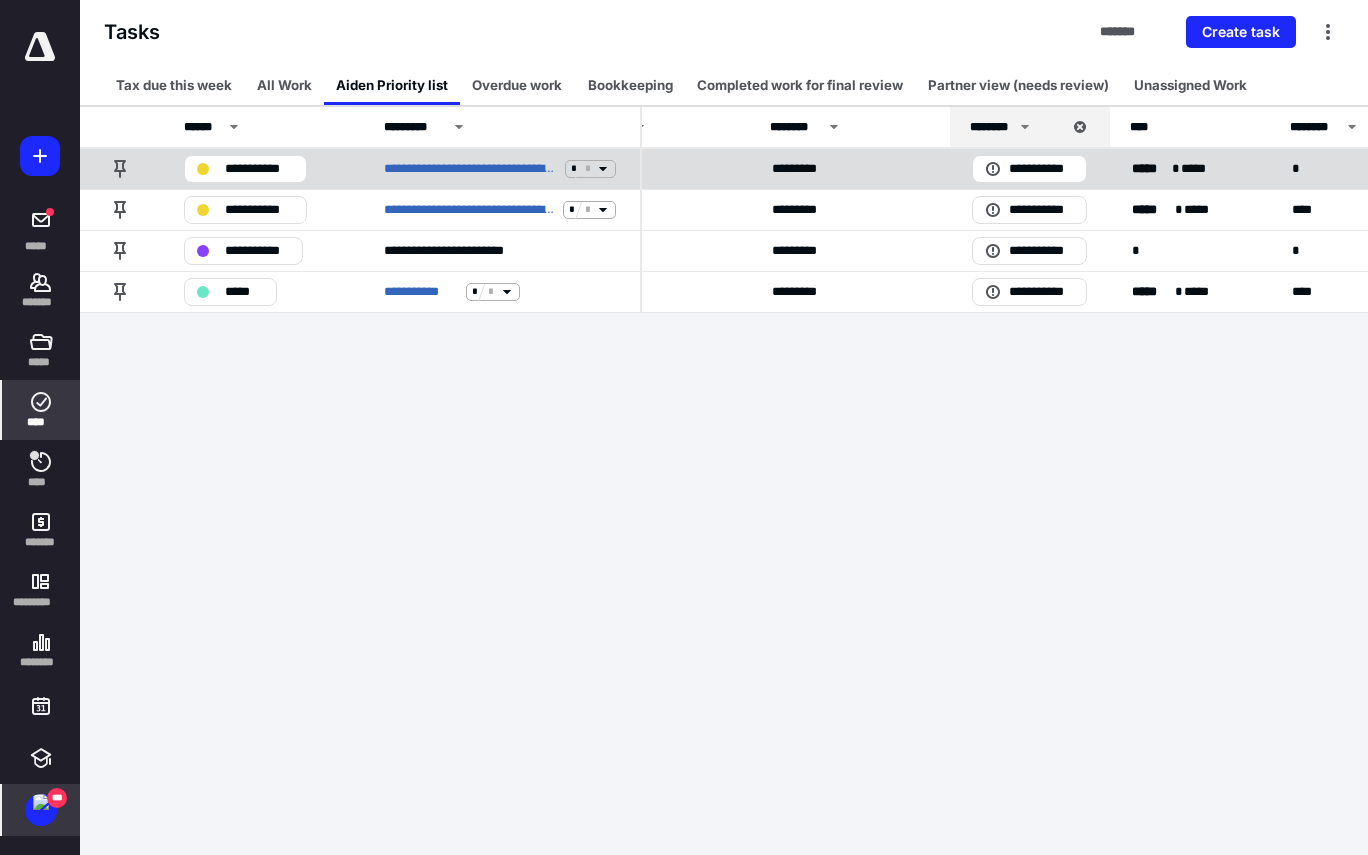click on "**********" at bounding box center [1041, 169] 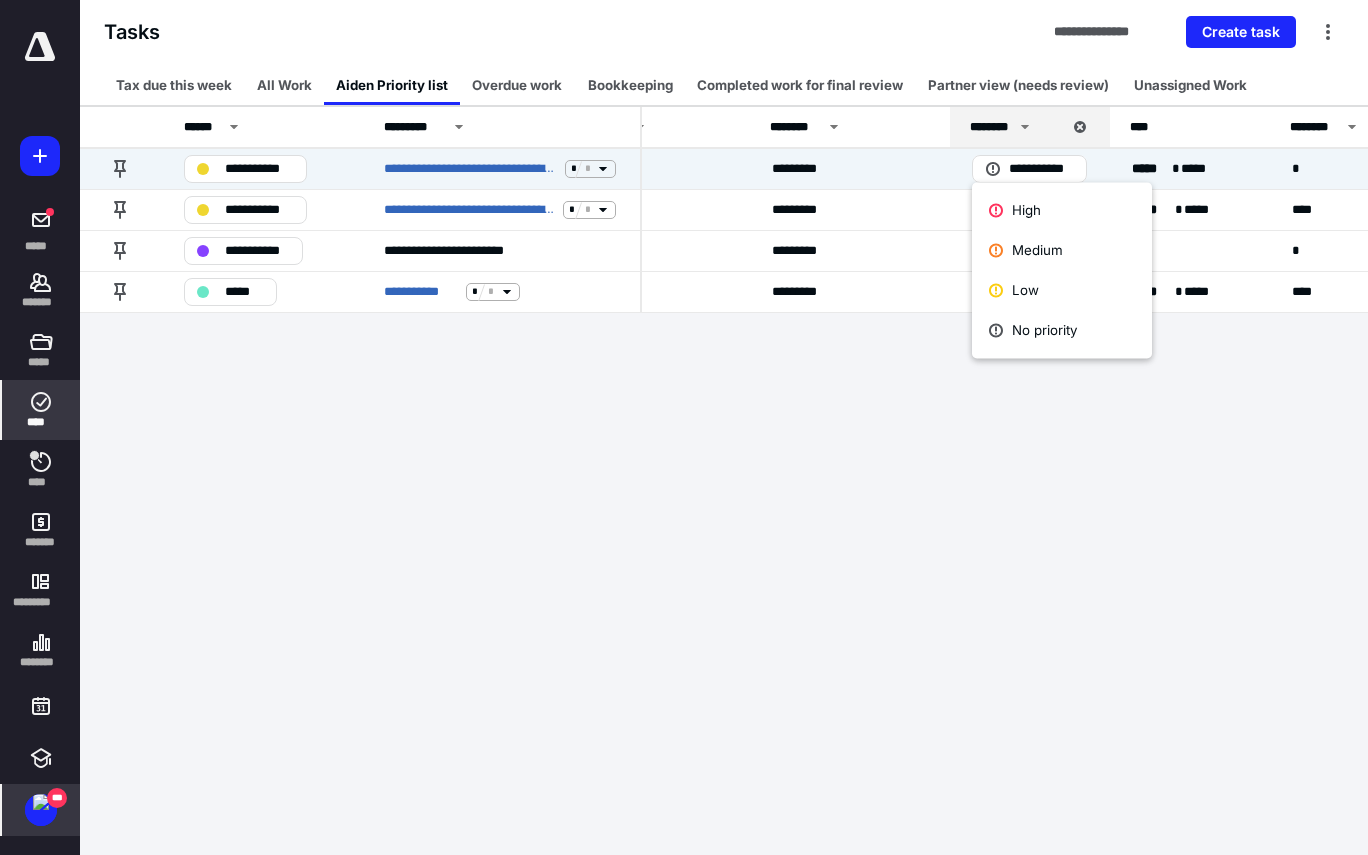 click on "**********" at bounding box center [-10, 427] 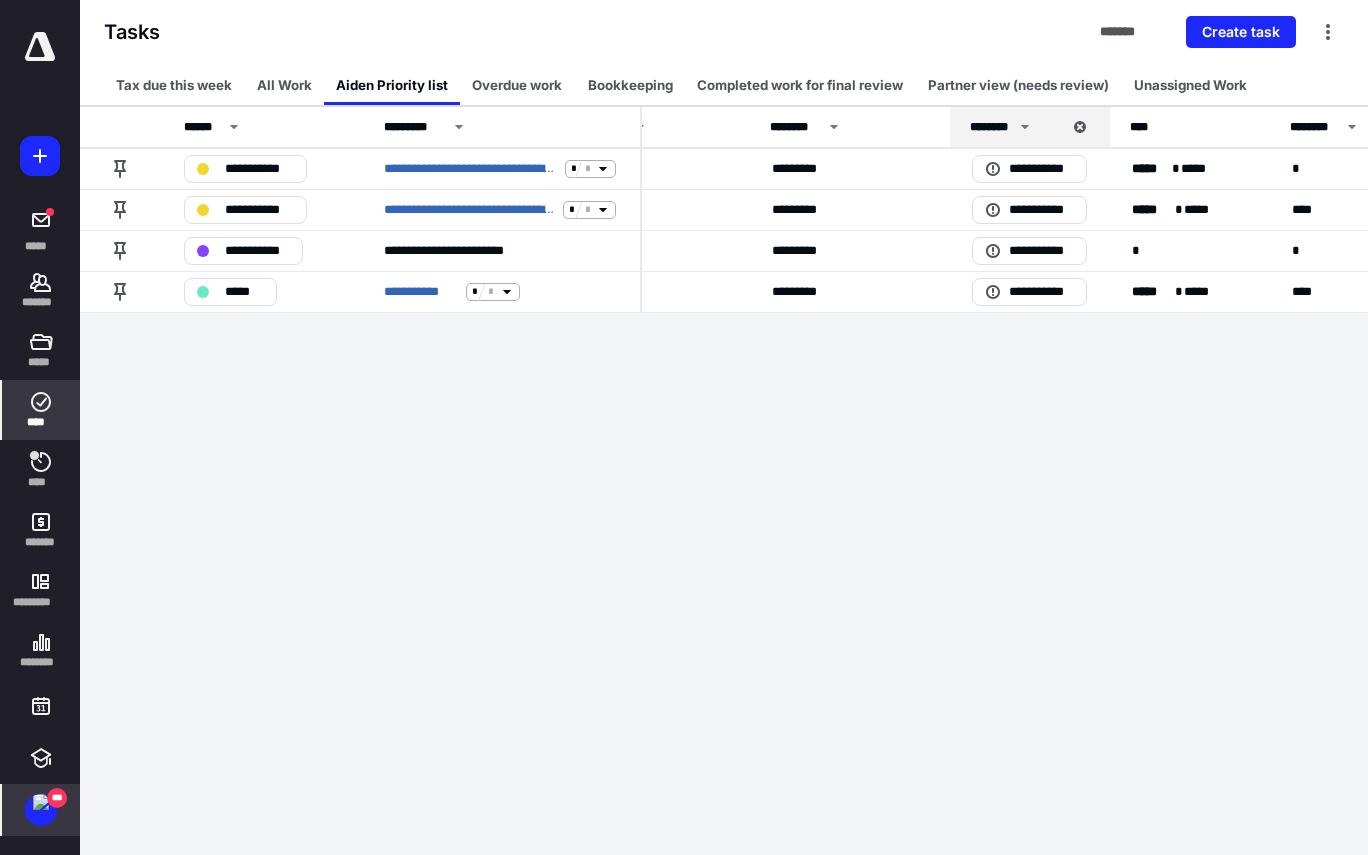 click on "********" at bounding box center (991, 127) 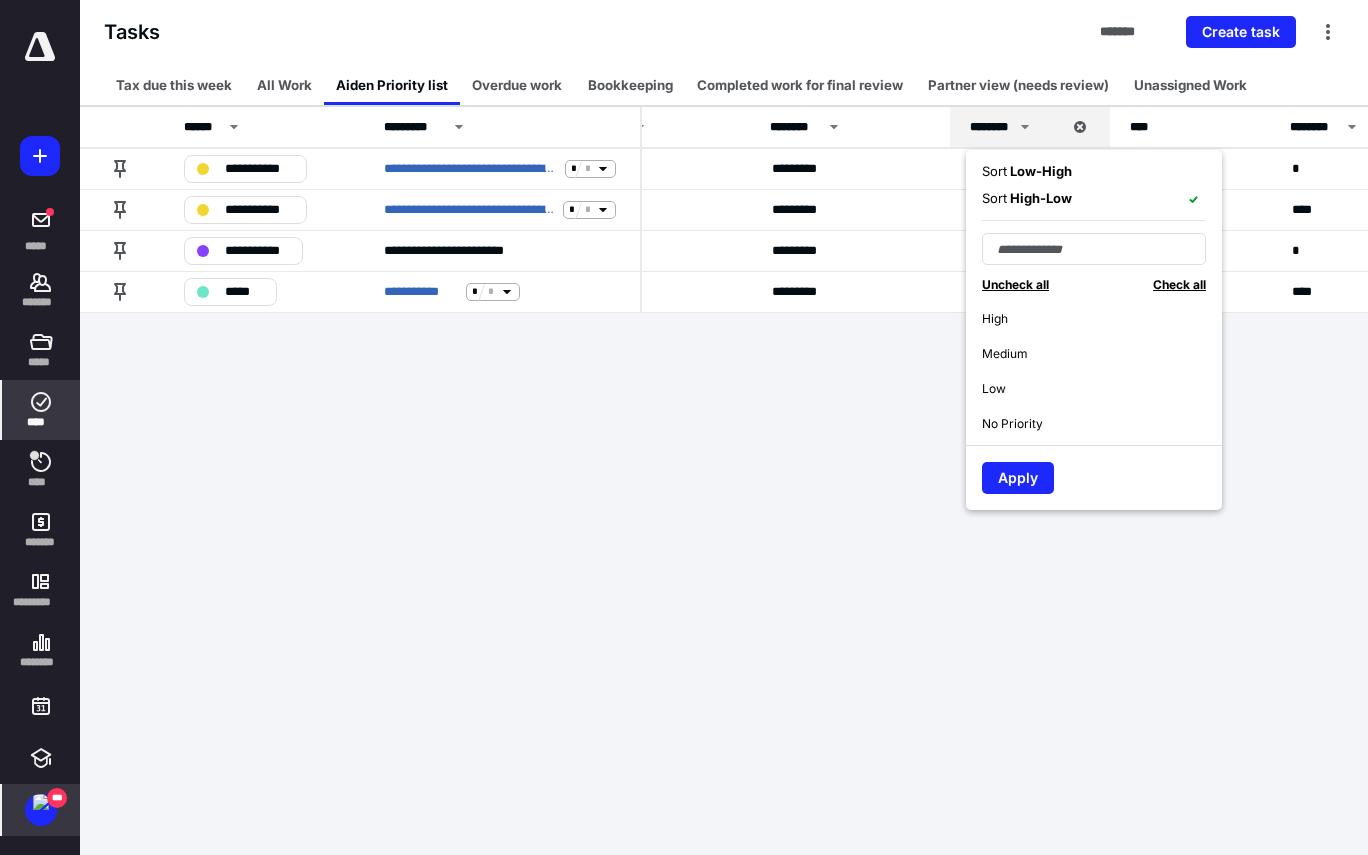 click on "**********" at bounding box center [-10, 427] 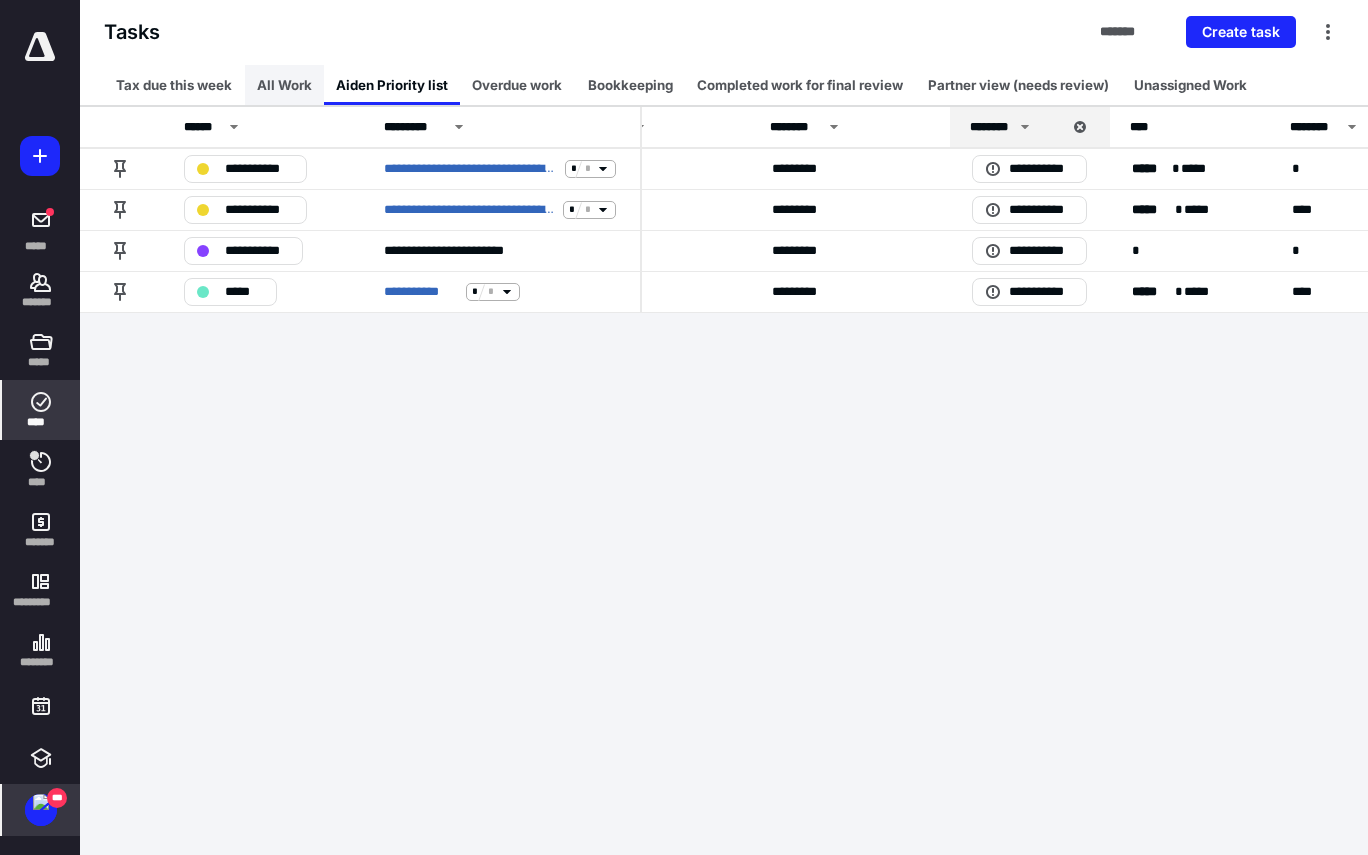 click on "All Work" at bounding box center [284, 85] 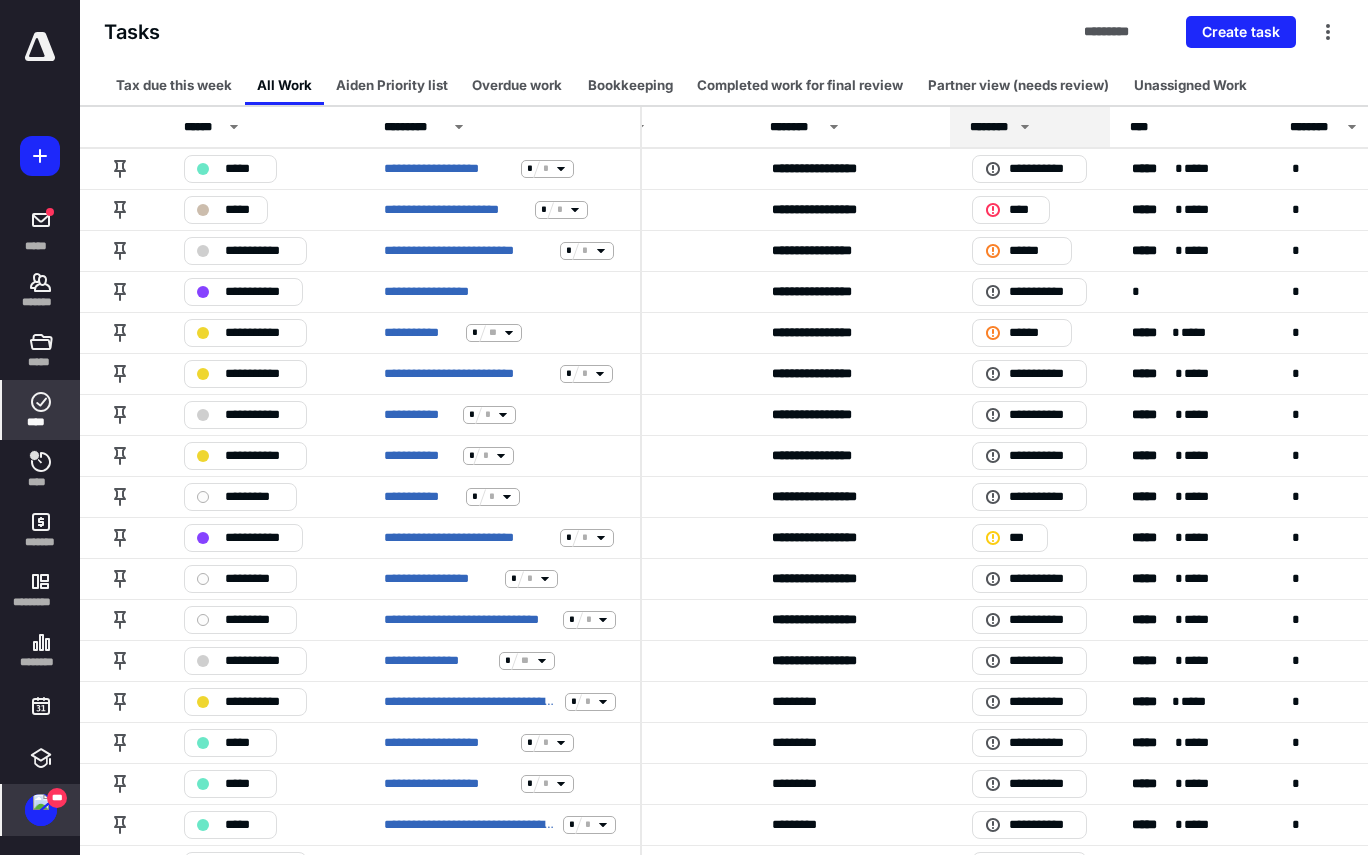 click on "********" at bounding box center (991, 127) 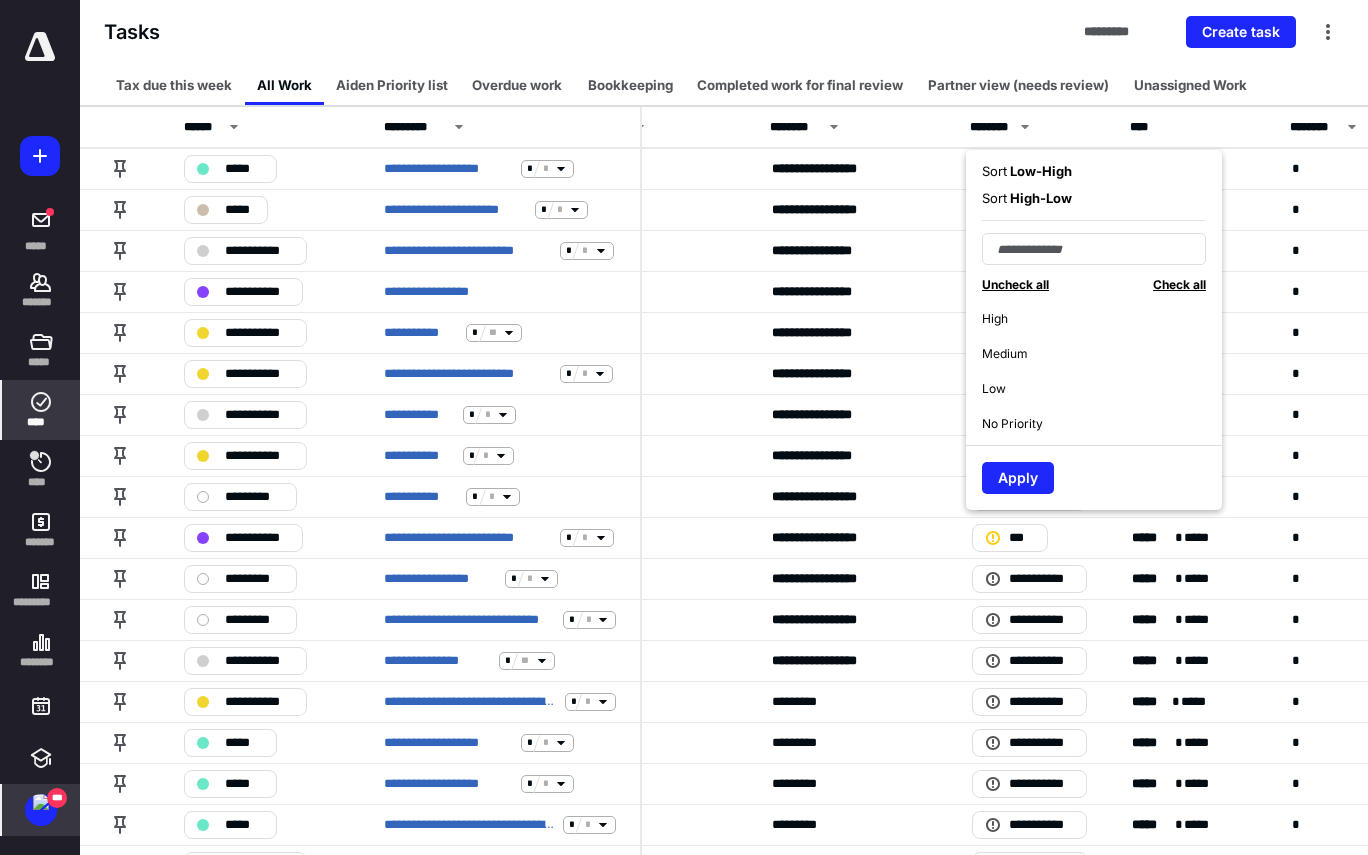 click on "High" at bounding box center (1102, 318) 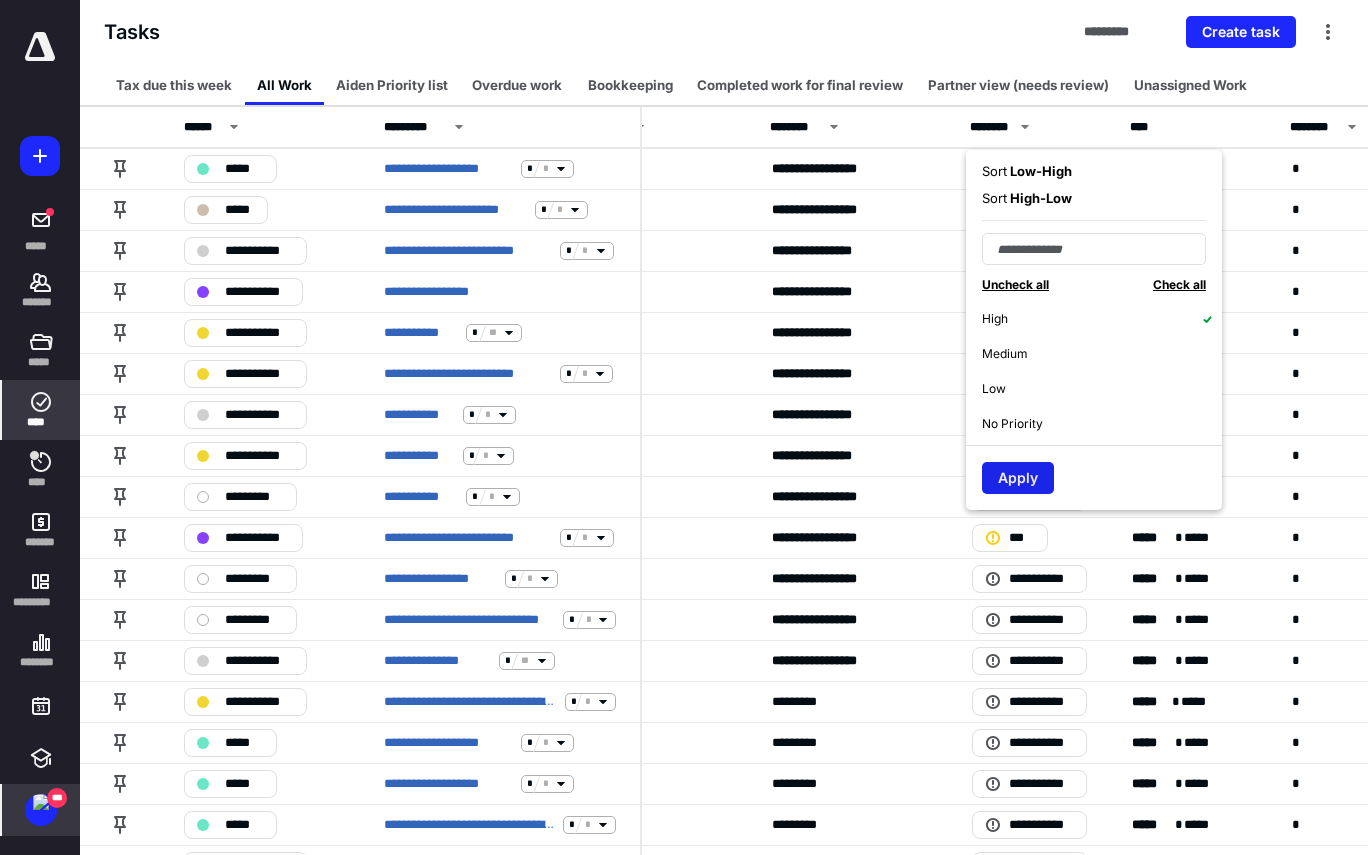 click on "Apply" at bounding box center (1018, 478) 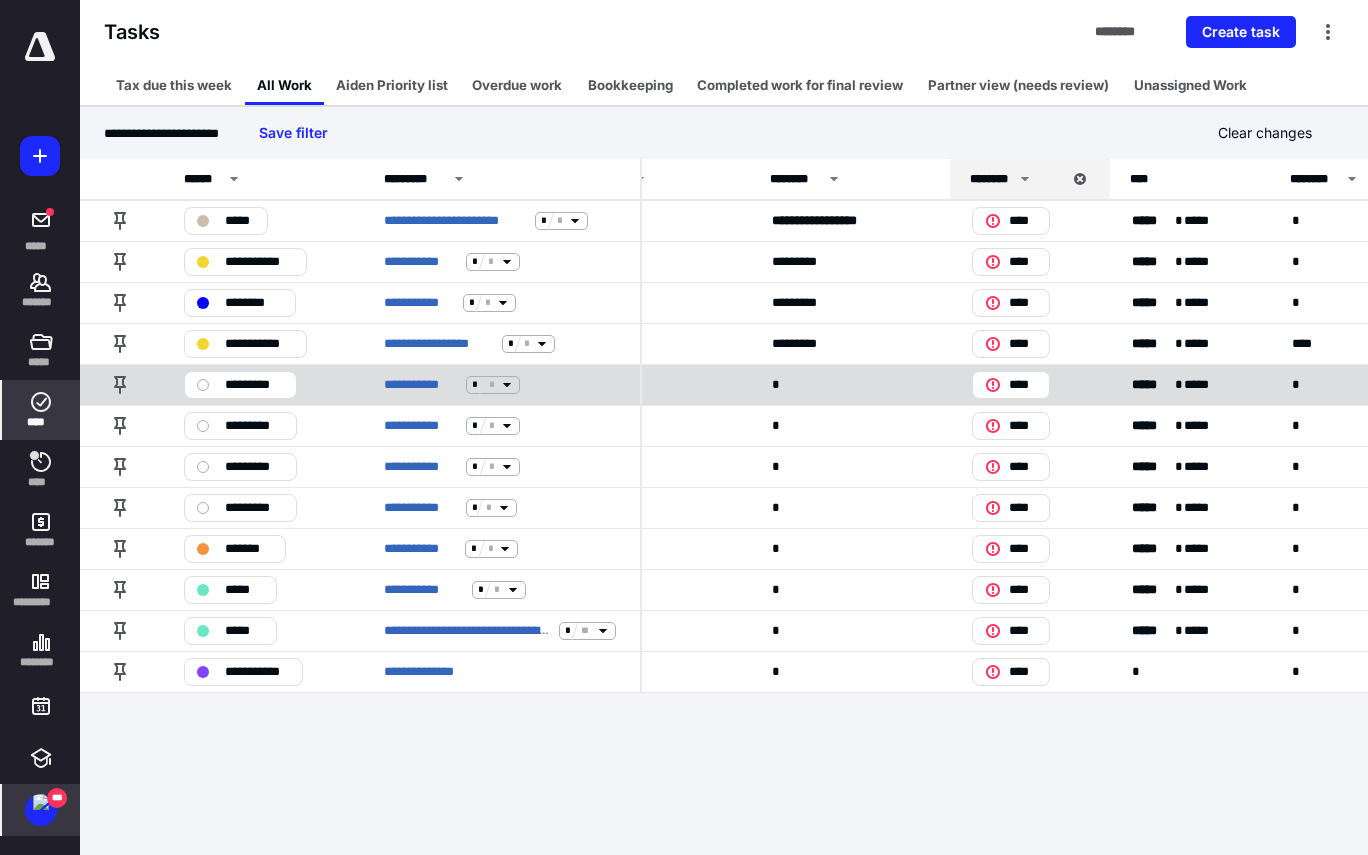click on "*" at bounding box center [848, 384] 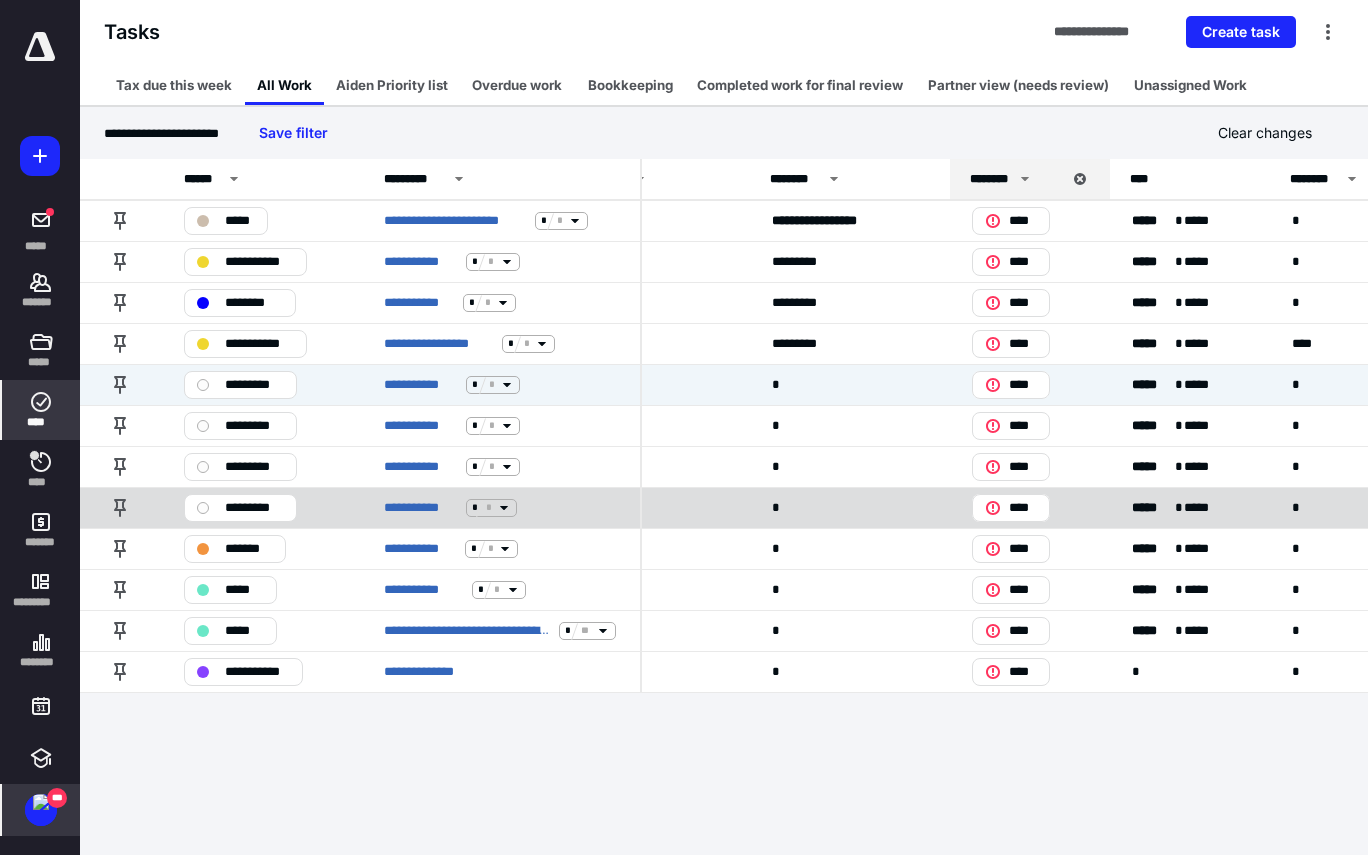 click on "*" at bounding box center [848, 507] 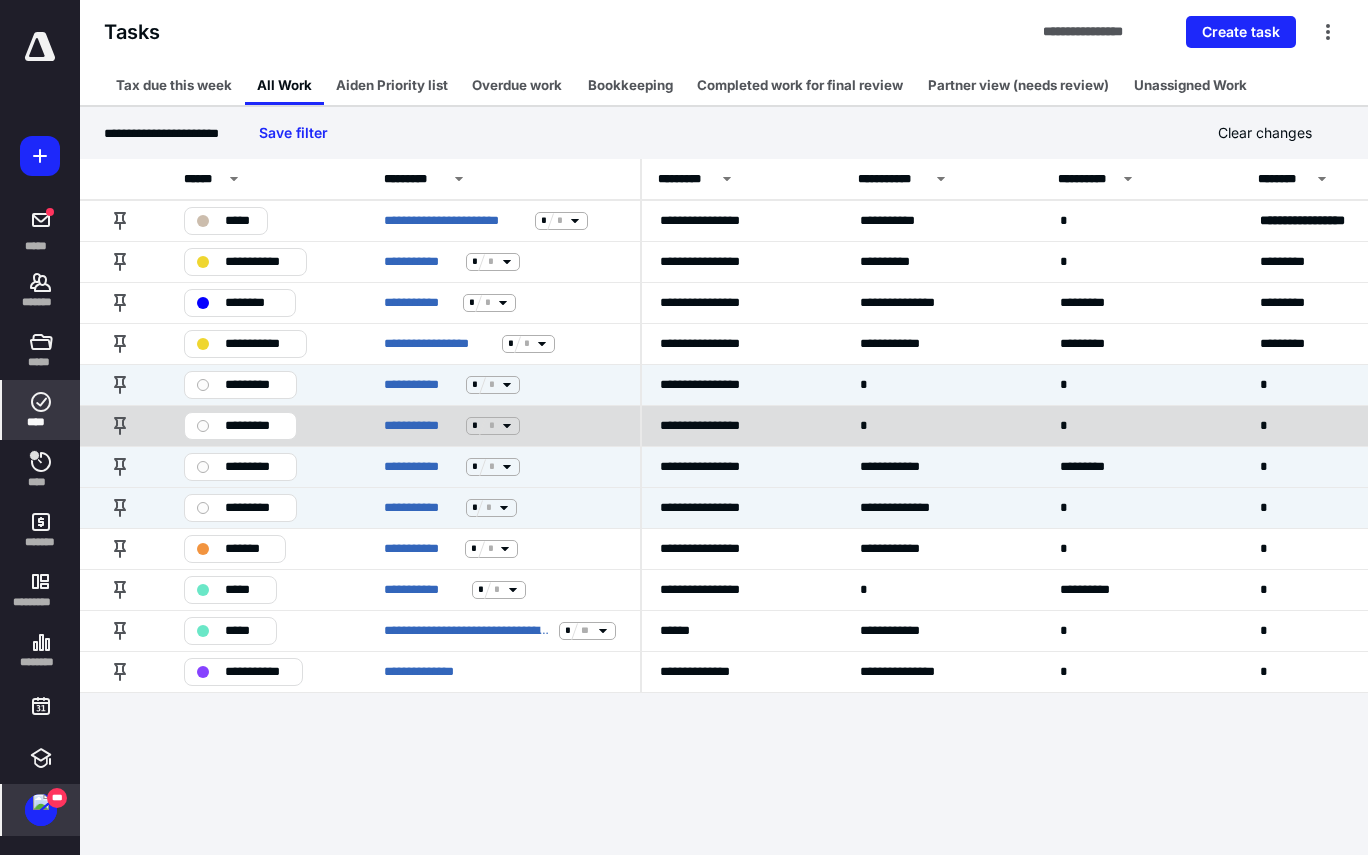 scroll, scrollTop: 0, scrollLeft: 204, axis: horizontal 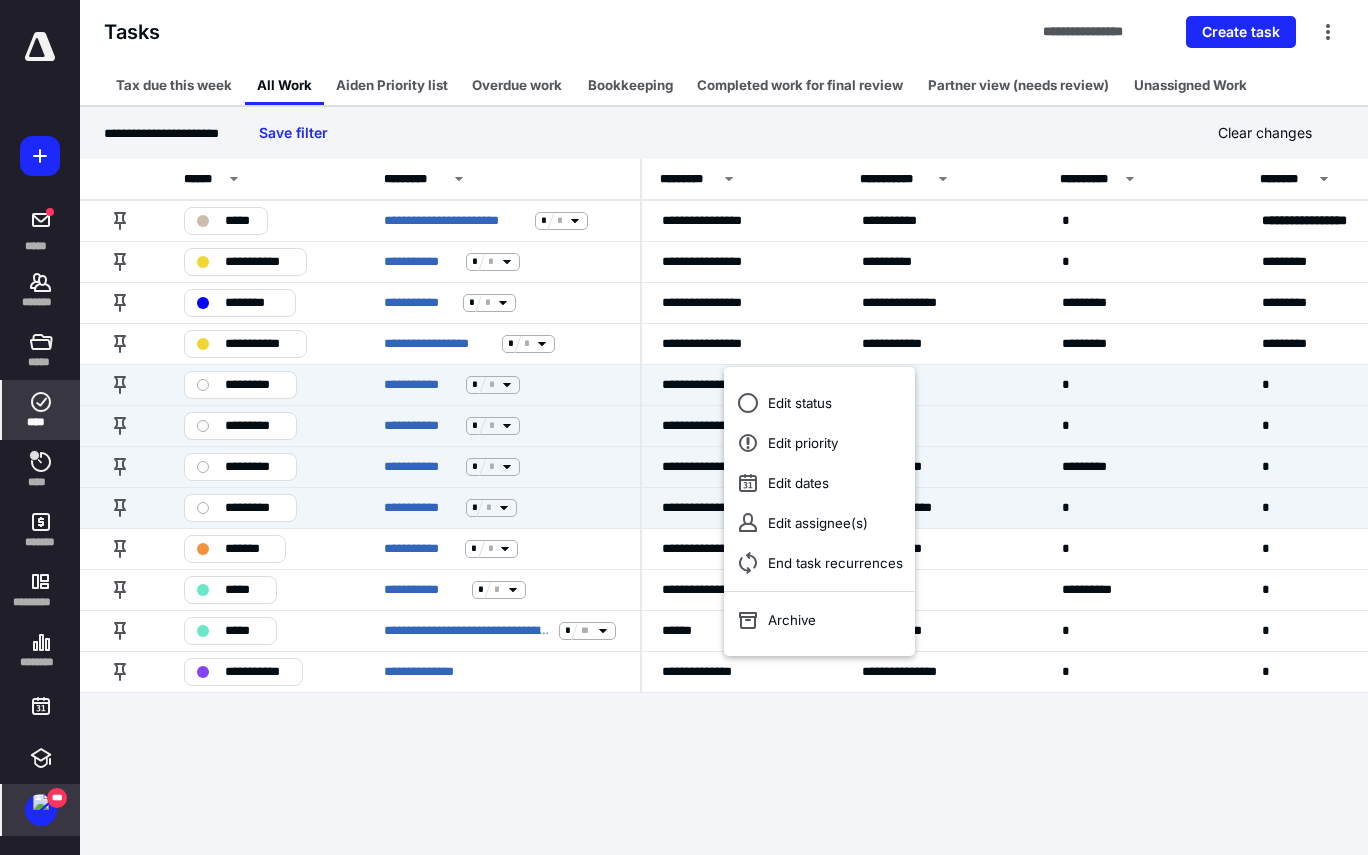 click at bounding box center [724, 705] 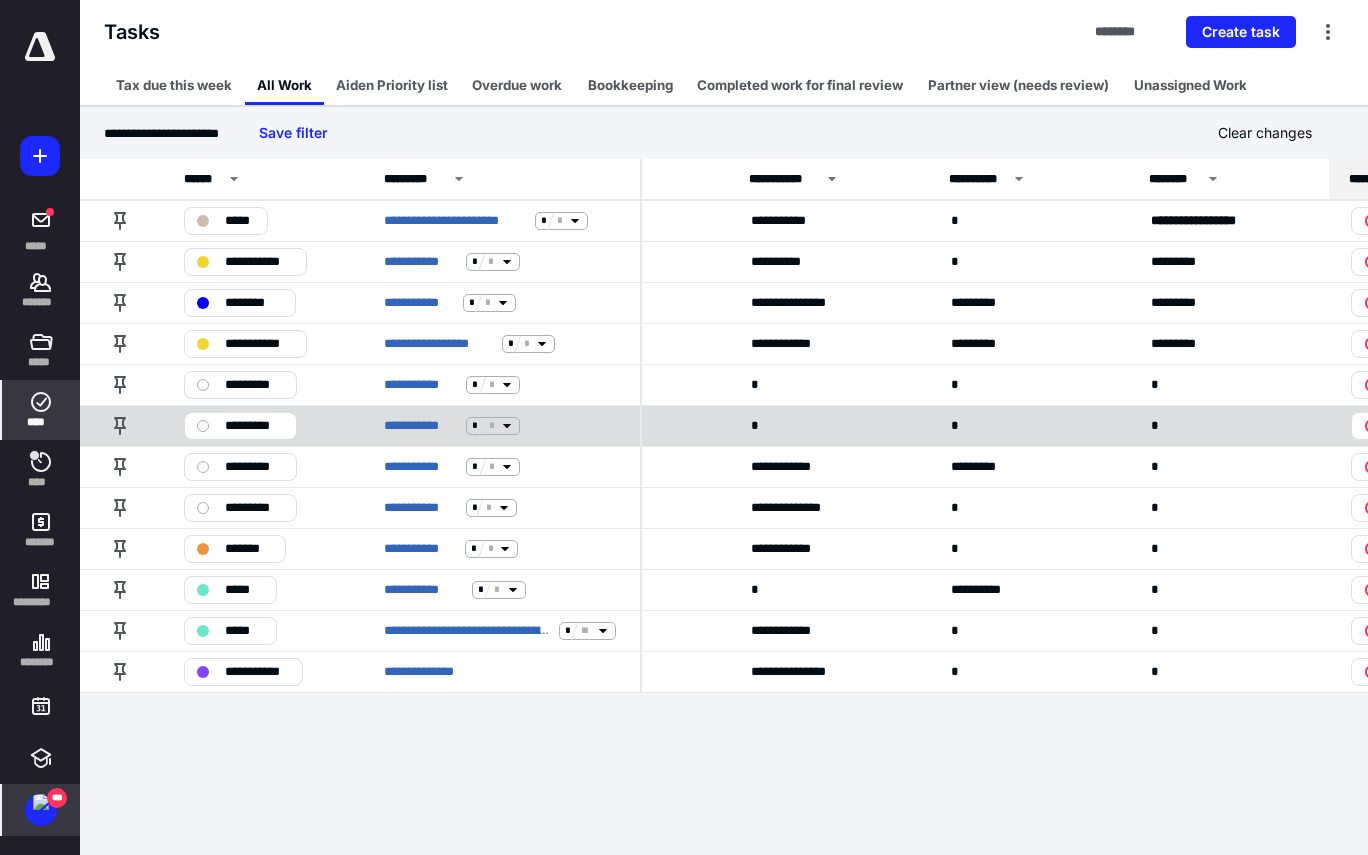 scroll, scrollTop: 0, scrollLeft: 0, axis: both 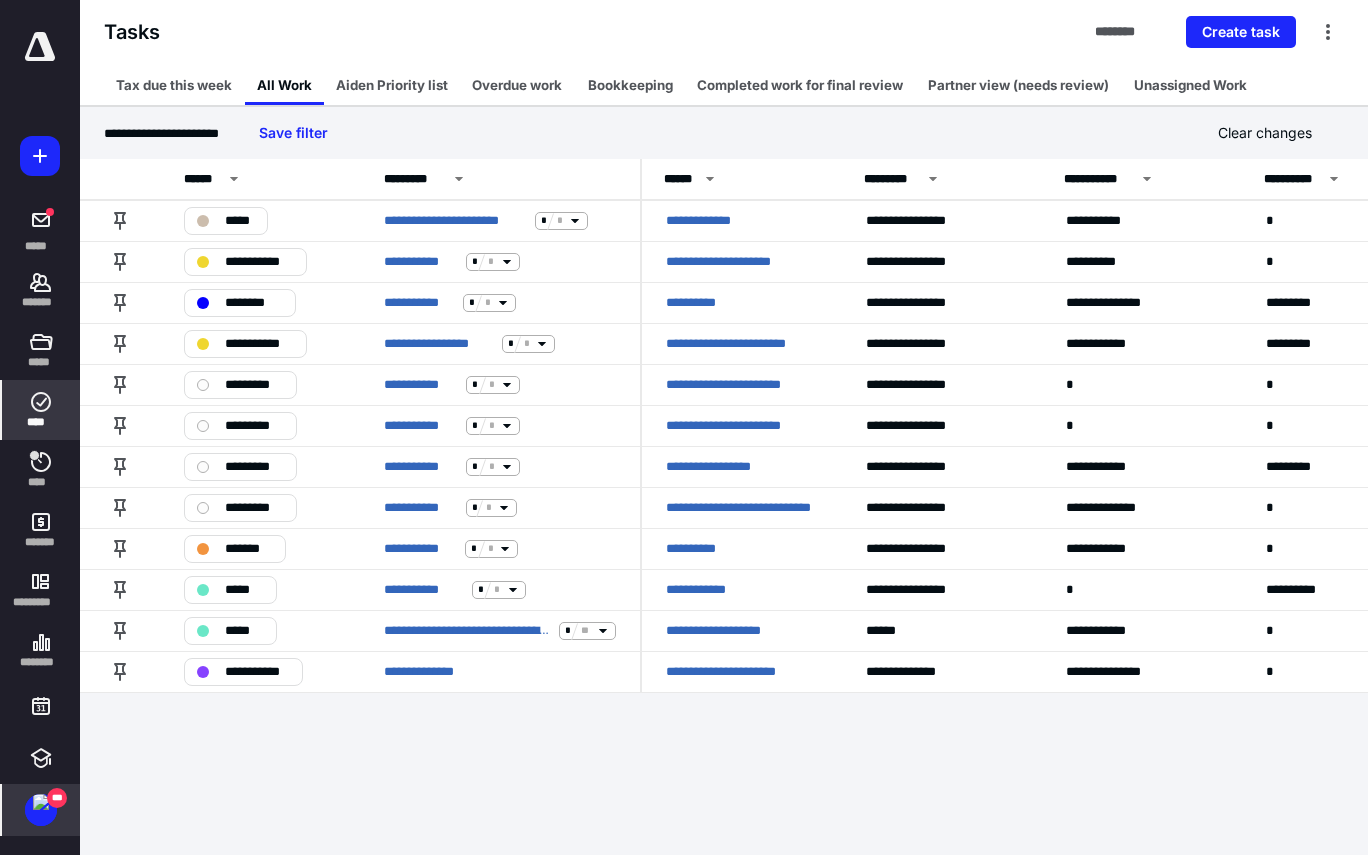 click on "**********" at bounding box center [724, 133] 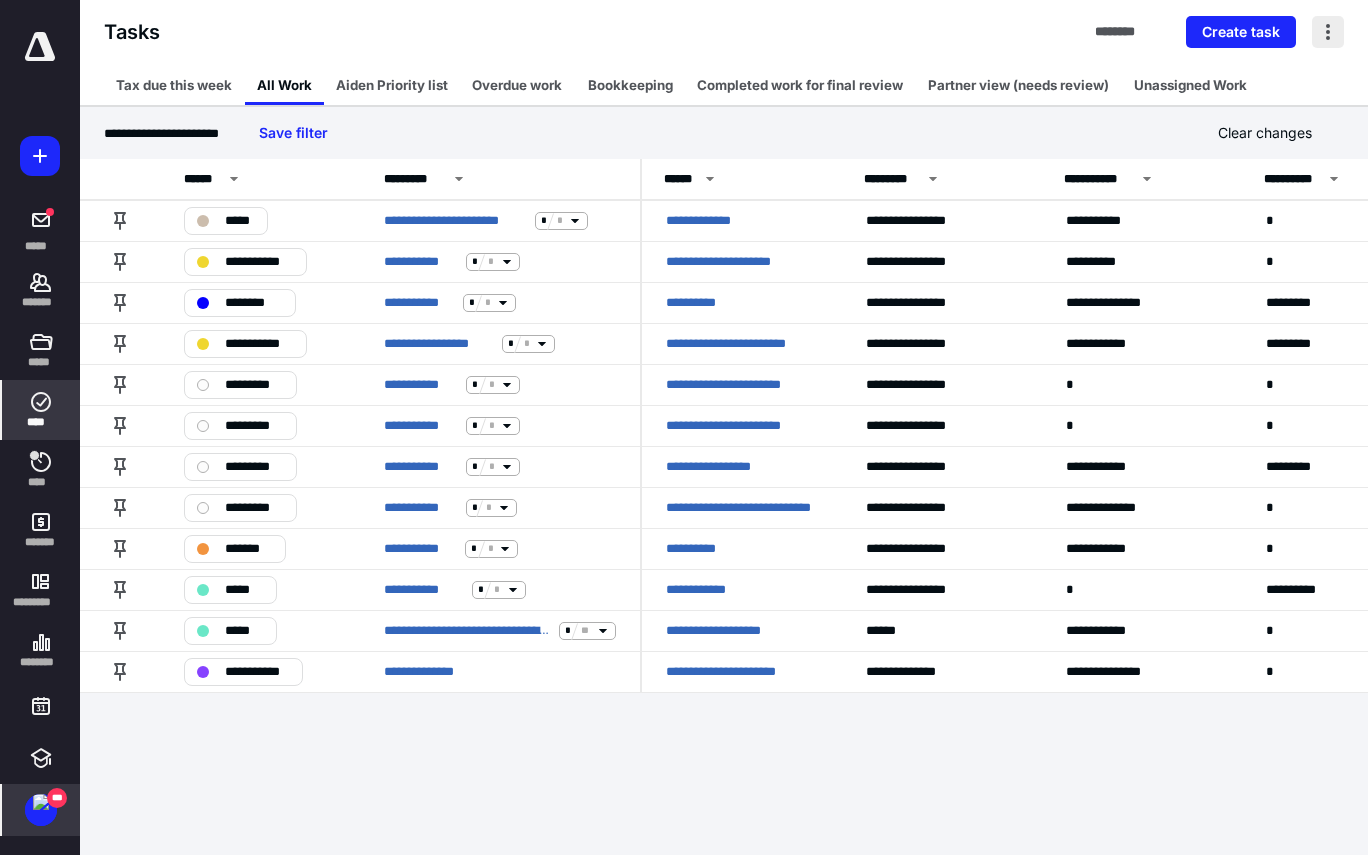 click at bounding box center (1328, 32) 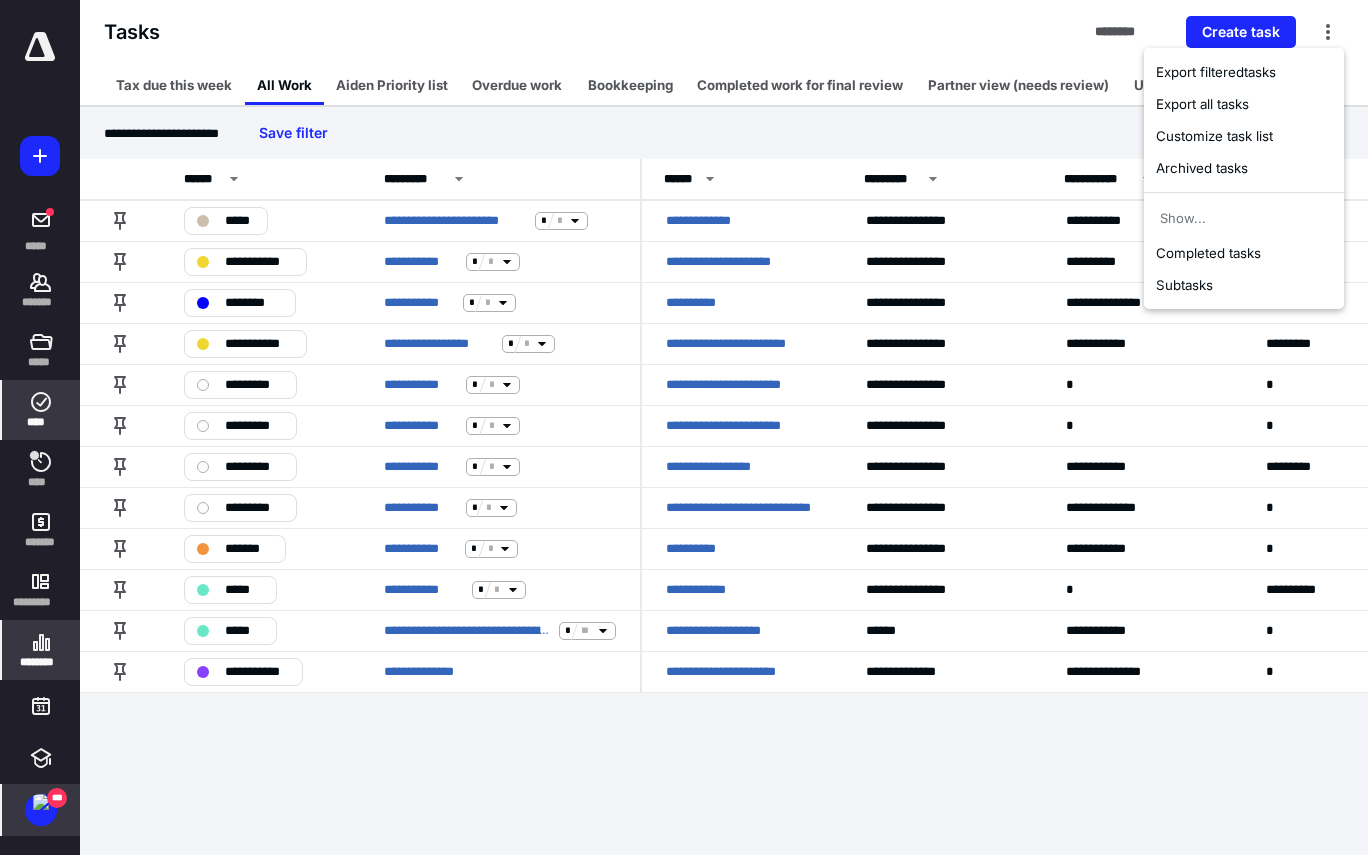 click on "********" at bounding box center (41, 662) 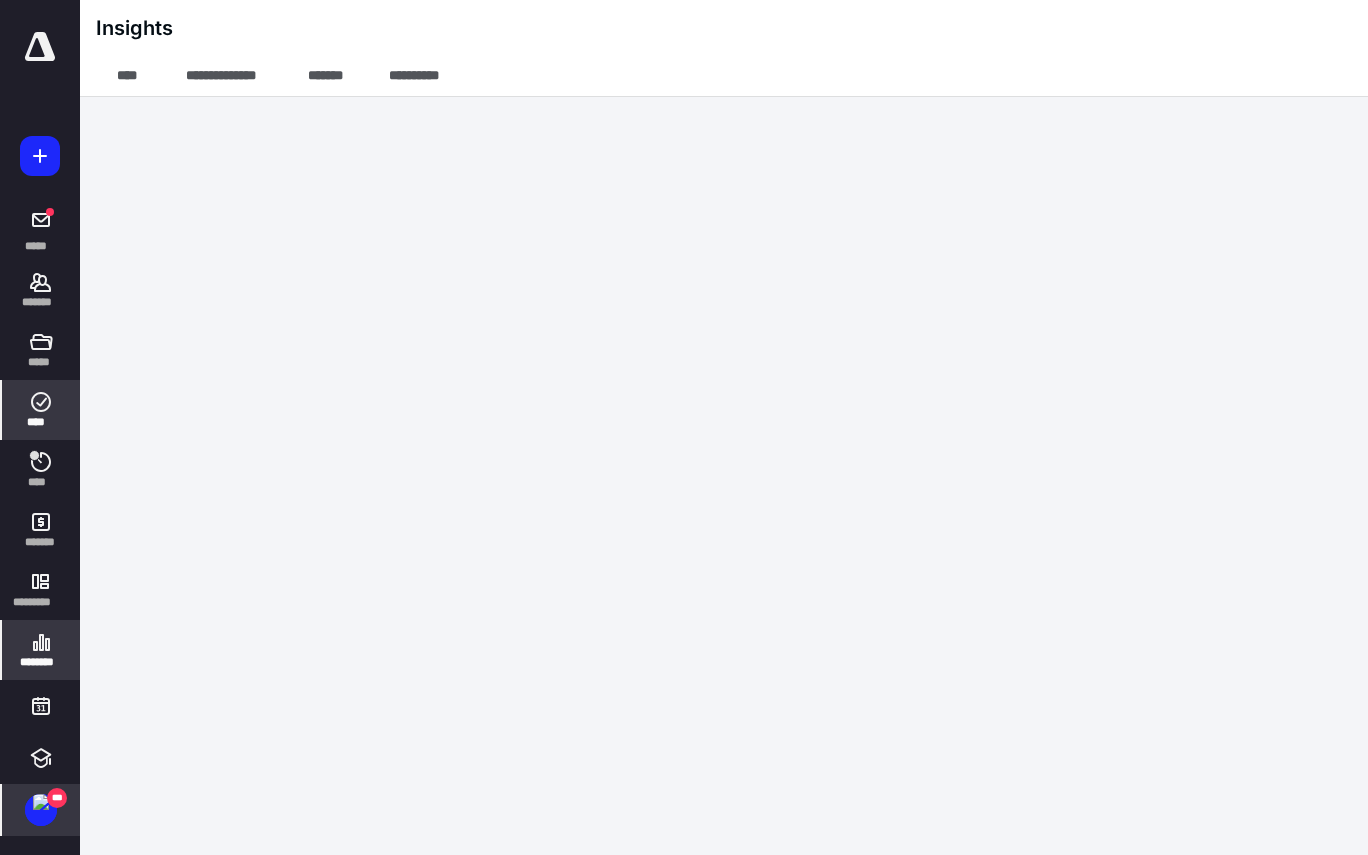 click on "****" at bounding box center [41, 410] 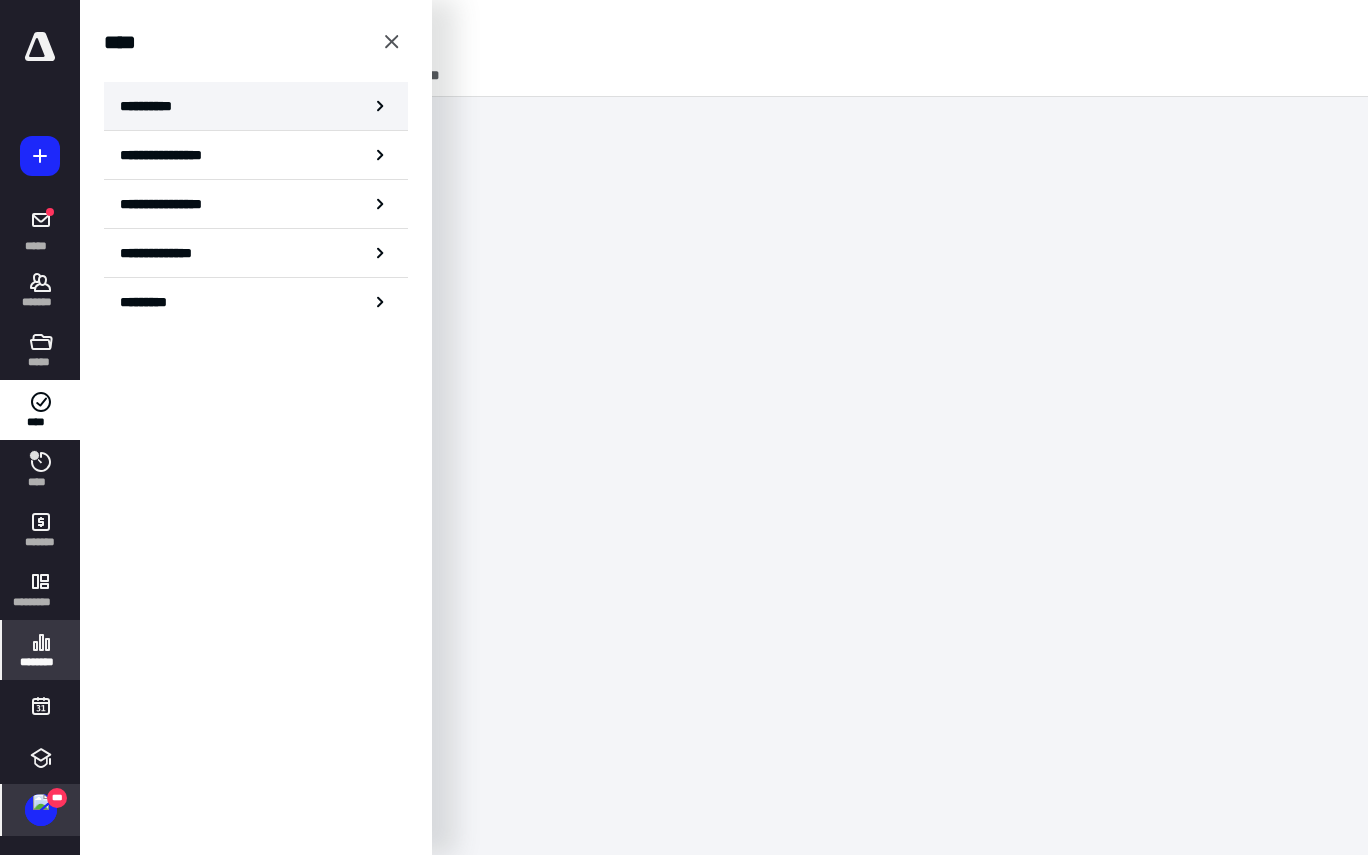 click on "**********" at bounding box center (256, 106) 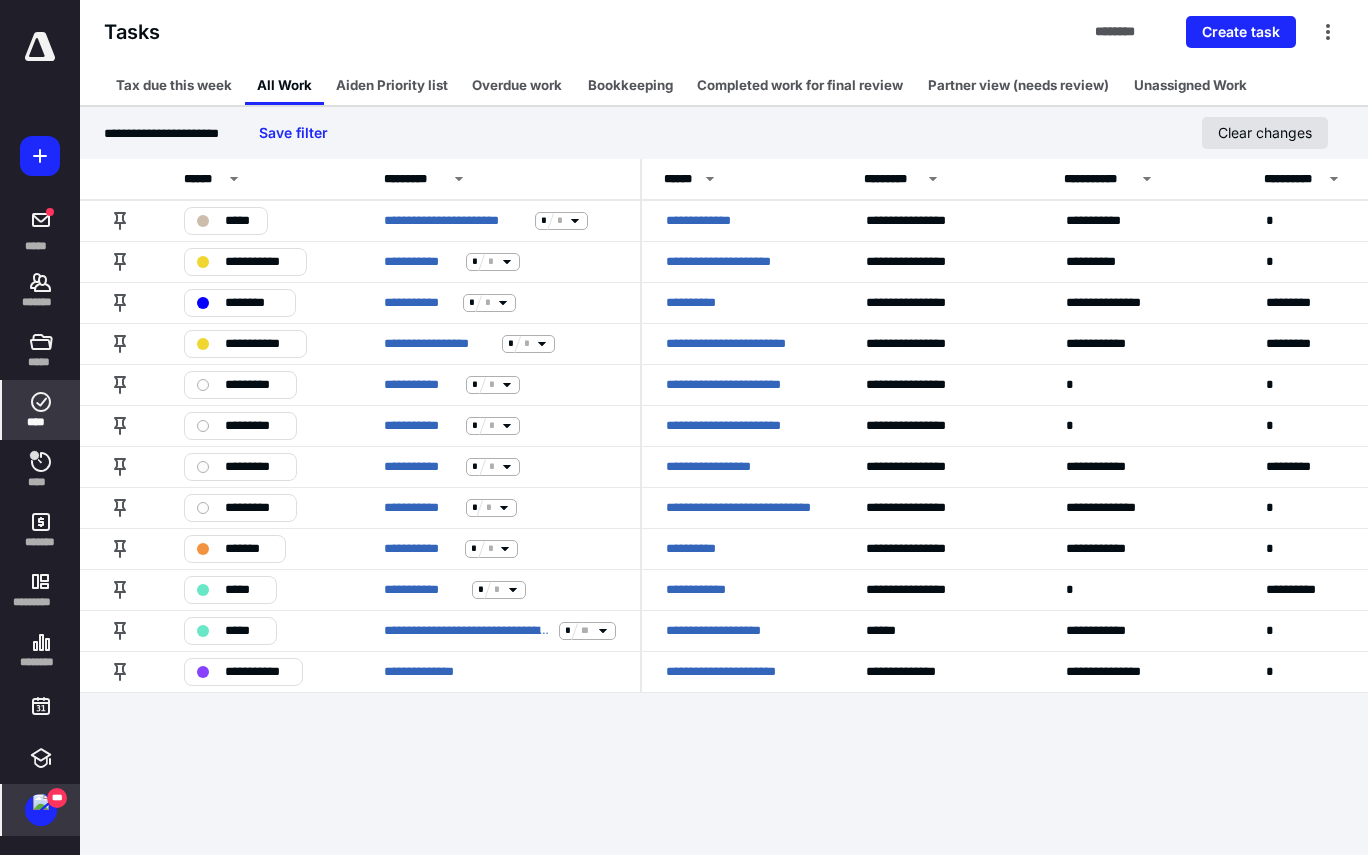 click on "Clear changes" at bounding box center [1265, 133] 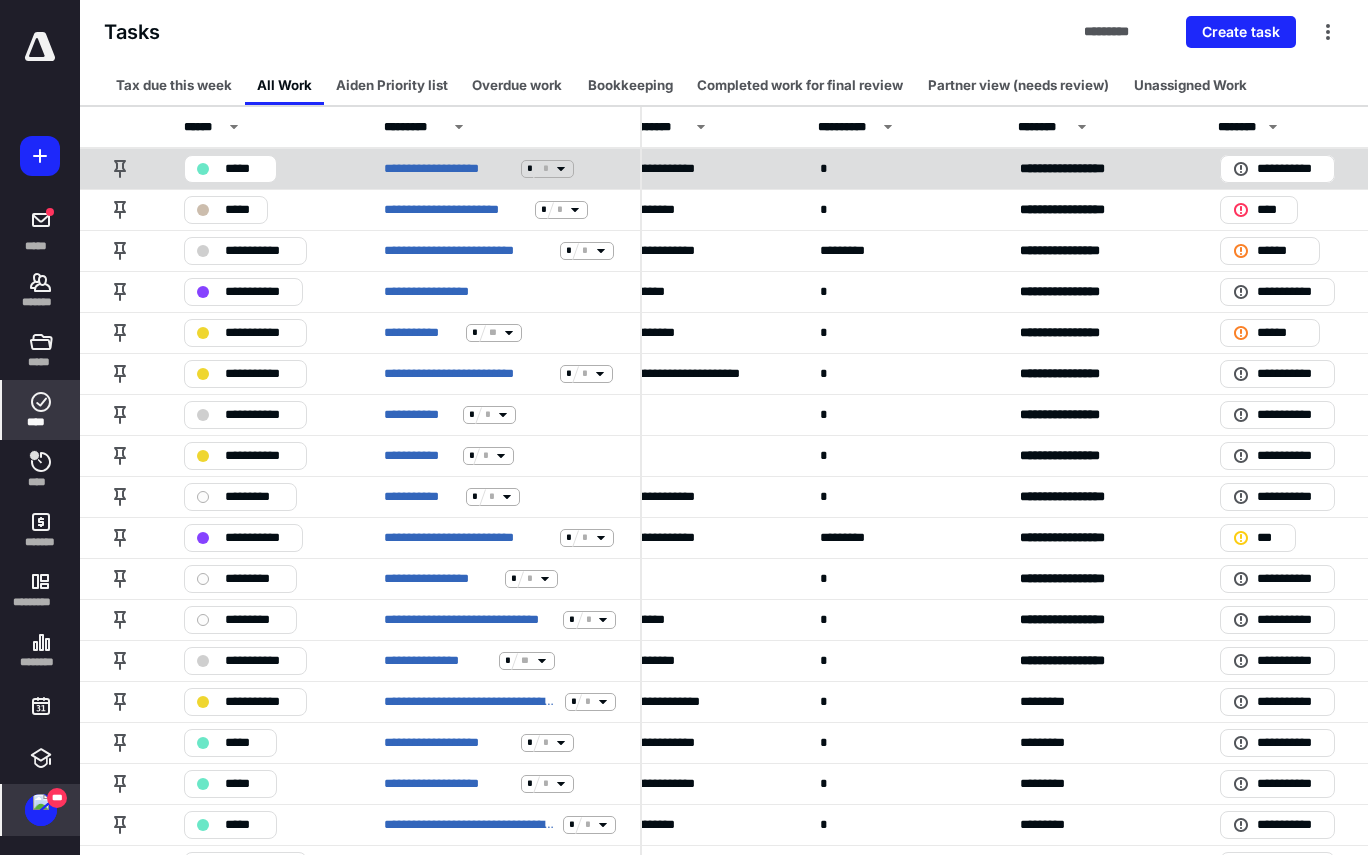 scroll, scrollTop: 0, scrollLeft: 456, axis: horizontal 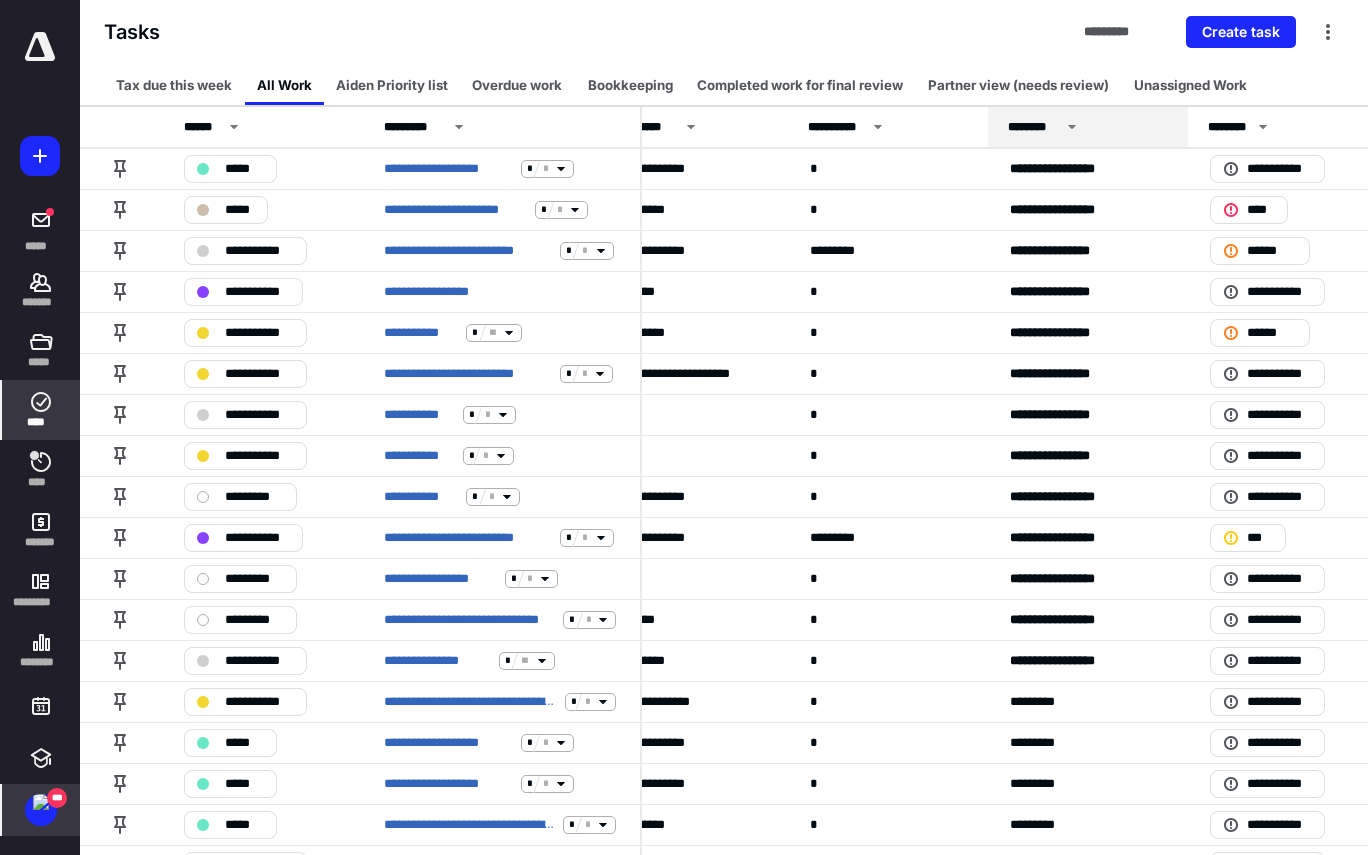 click 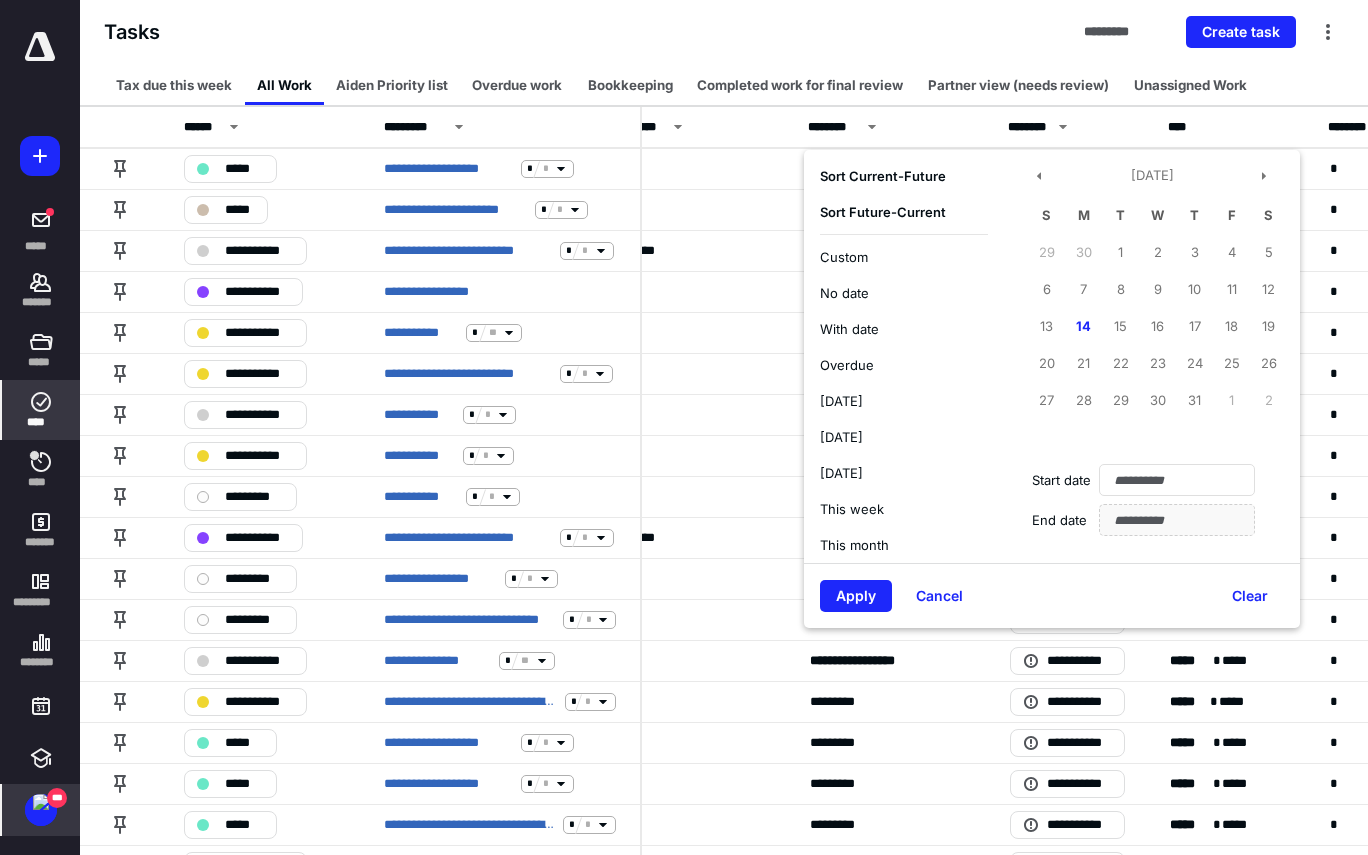 scroll, scrollTop: 0, scrollLeft: 655, axis: horizontal 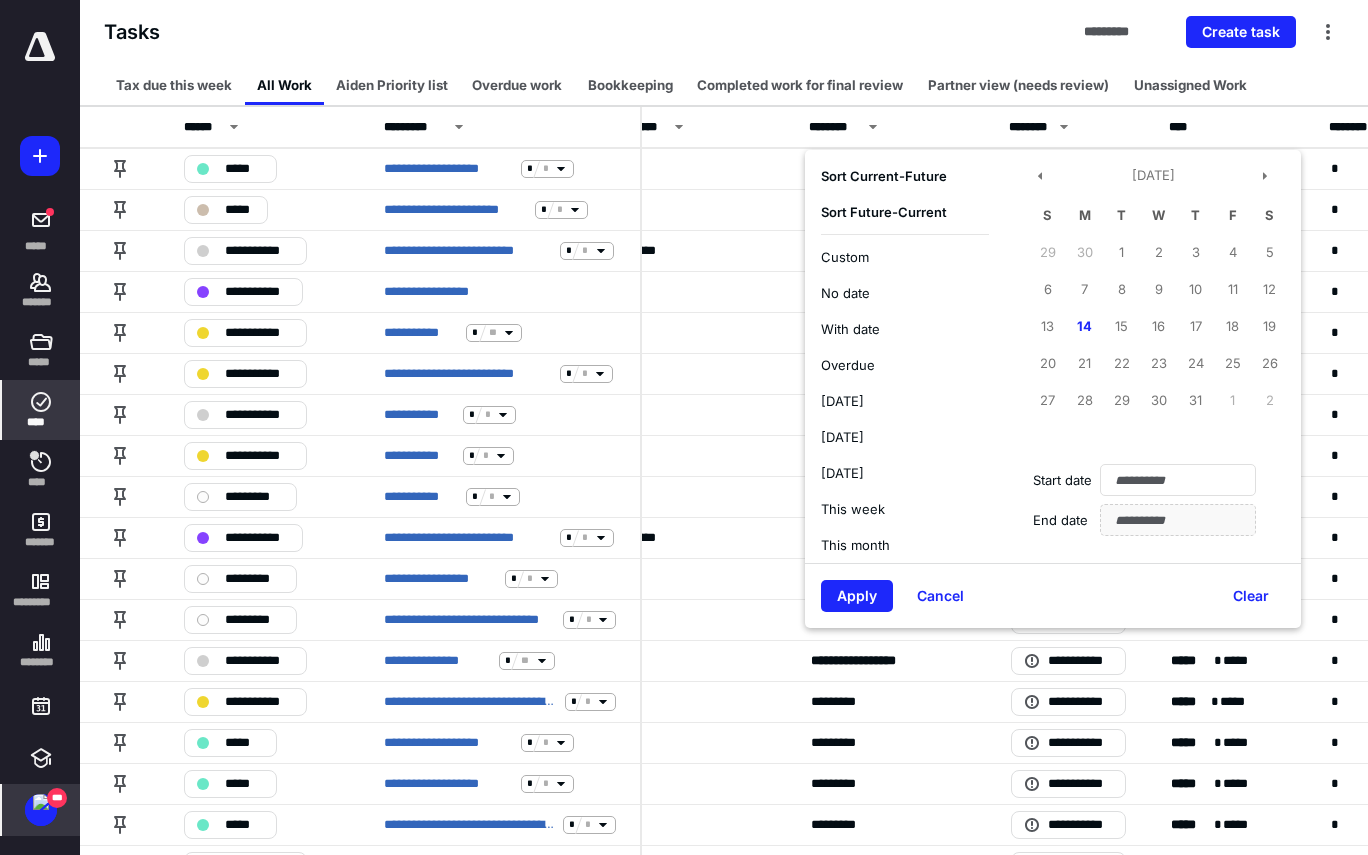 click on "This week" at bounding box center (853, 509) 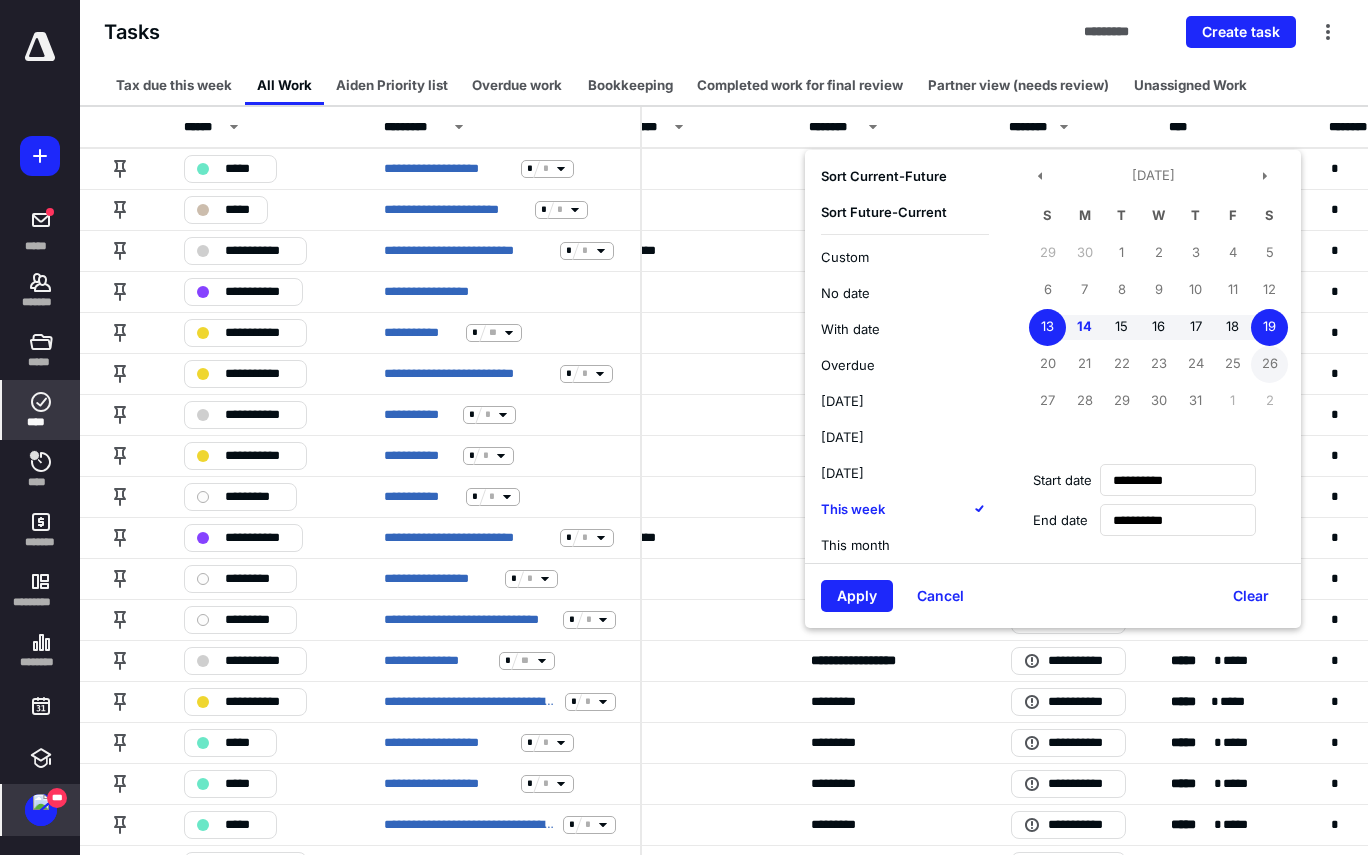 click on "26" at bounding box center [1269, 364] 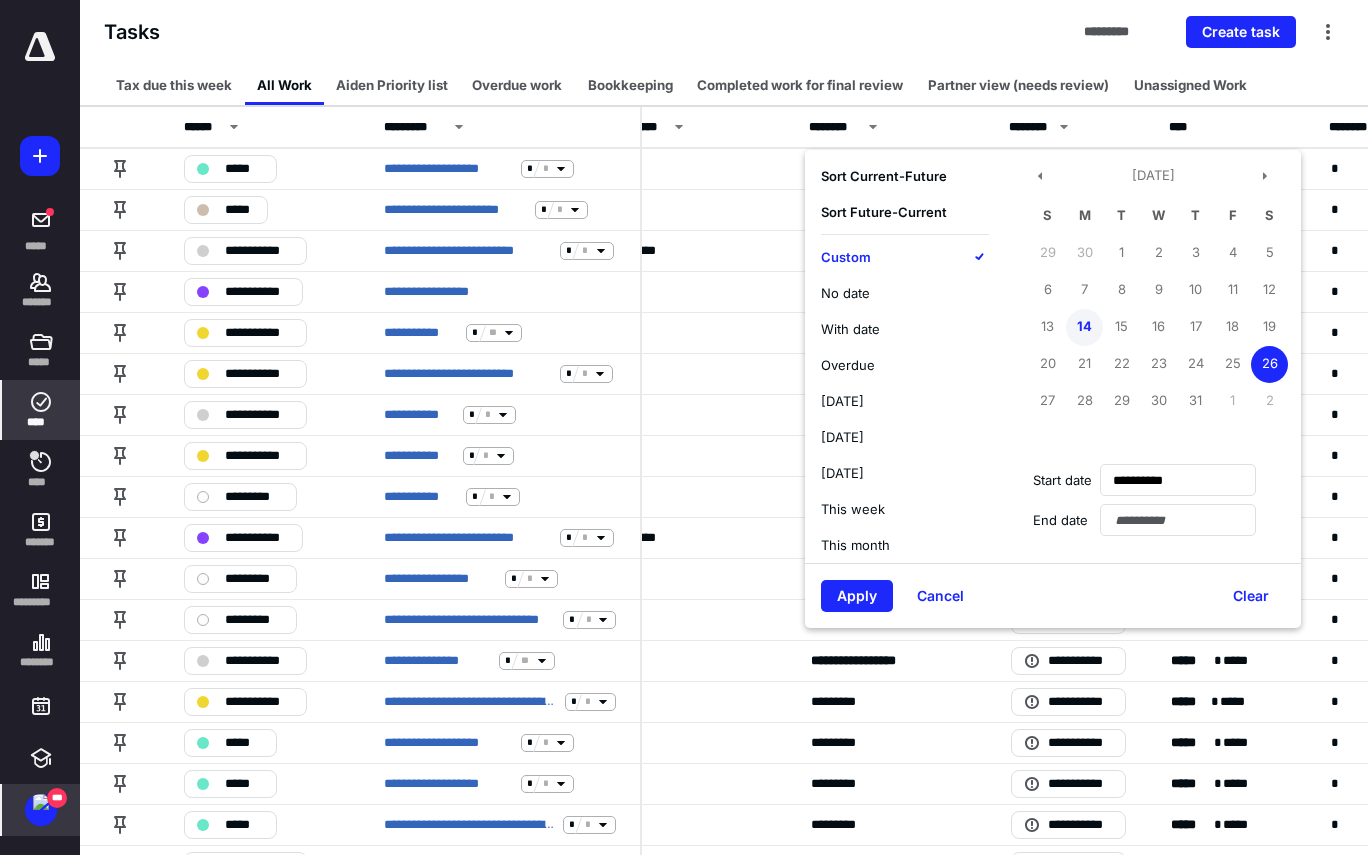 click on "14" at bounding box center (1084, 327) 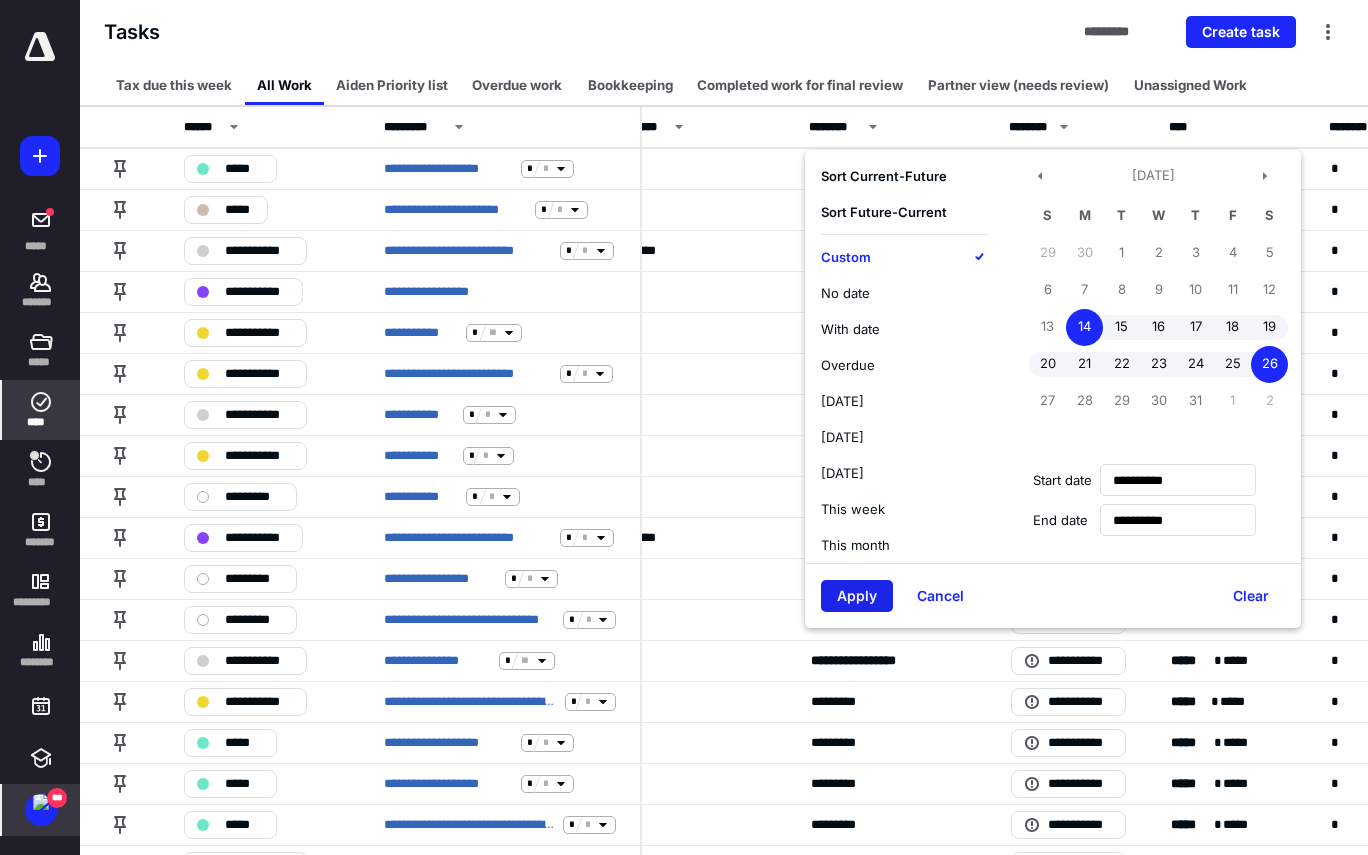 click on "Apply" at bounding box center (857, 596) 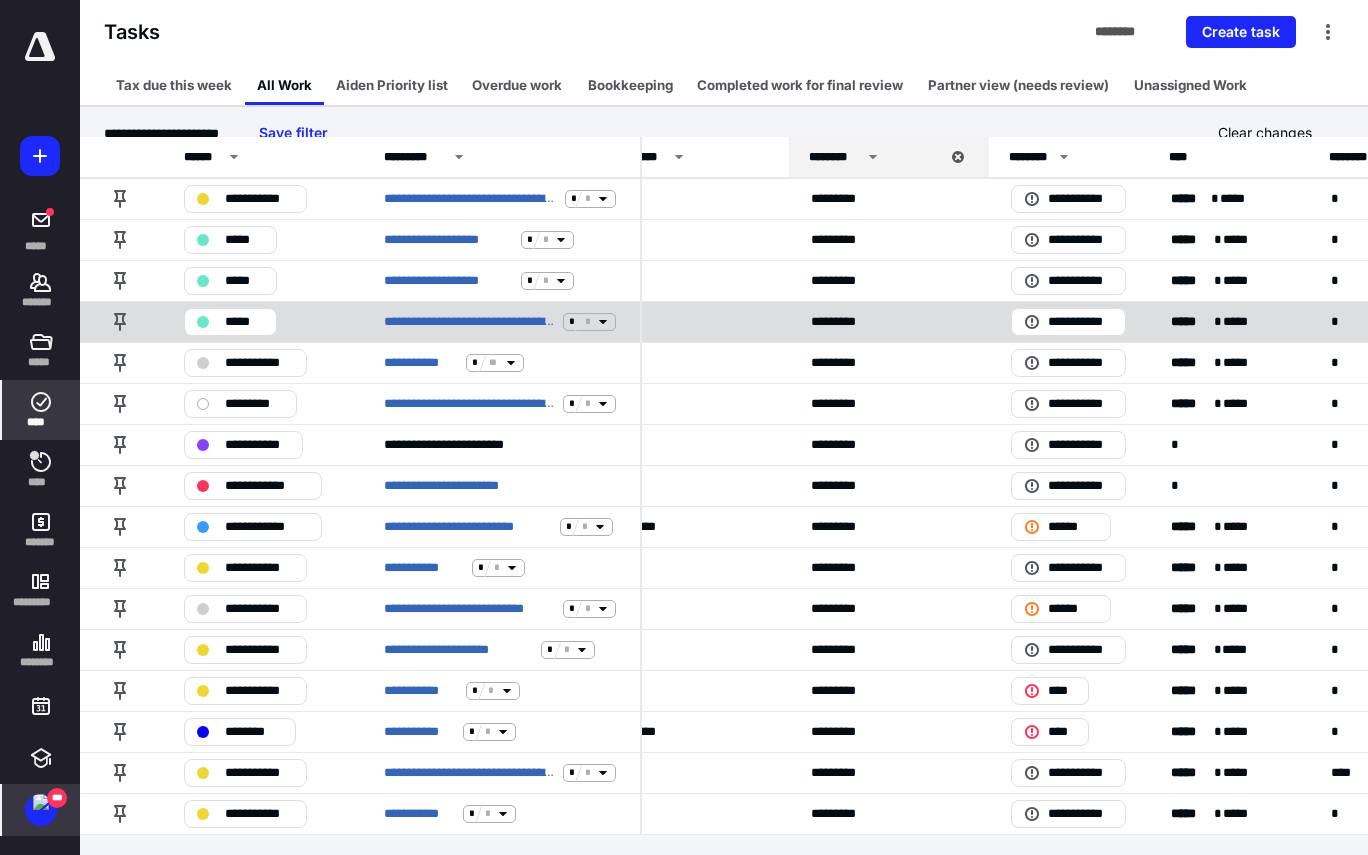 scroll, scrollTop: 22, scrollLeft: 0, axis: vertical 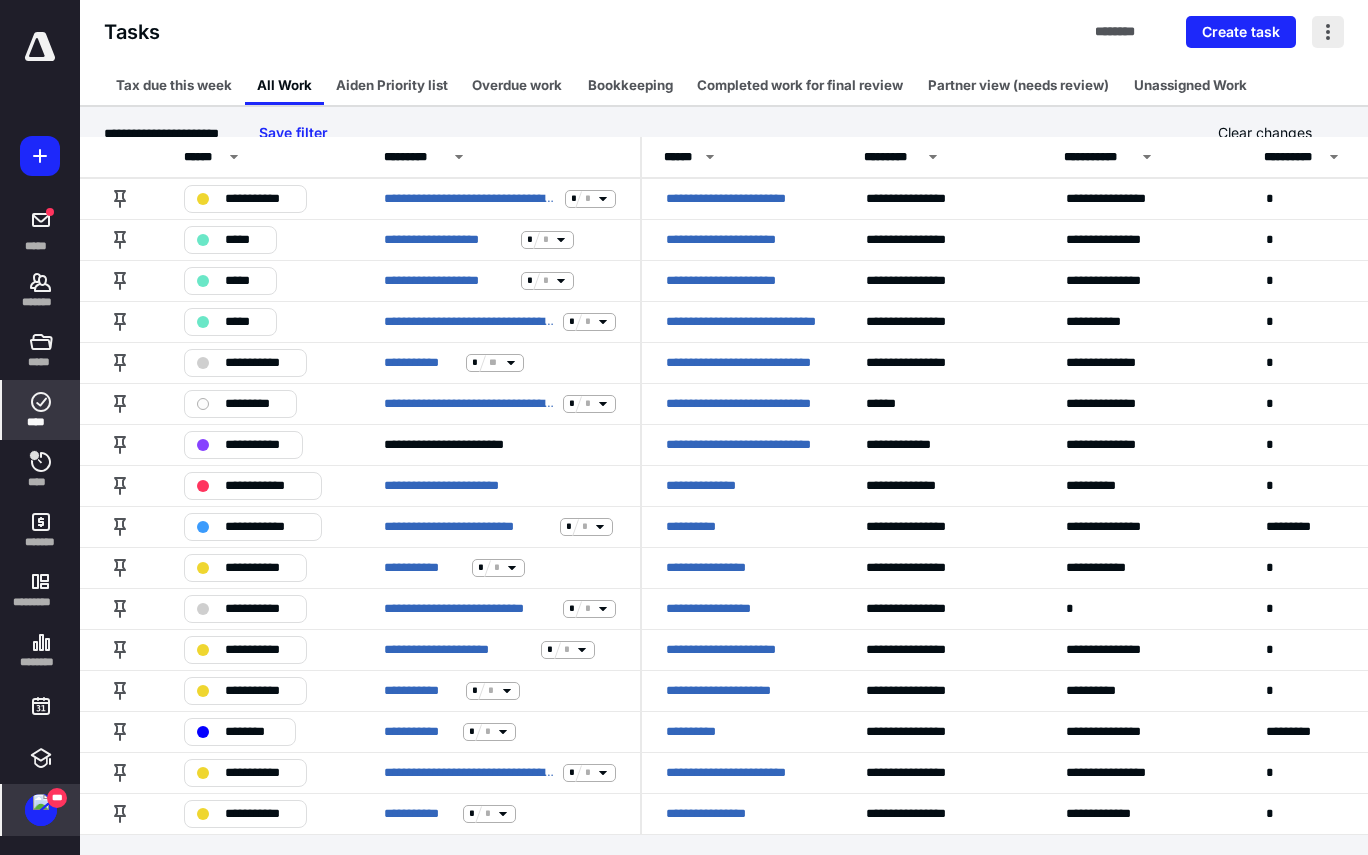 click at bounding box center (1328, 32) 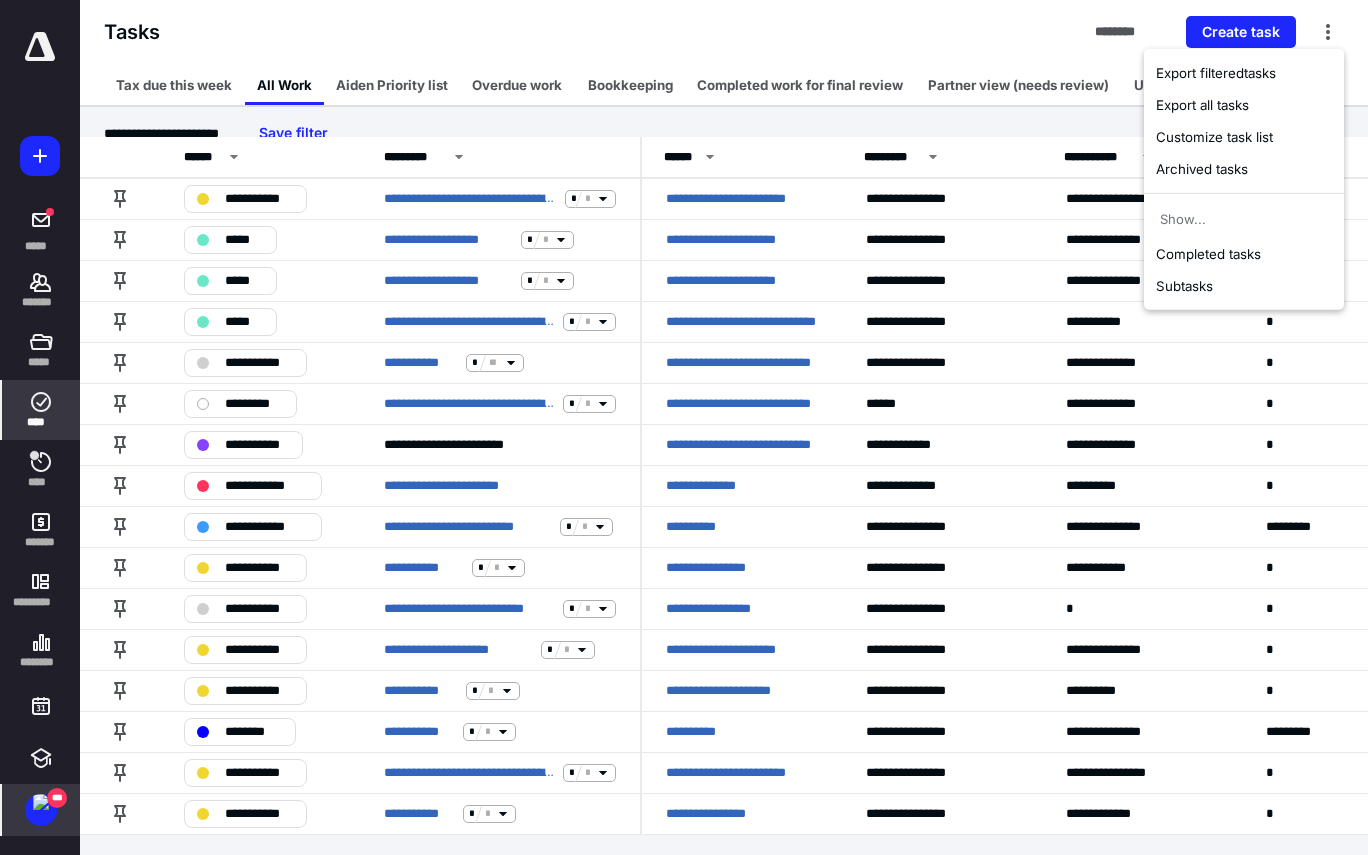 click on "Tasks ******** Create task" at bounding box center (724, 32) 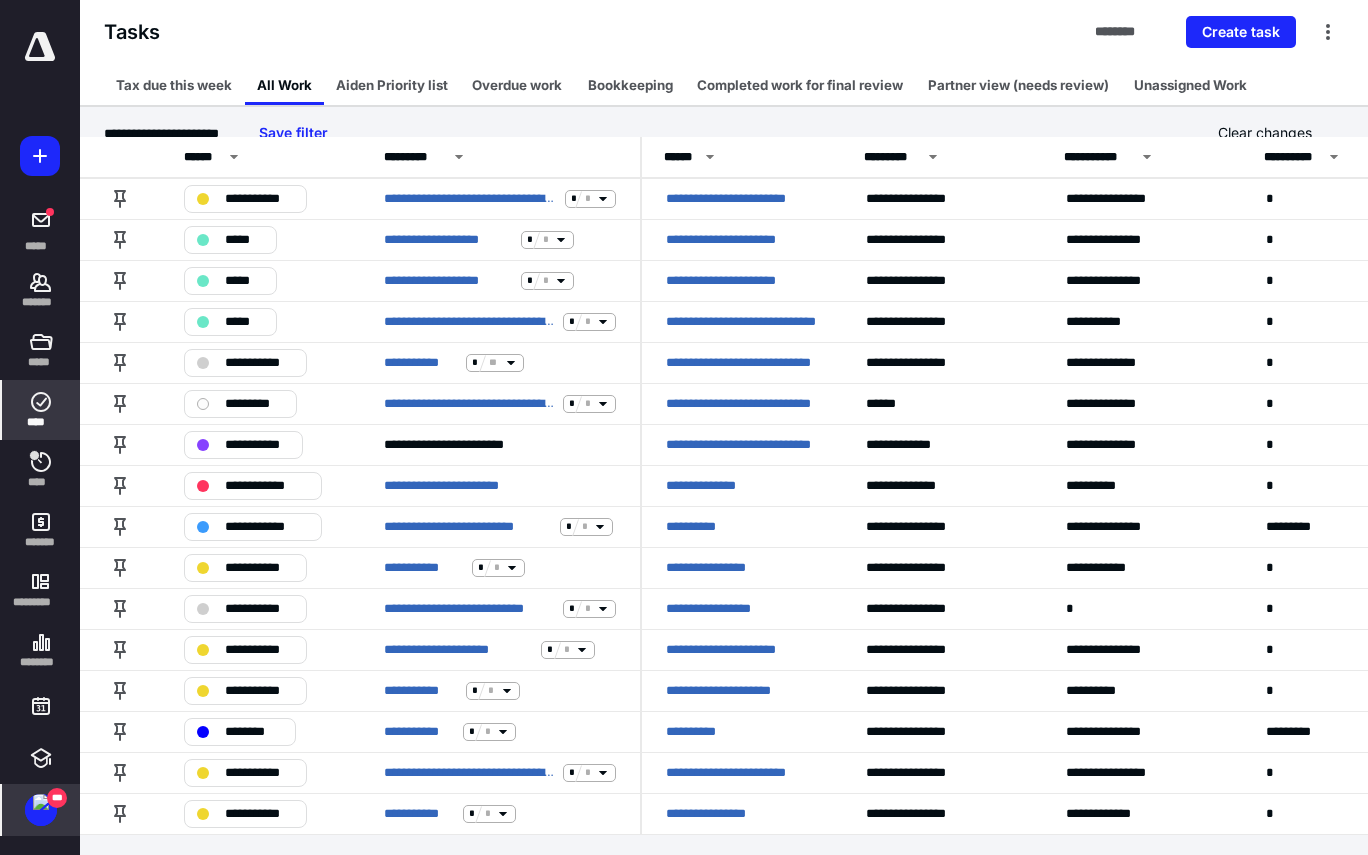 scroll, scrollTop: 0, scrollLeft: 0, axis: both 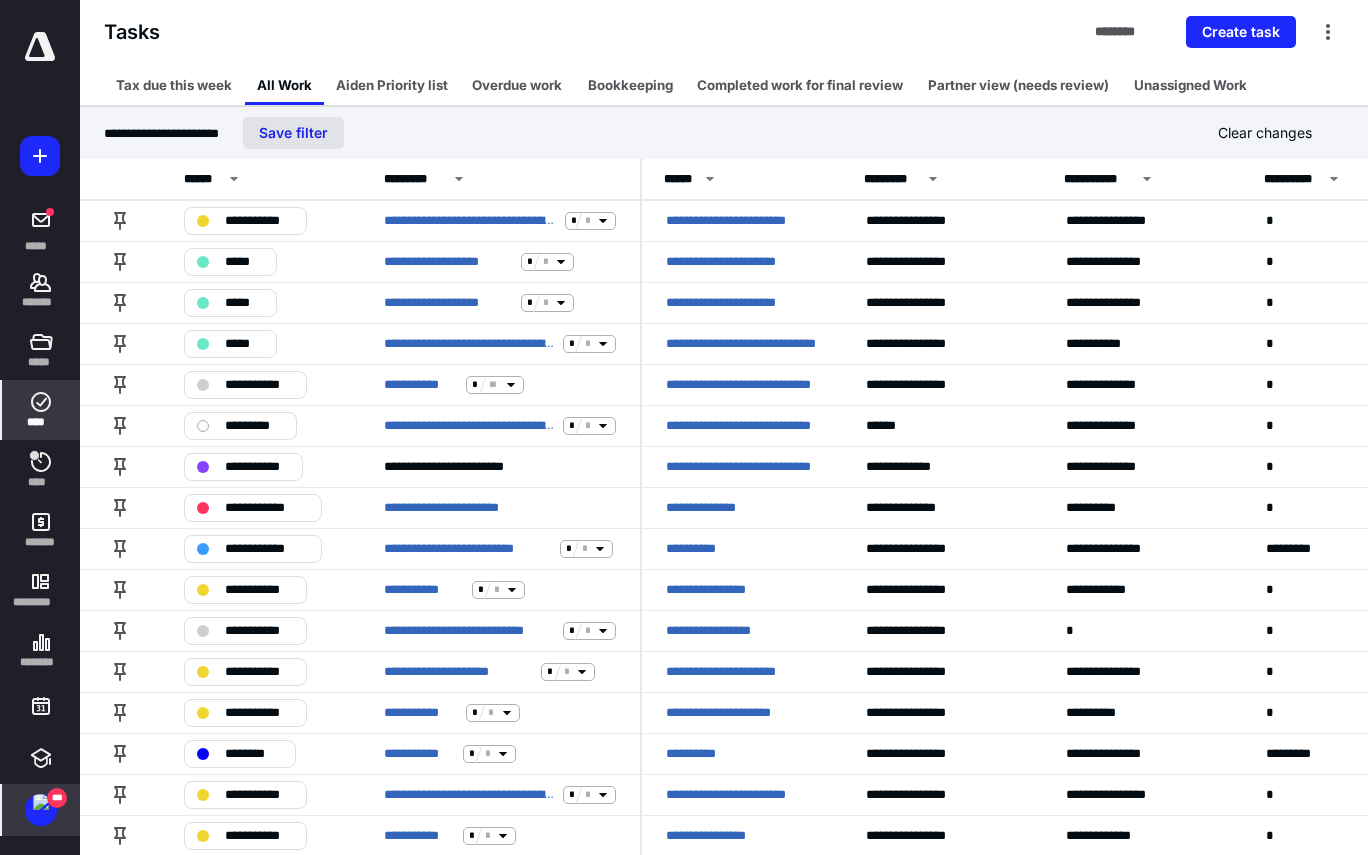 click on "Save filter" at bounding box center [293, 133] 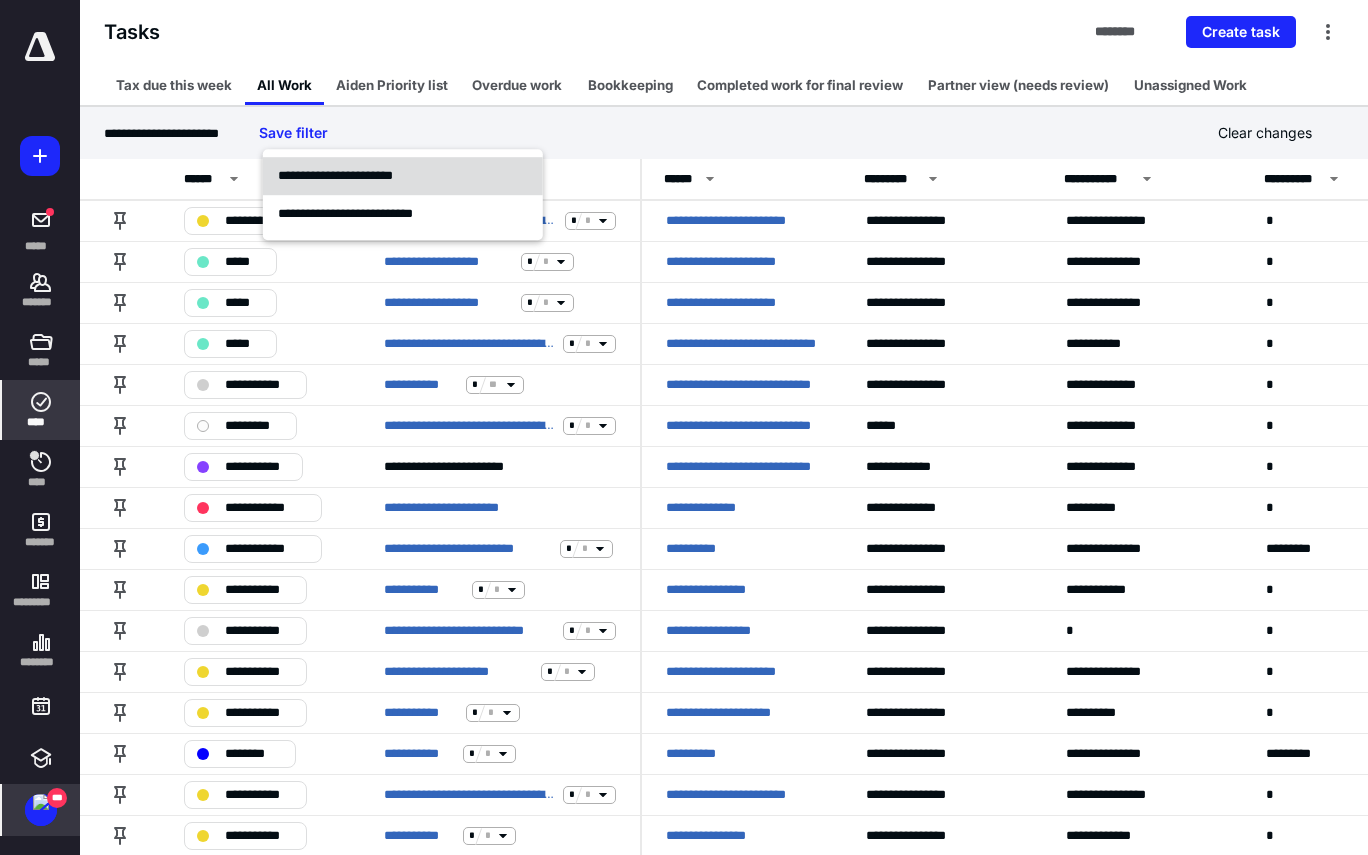 click on "**********" at bounding box center (335, 175) 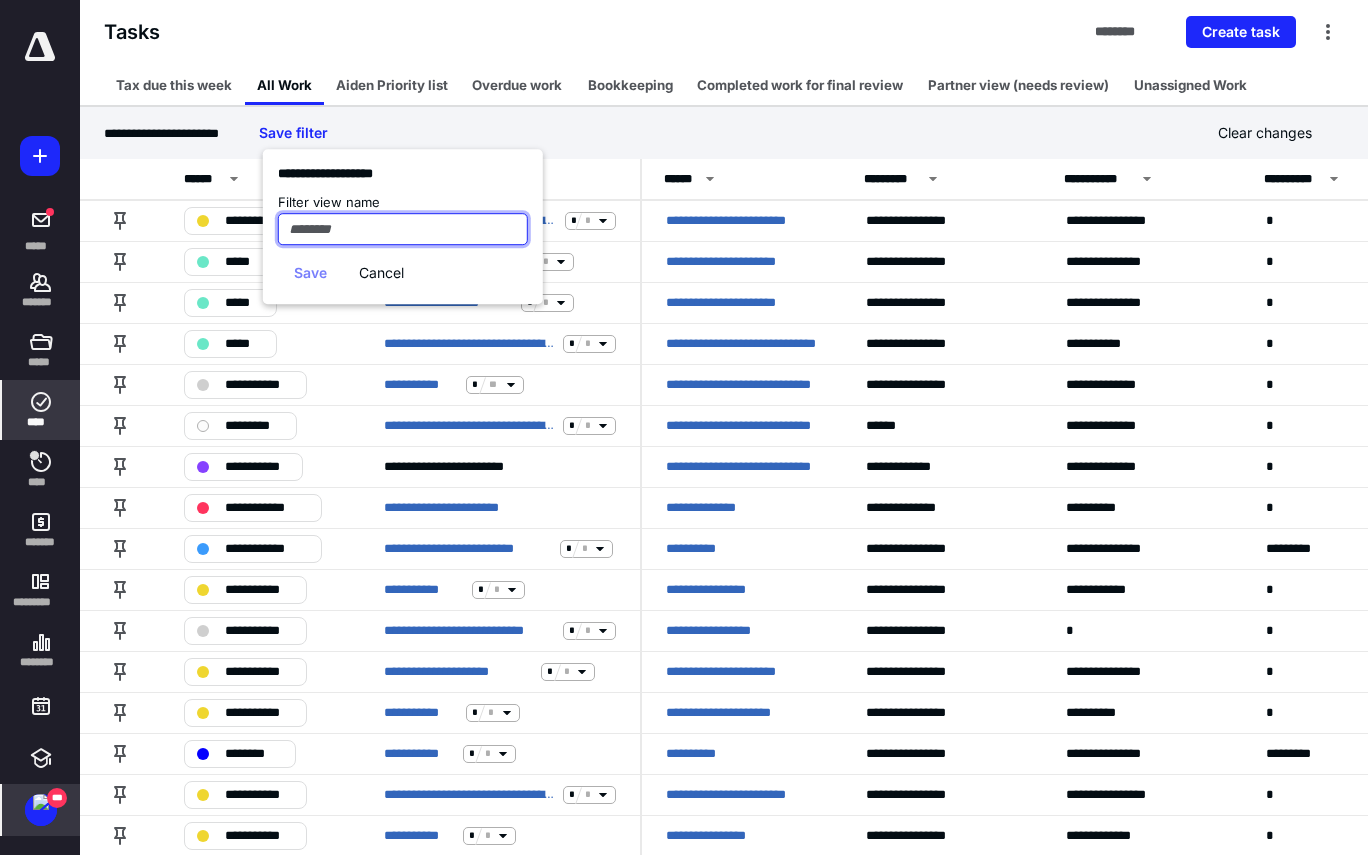 click at bounding box center [403, 229] 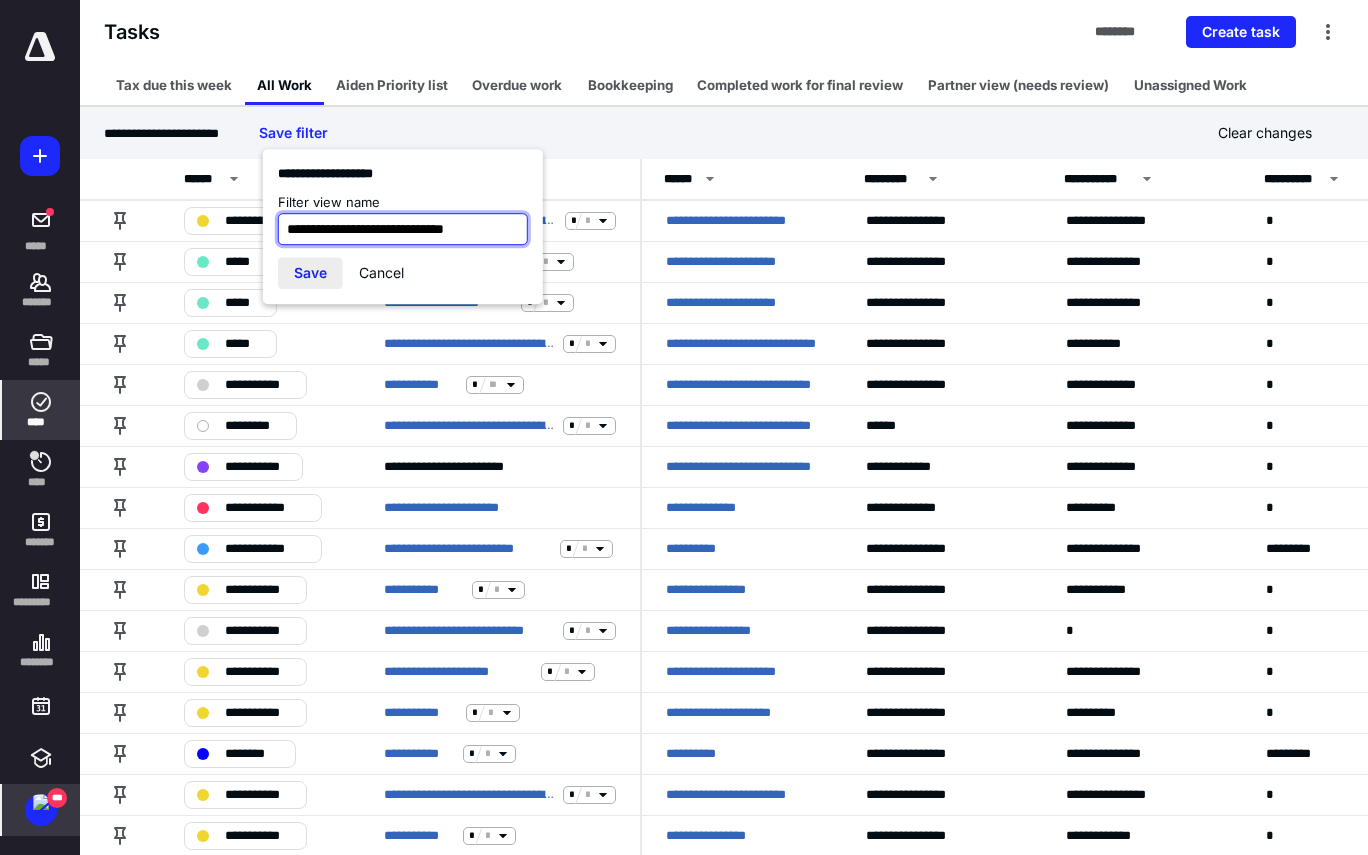 type on "**********" 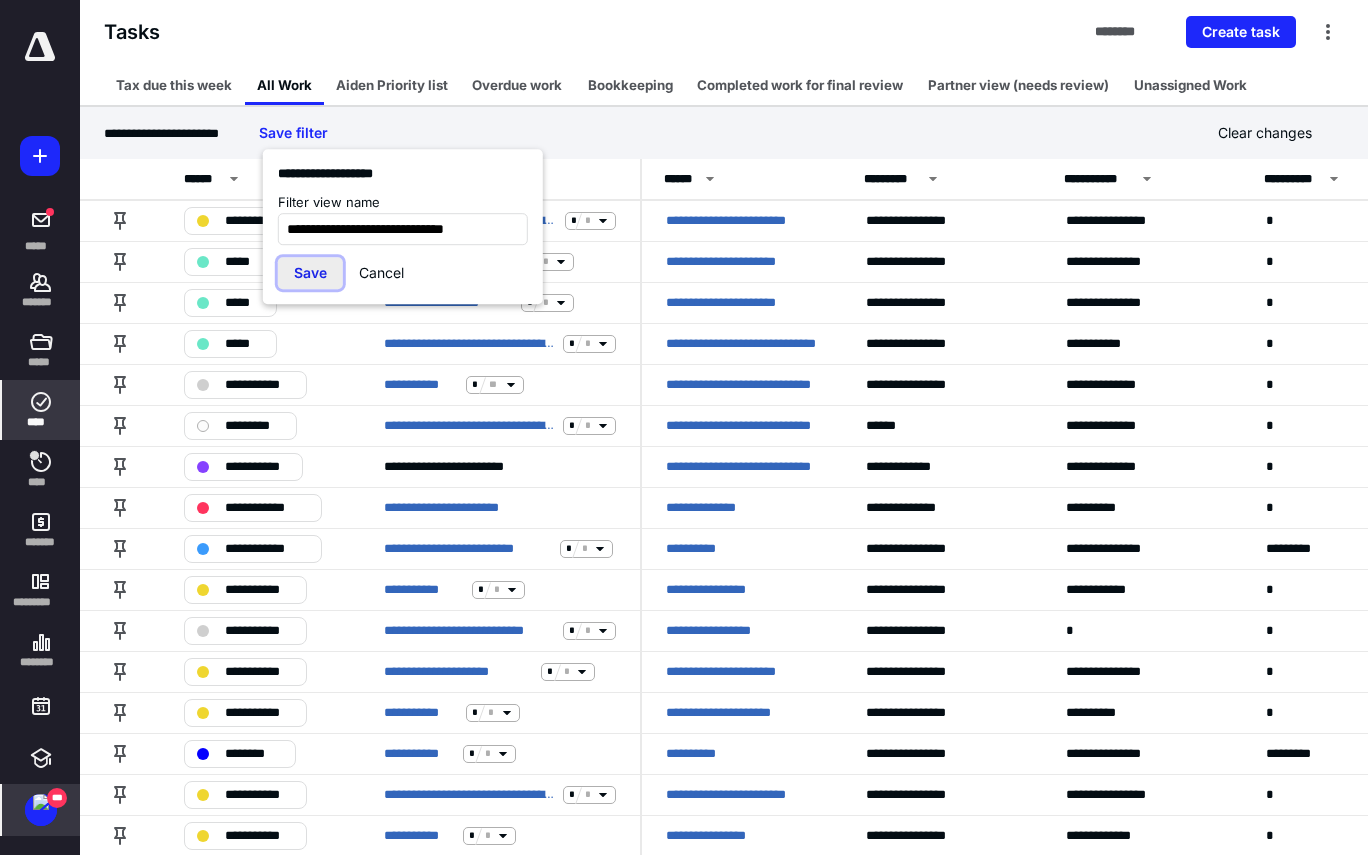 click on "Save" at bounding box center [310, 273] 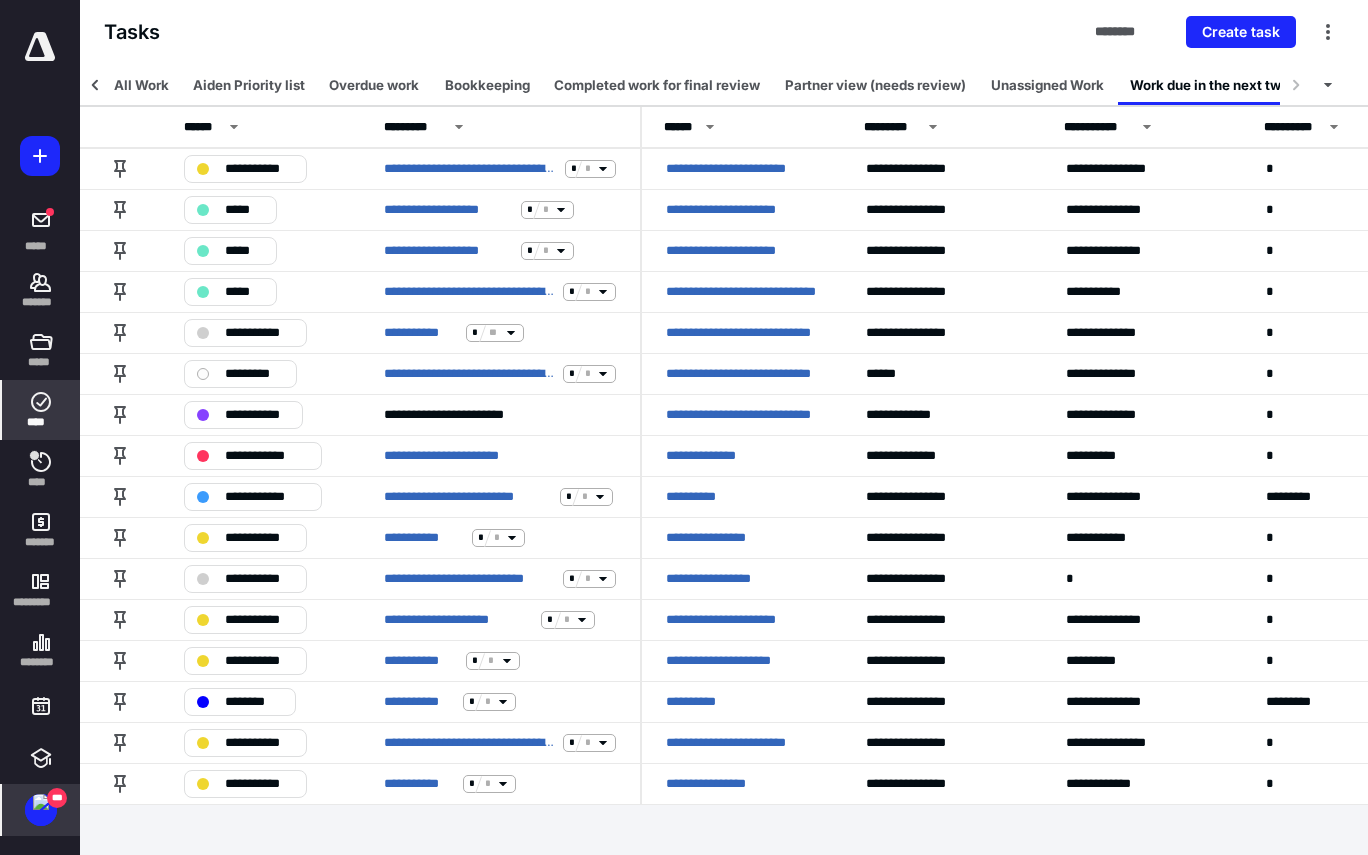 scroll, scrollTop: 0, scrollLeft: 220, axis: horizontal 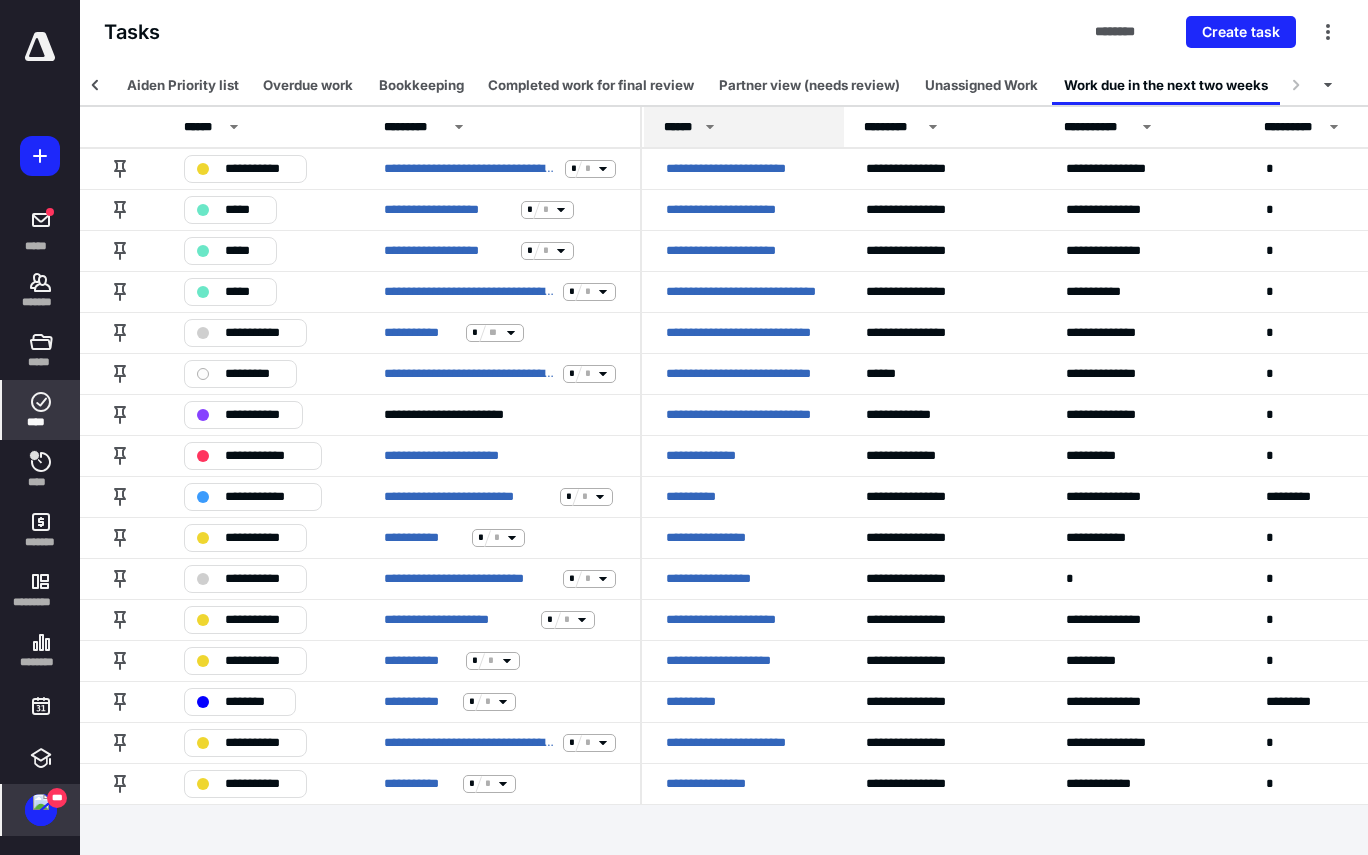 click 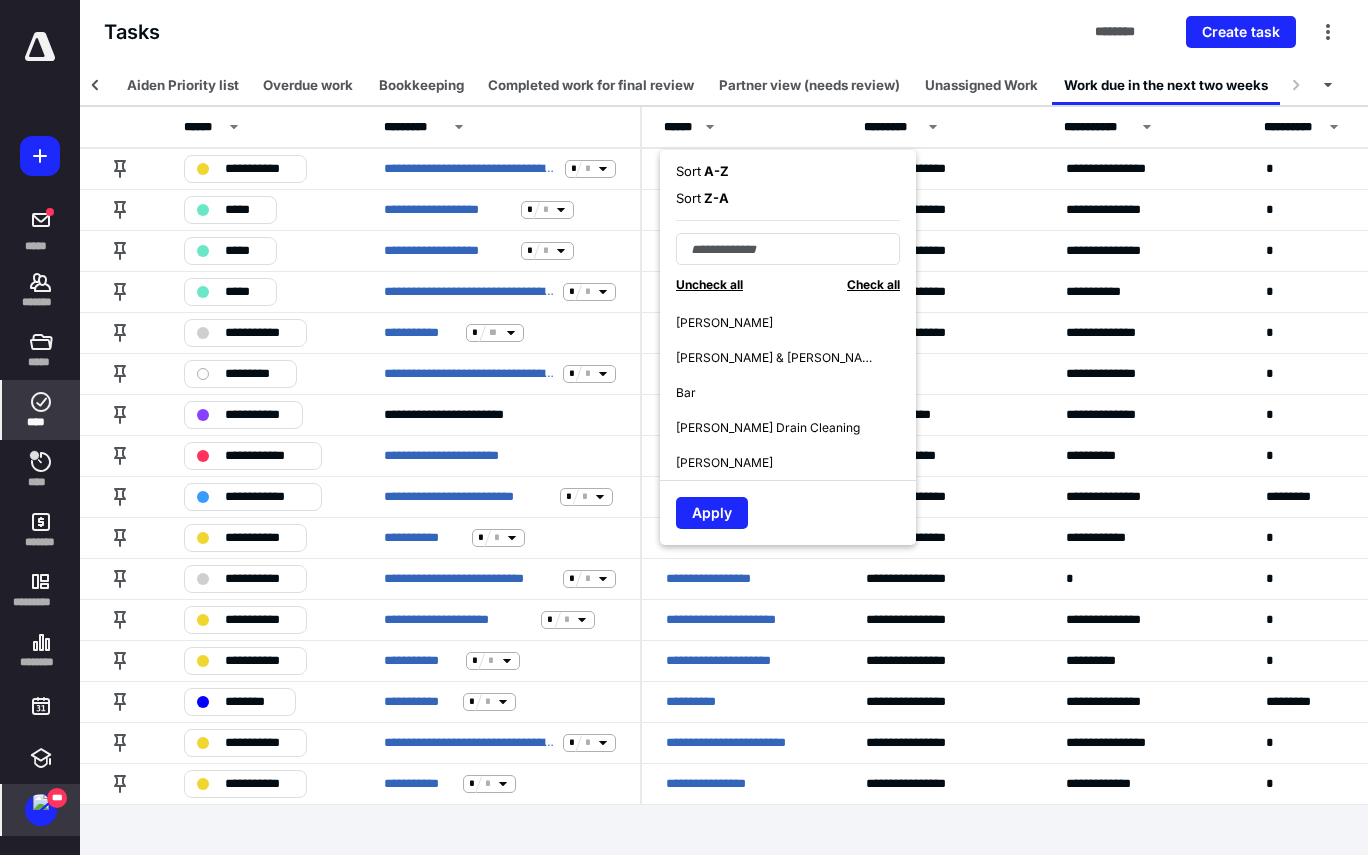 scroll, scrollTop: 361, scrollLeft: 0, axis: vertical 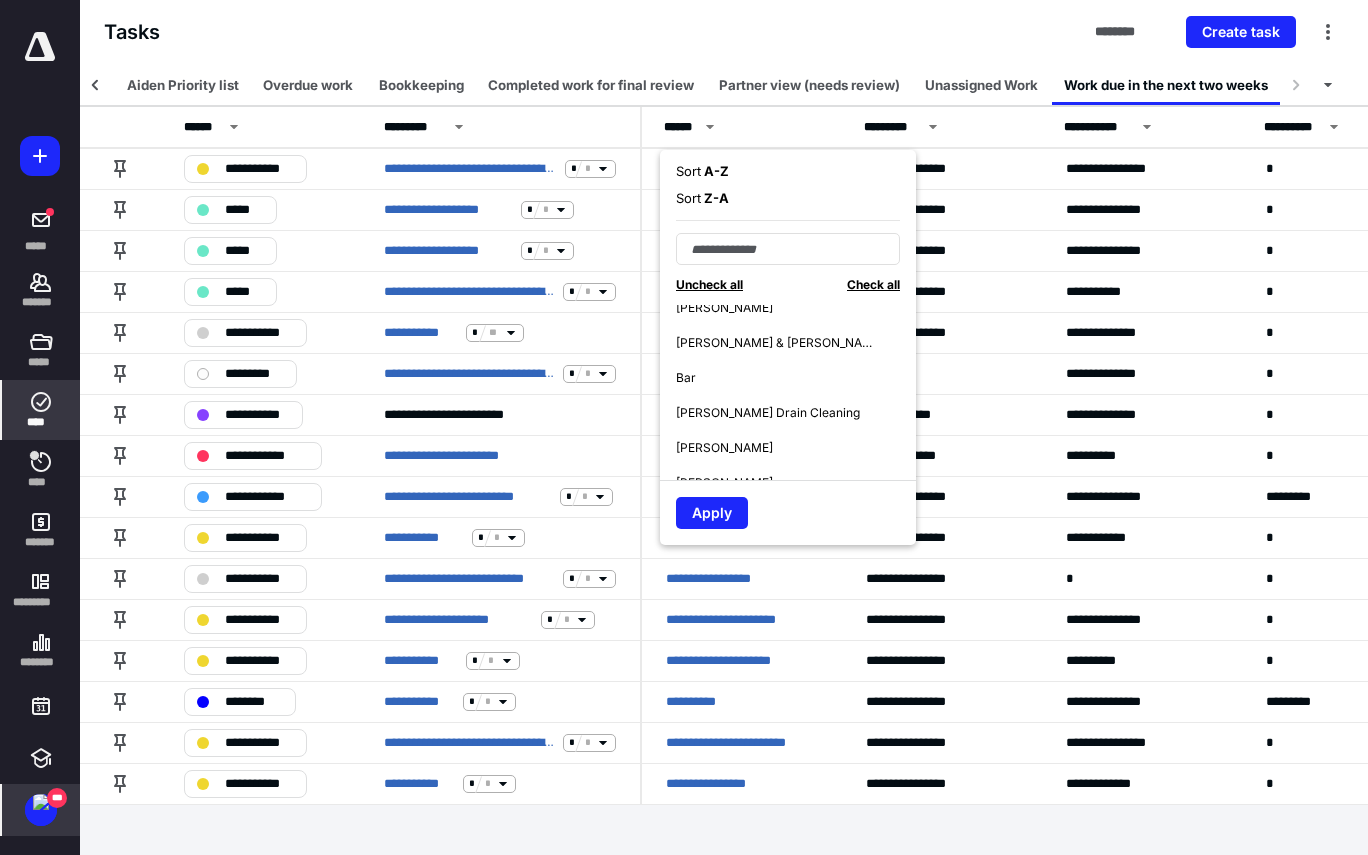 click on "[PERSON_NAME] & [PERSON_NAME]" at bounding box center (776, 343) 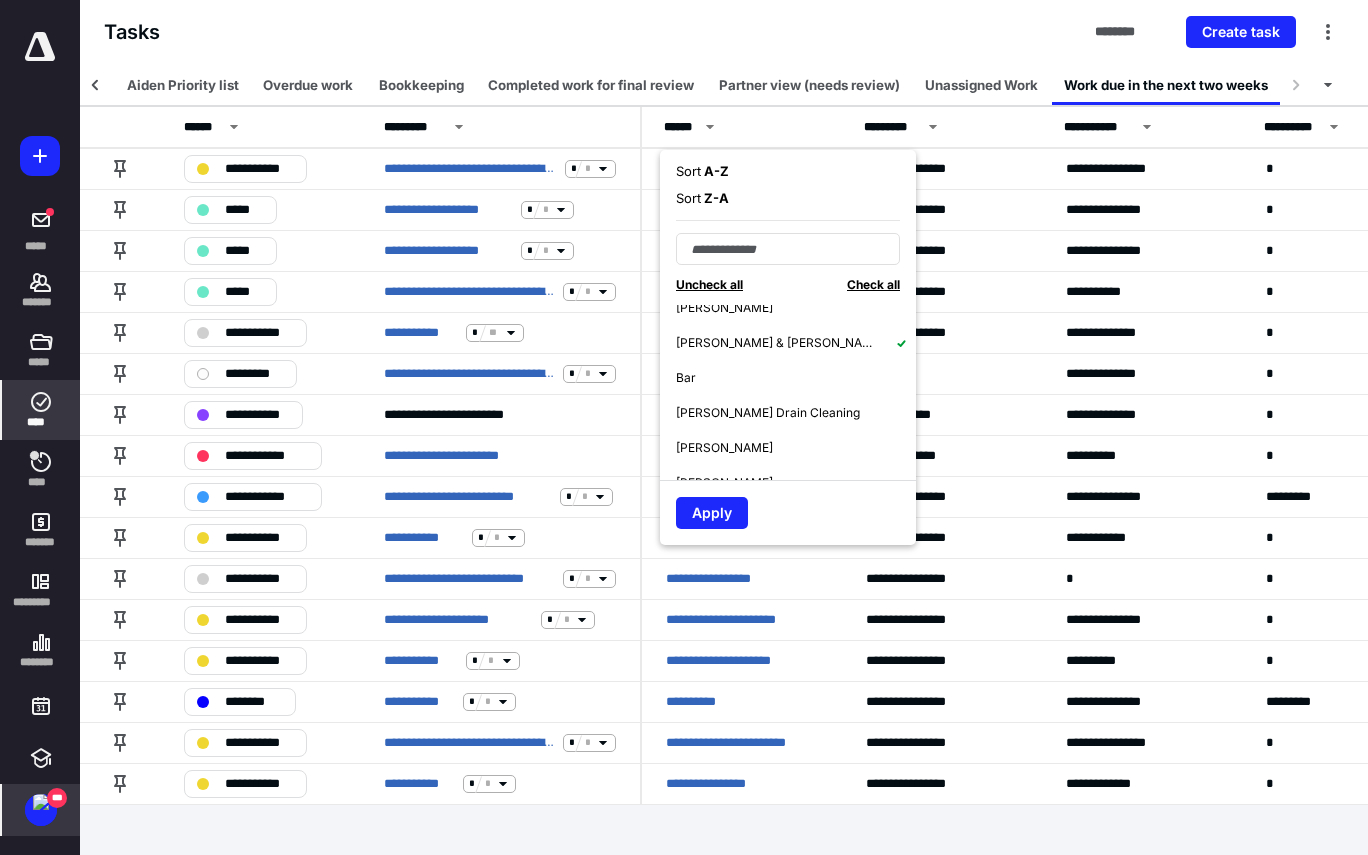 click on "[PERSON_NAME] Drain Cleaning" at bounding box center [768, 413] 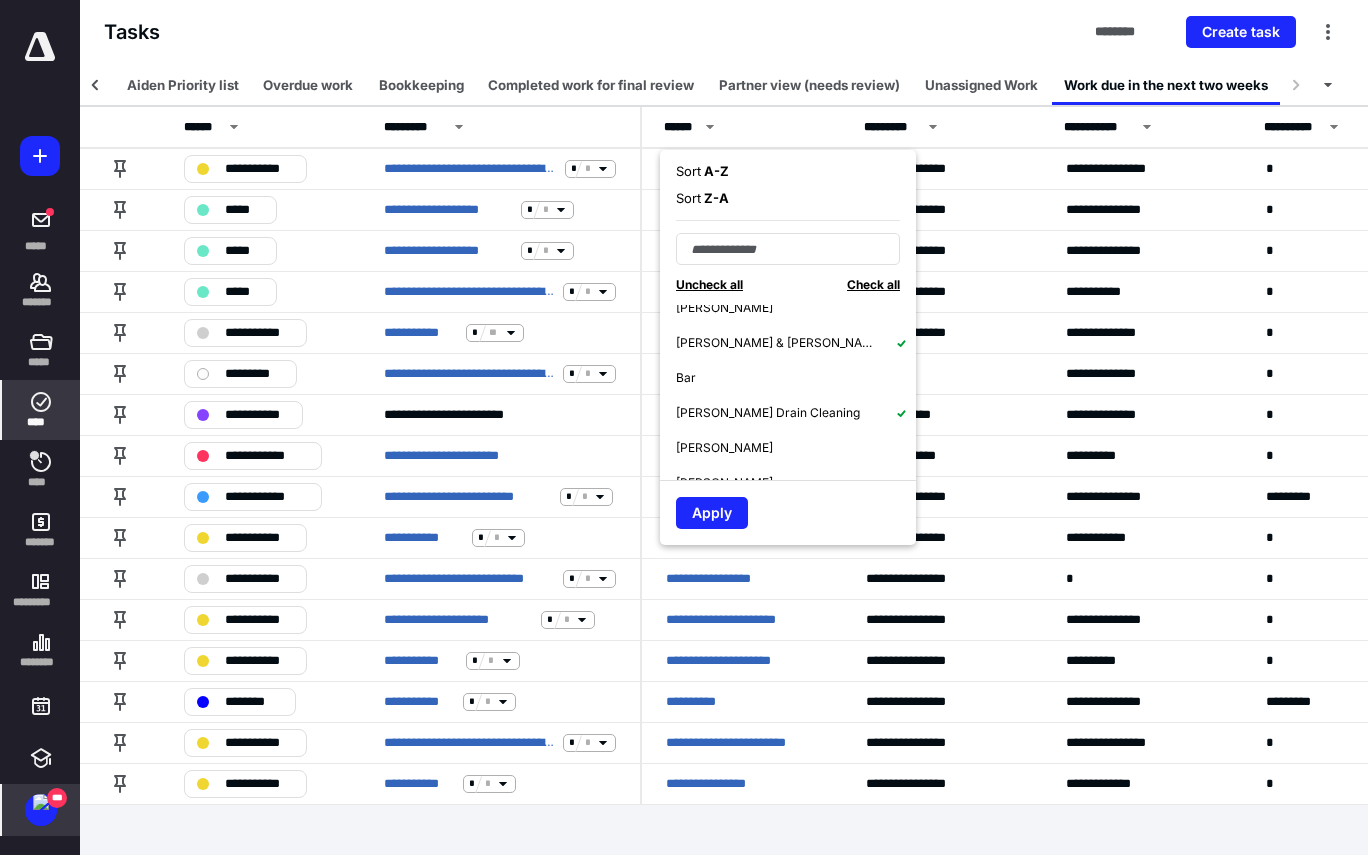click on "[PERSON_NAME]" at bounding box center (796, 447) 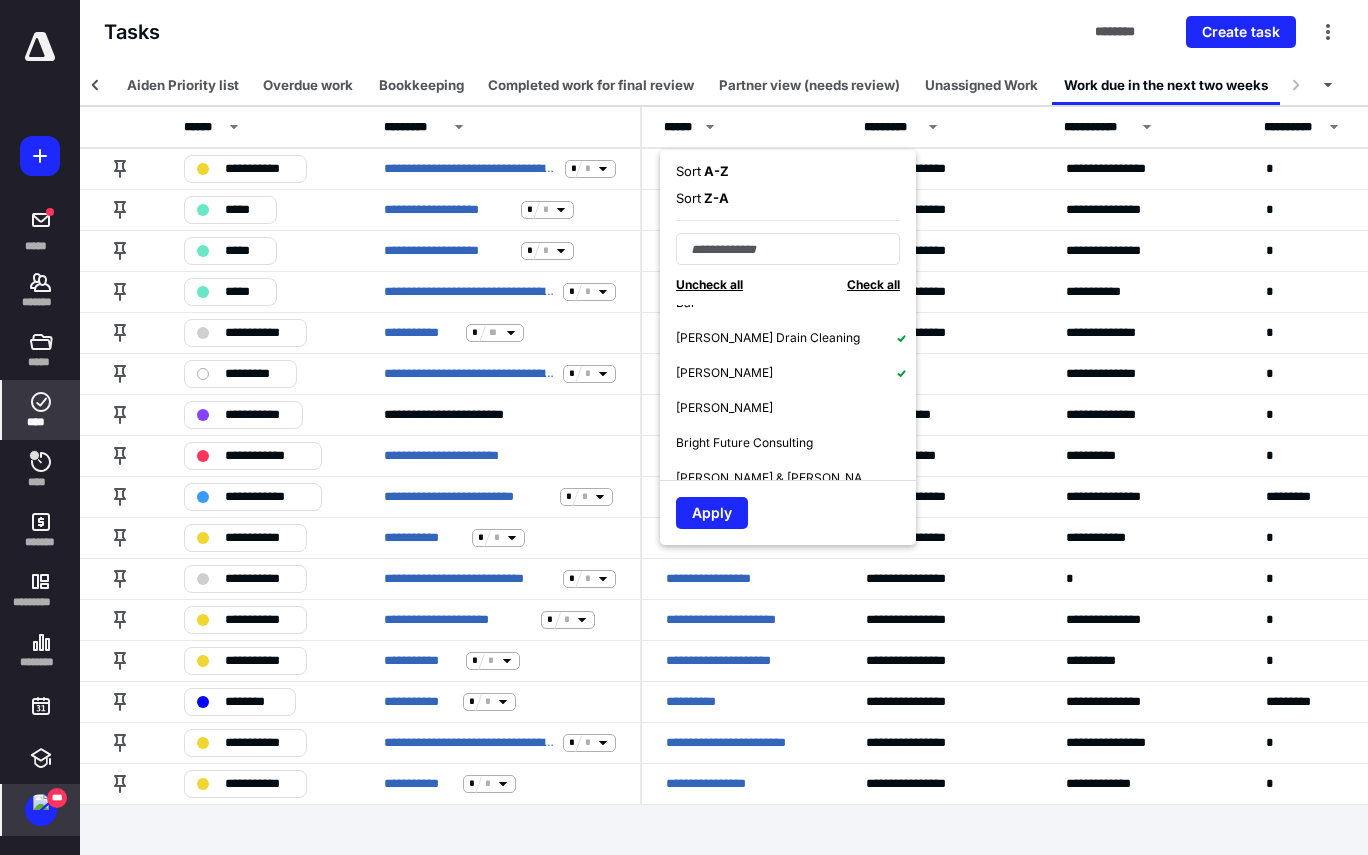 scroll, scrollTop: 454, scrollLeft: 0, axis: vertical 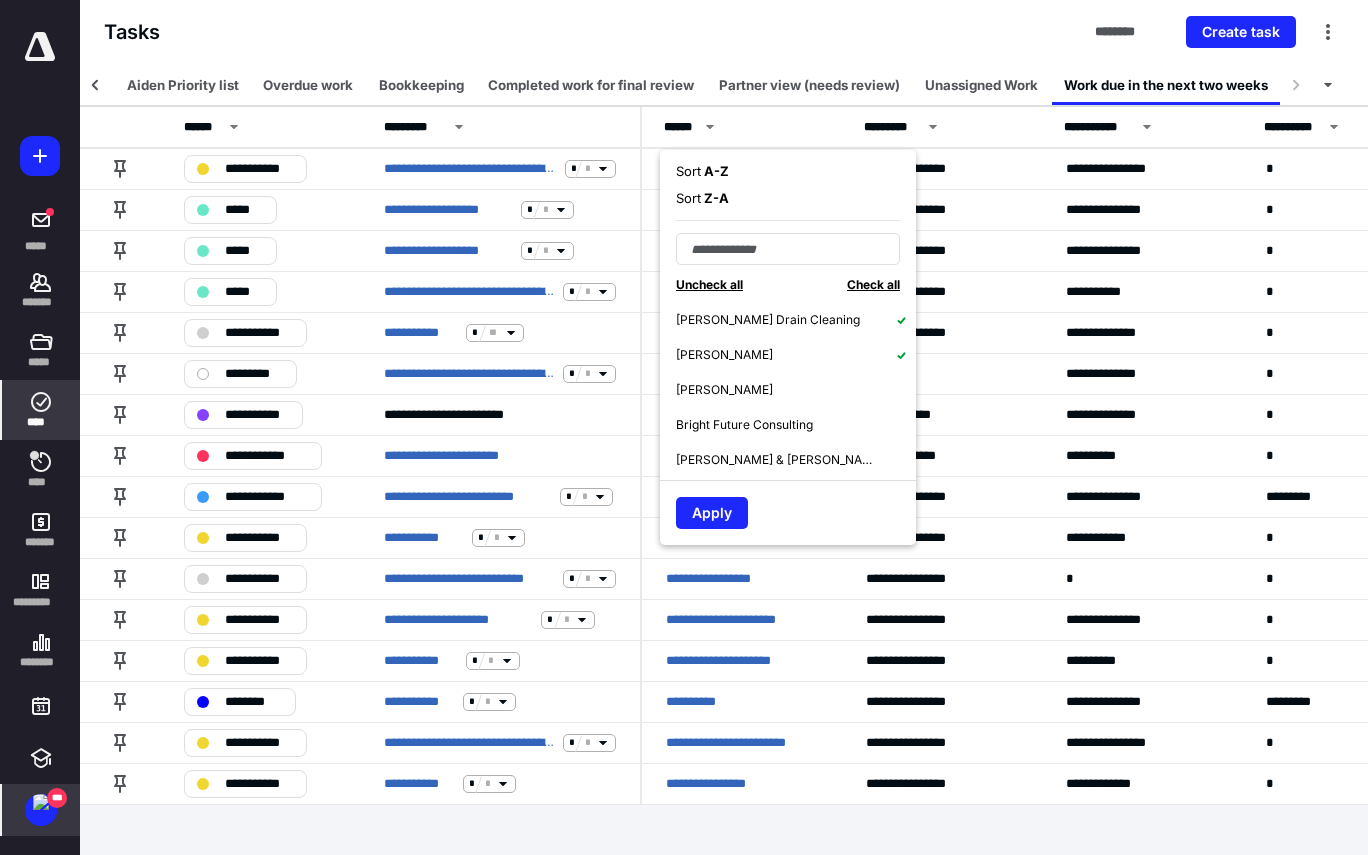 click on "Bright Future Consulting" at bounding box center [744, 425] 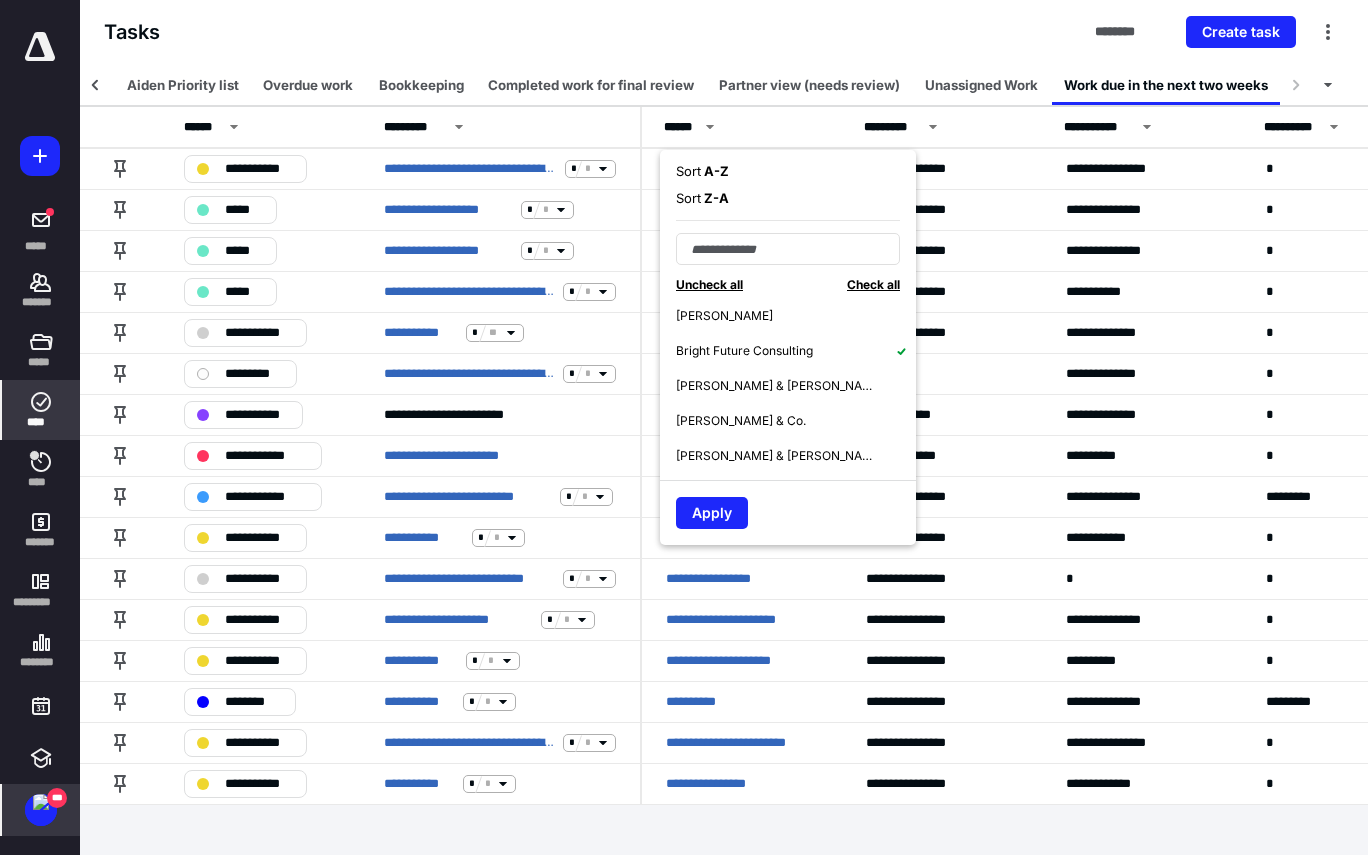 scroll, scrollTop: 530, scrollLeft: 0, axis: vertical 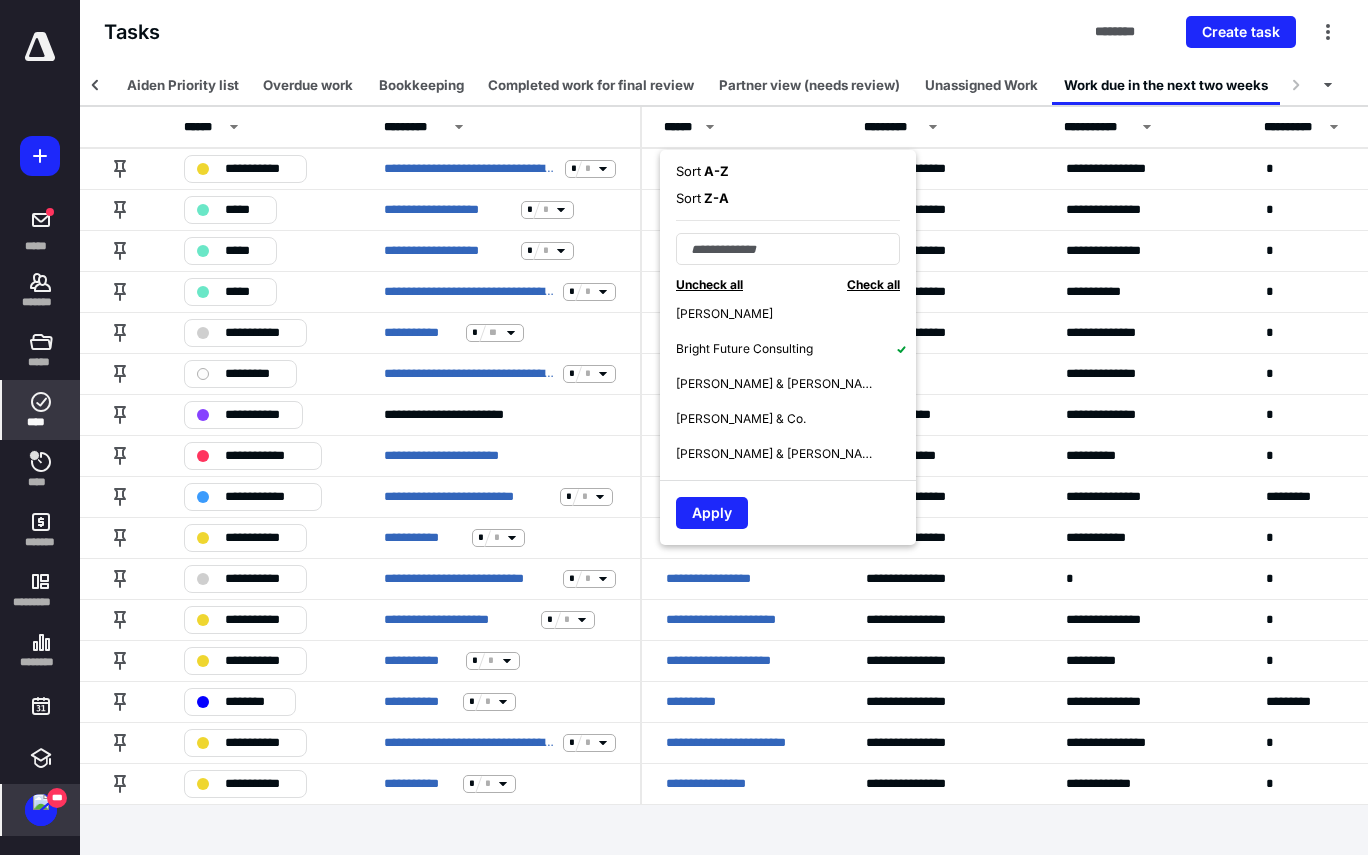 click on "(Blank) A1 Car [PERSON_NAME] Test [PERSON_NAME] & [PERSON_NAME] Construction [PERSON_NAME] & [DEMOGRAPHIC_DATA] [PERSON_NAME] [PERSON_NAME] Real Estate Group [PERSON_NAME] & [PERSON_NAME], [PERSON_NAME] & [PERSON_NAME], [PERSON_NAME] Financial Advisors [PERSON_NAME], [PERSON_NAME], [PERSON_NAME] & [PERSON_NAME] Drain Cleaning [PERSON_NAME] [PERSON_NAME] Bright Future Consulting [PERSON_NAME] & [PERSON_NAME] & Co. [PERSON_NAME] & [PERSON_NAME] ClearView Technologies" at bounding box center [796, 392] 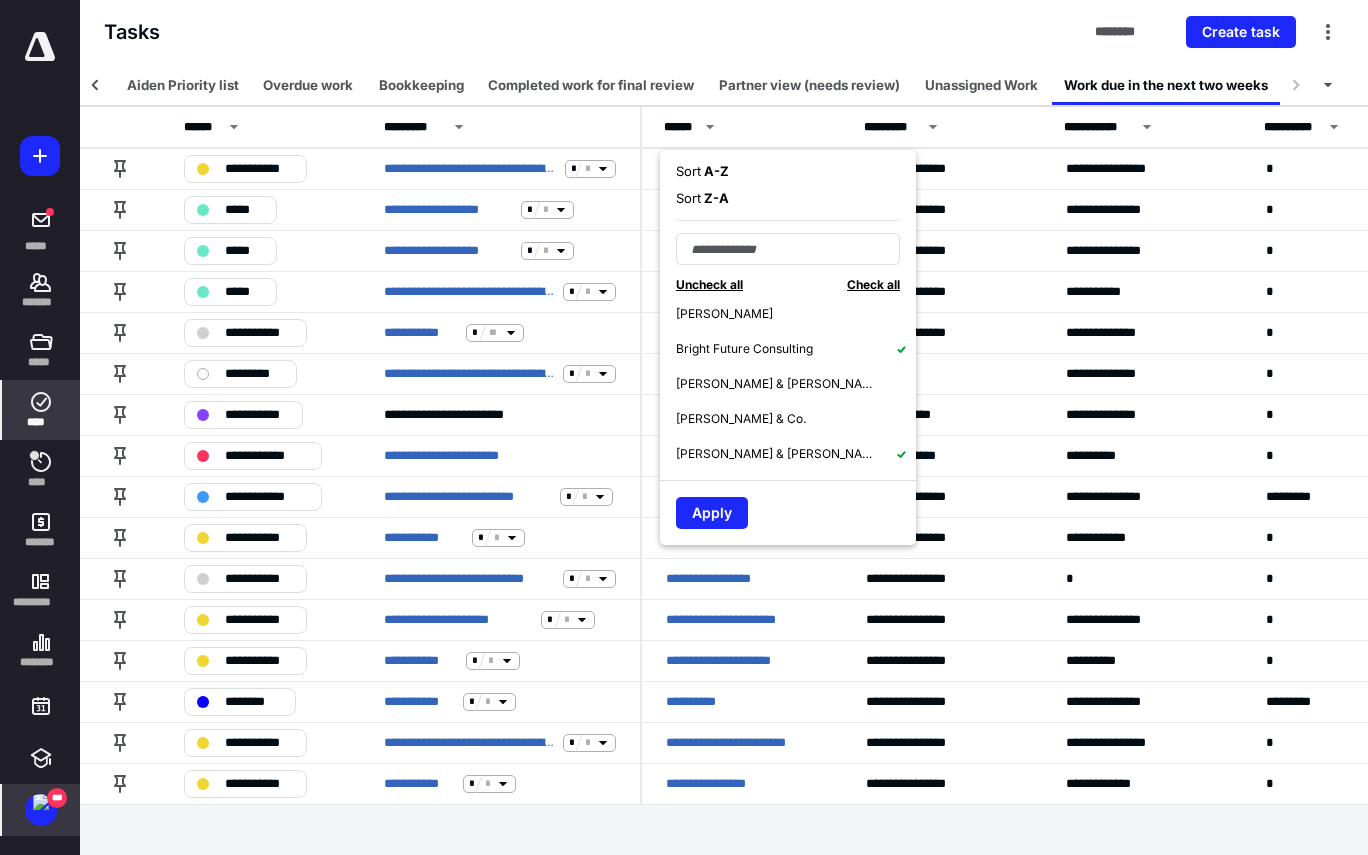 scroll, scrollTop: 560, scrollLeft: 0, axis: vertical 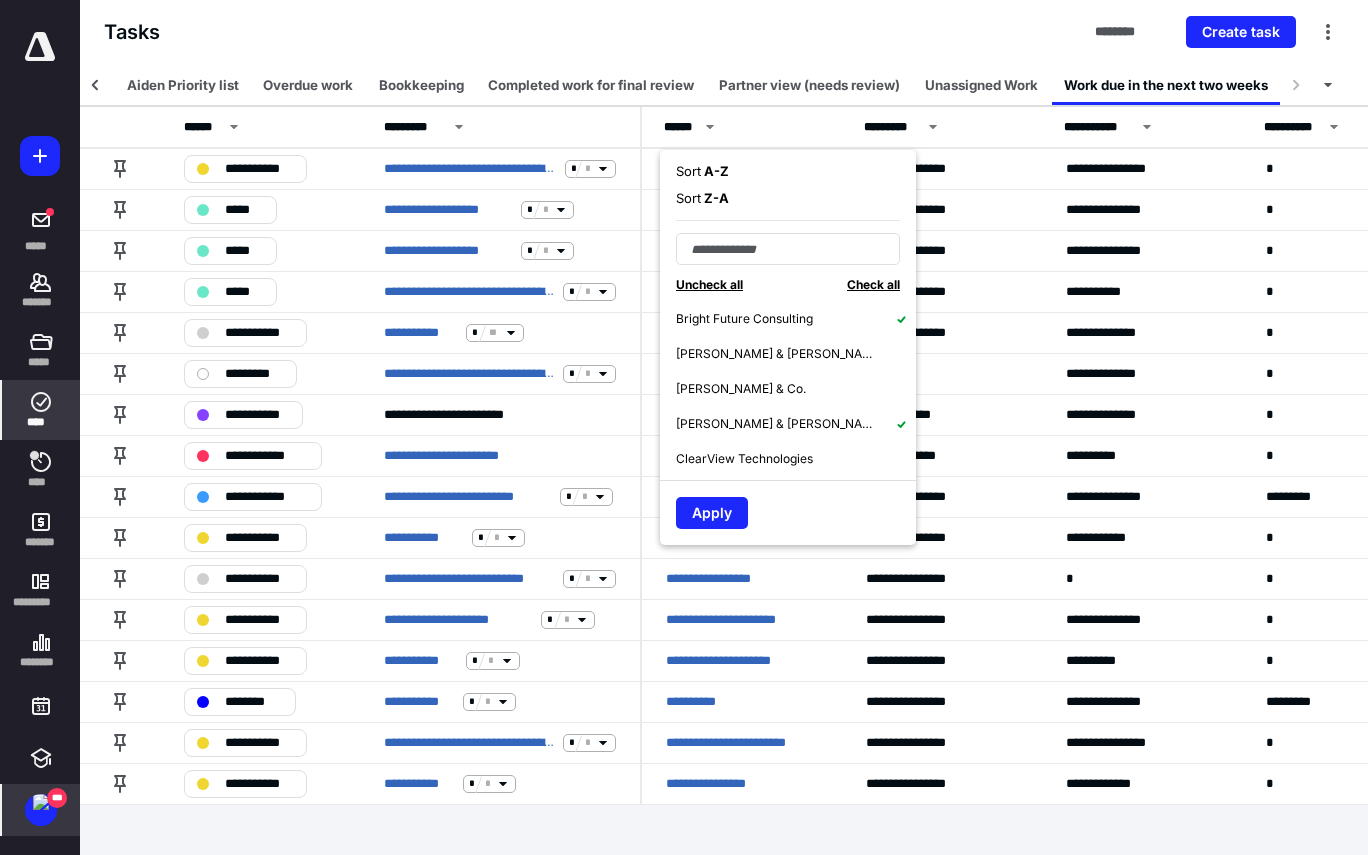 click on "ClearView Technologies" at bounding box center [744, 459] 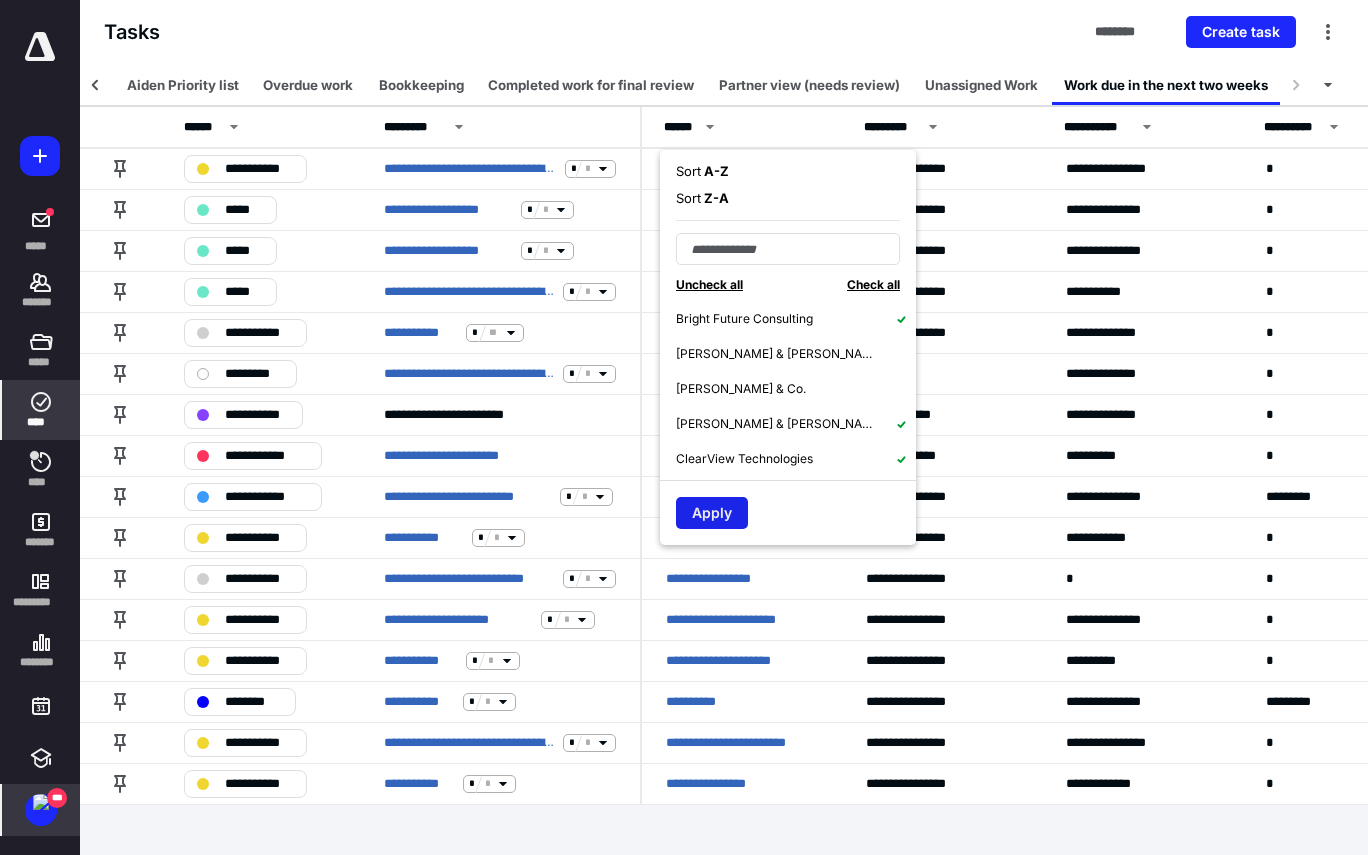 click on "Apply" at bounding box center [712, 513] 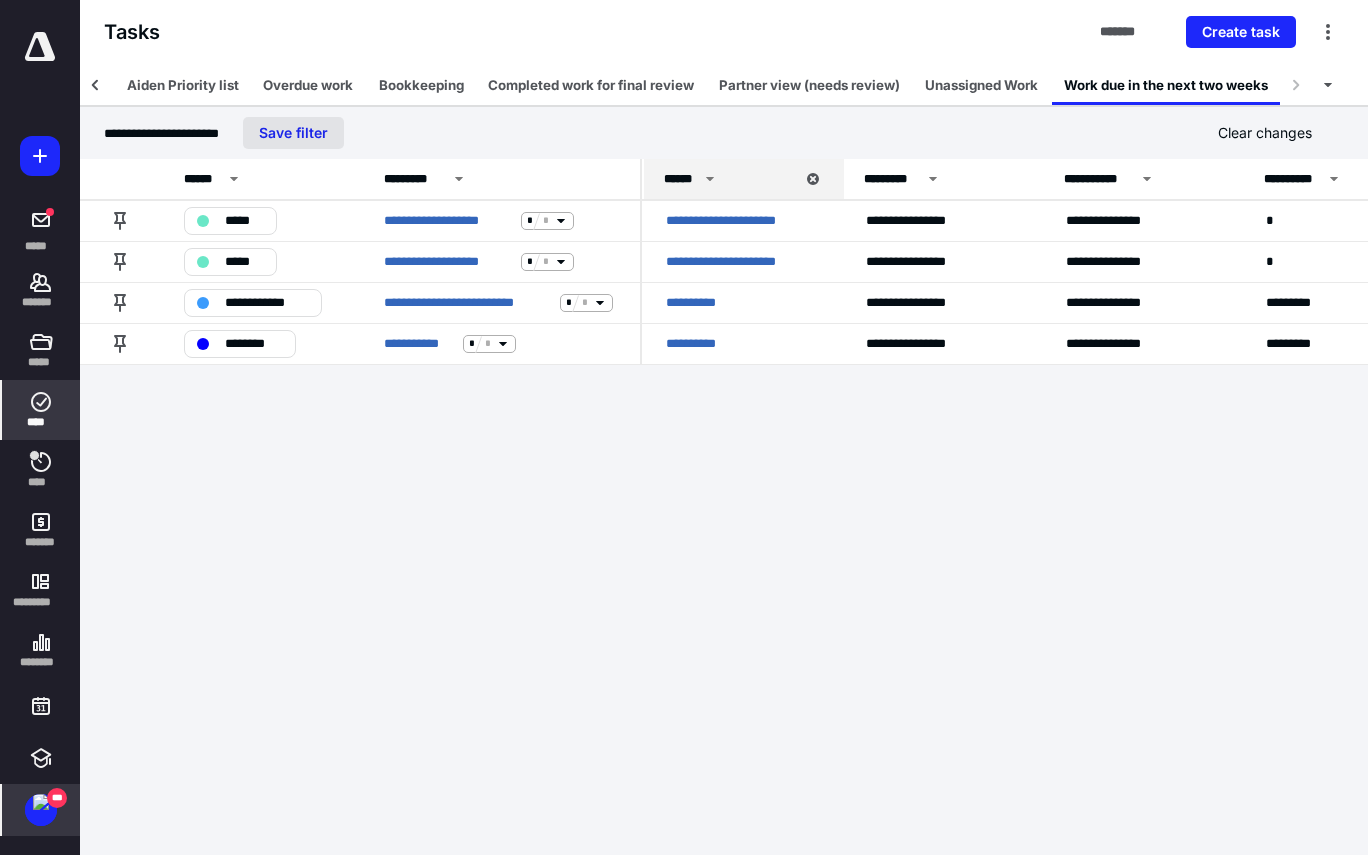 click on "Save filter" at bounding box center (293, 133) 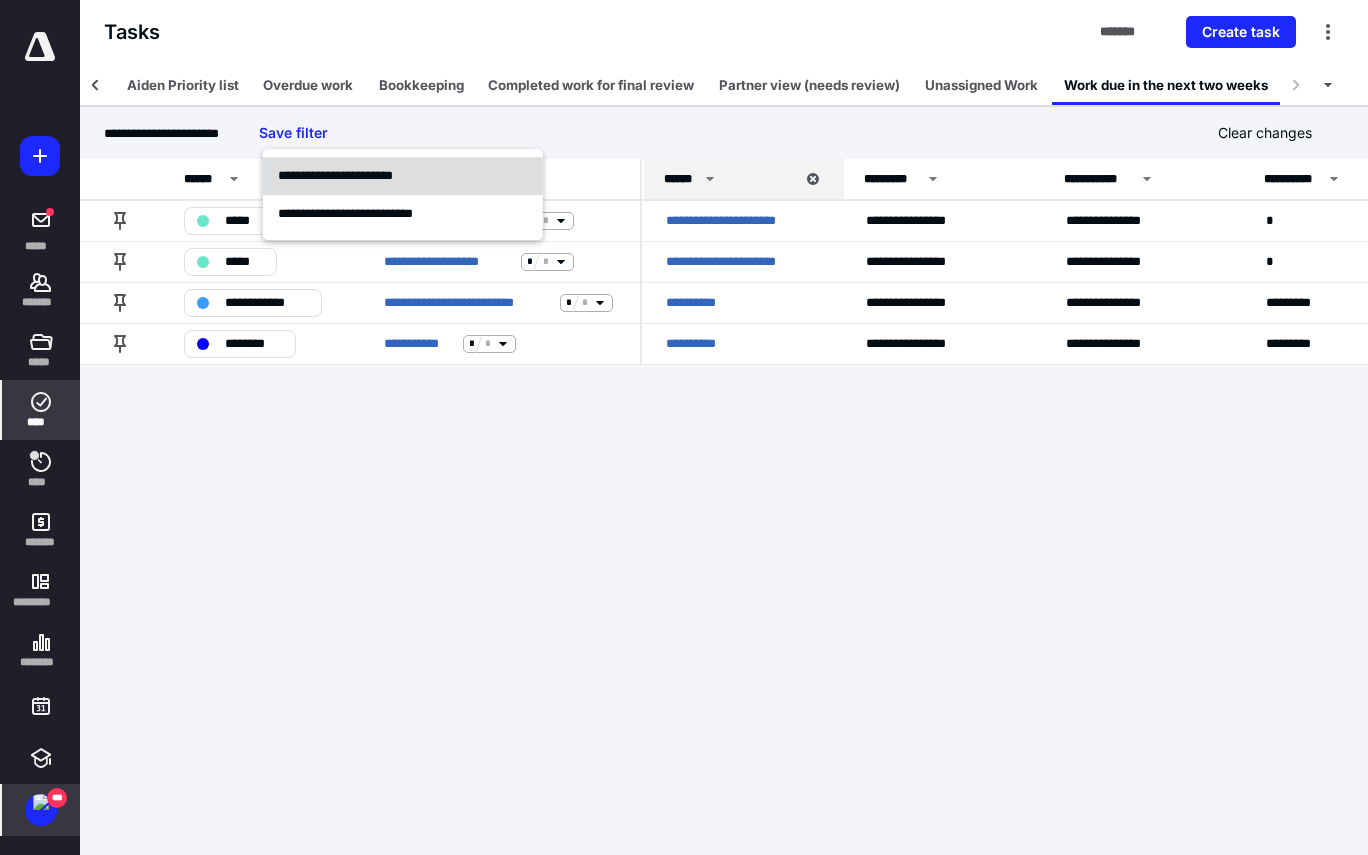 click on "**********" at bounding box center (335, 175) 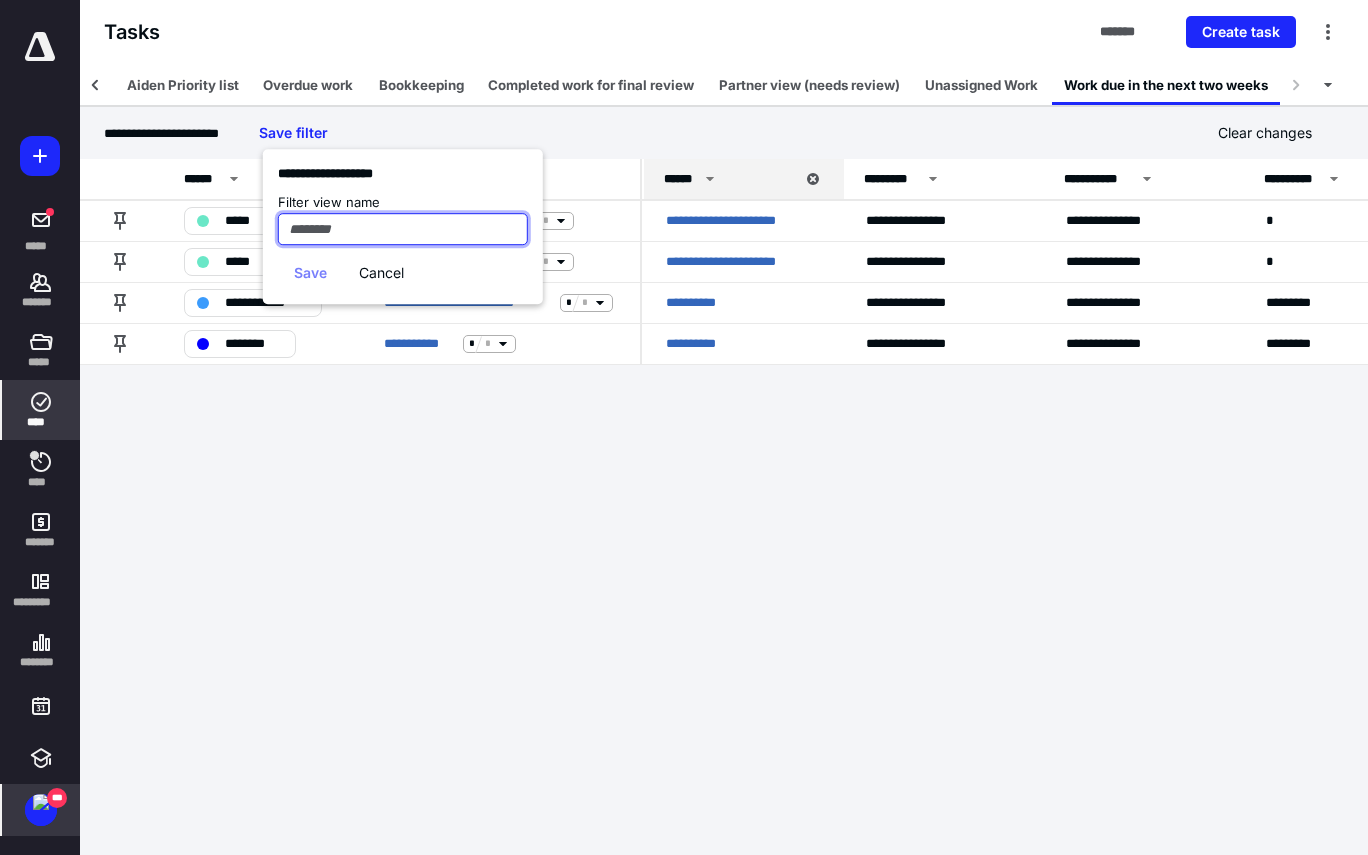click at bounding box center (403, 229) 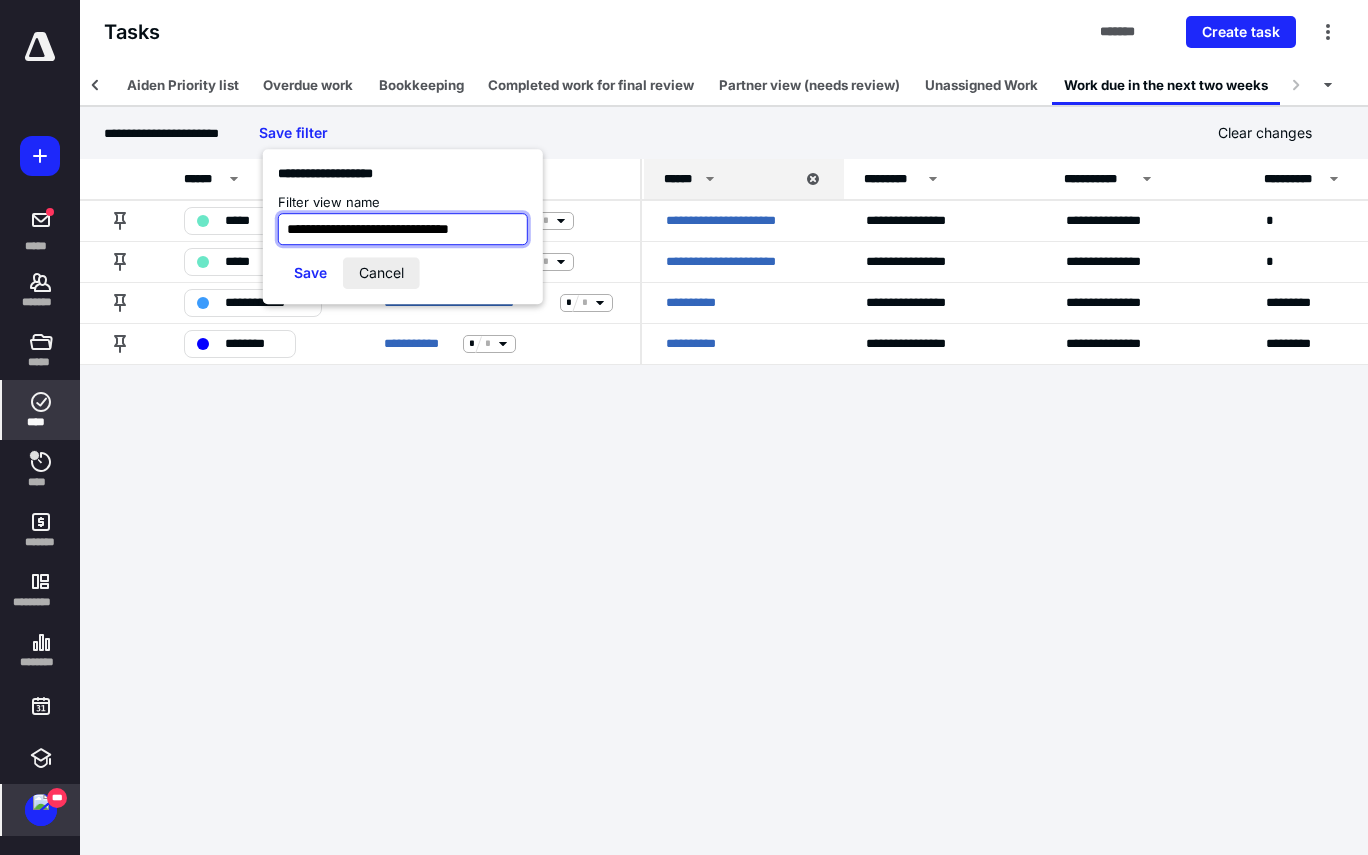 type on "**********" 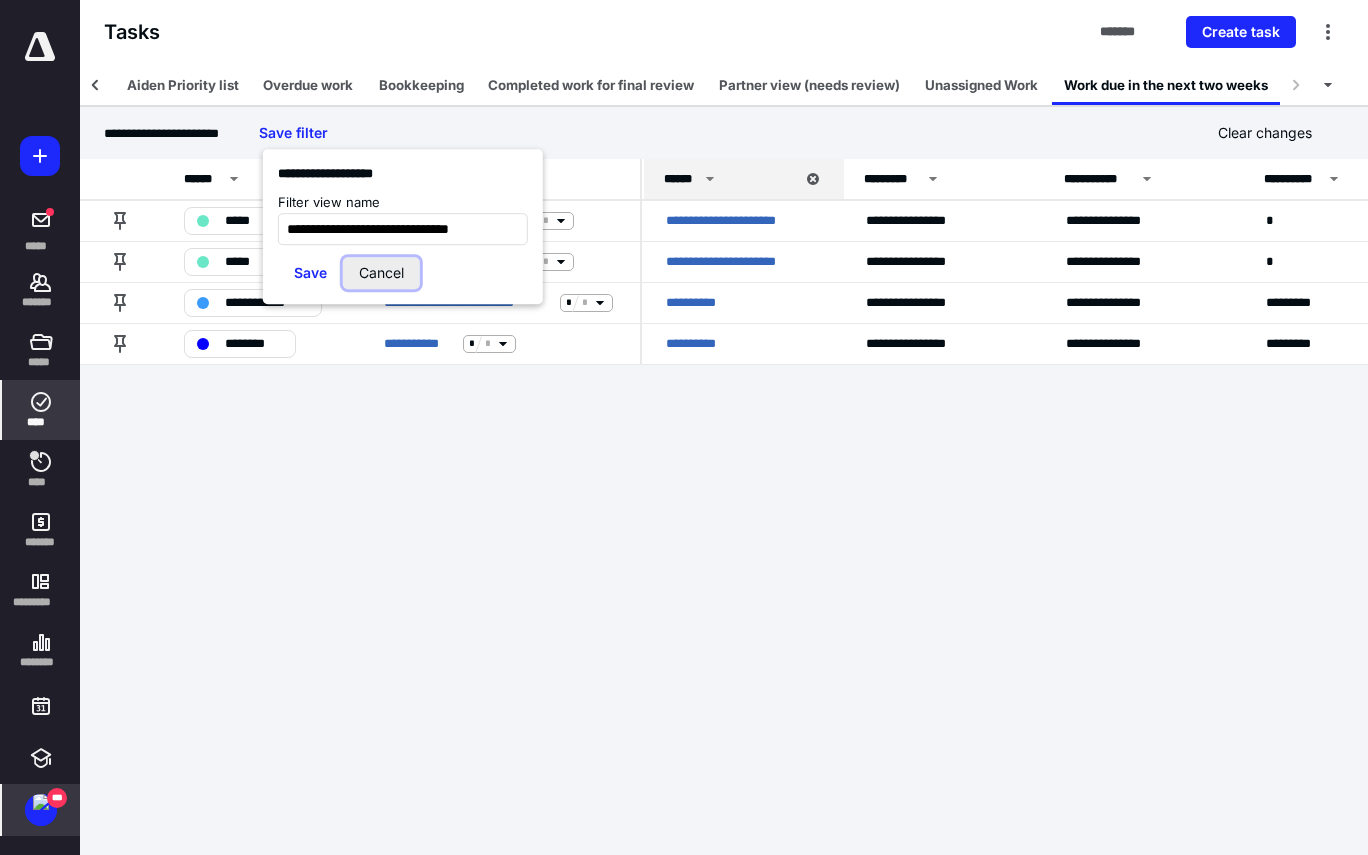click on "Cancel" at bounding box center (381, 273) 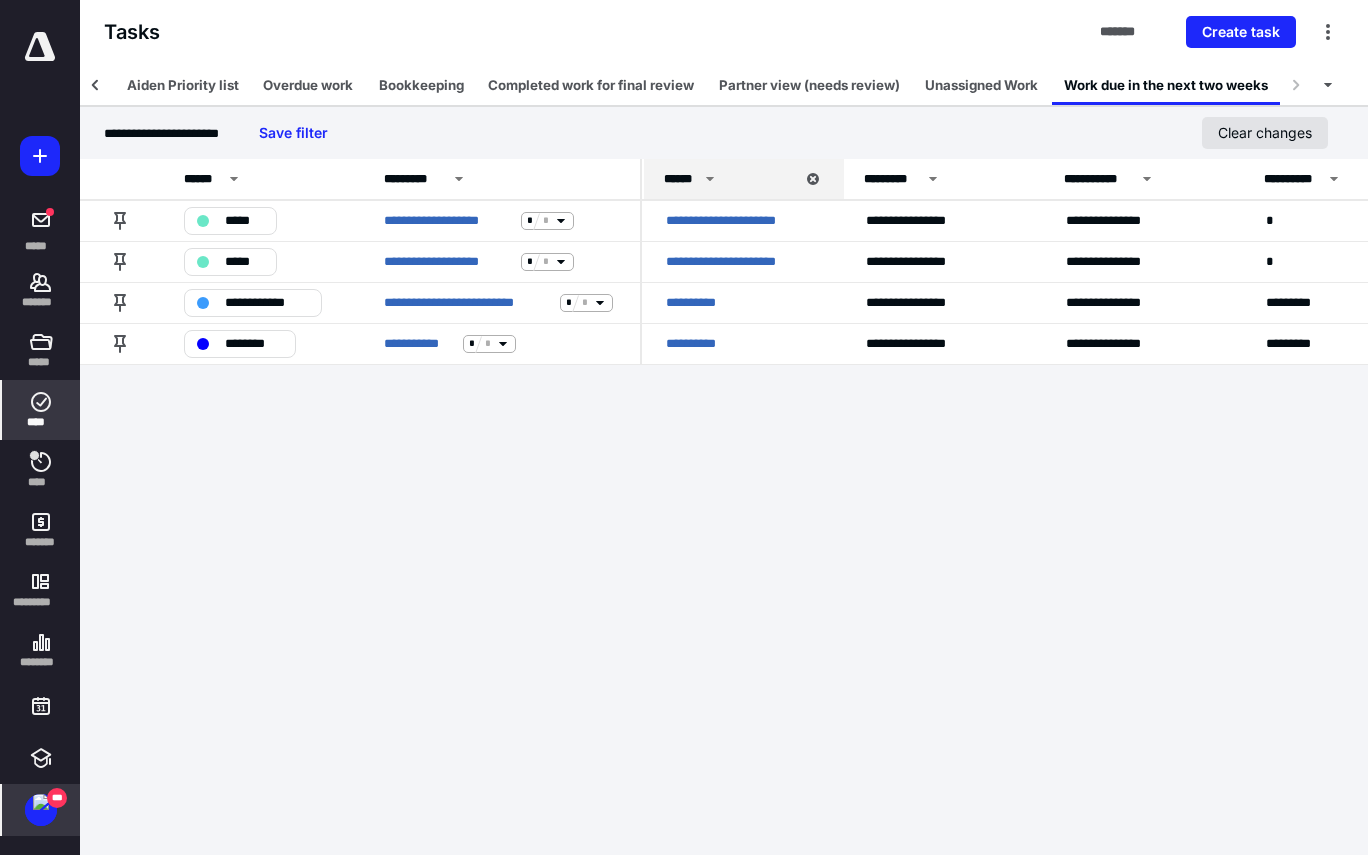 click on "Clear changes" at bounding box center [1265, 133] 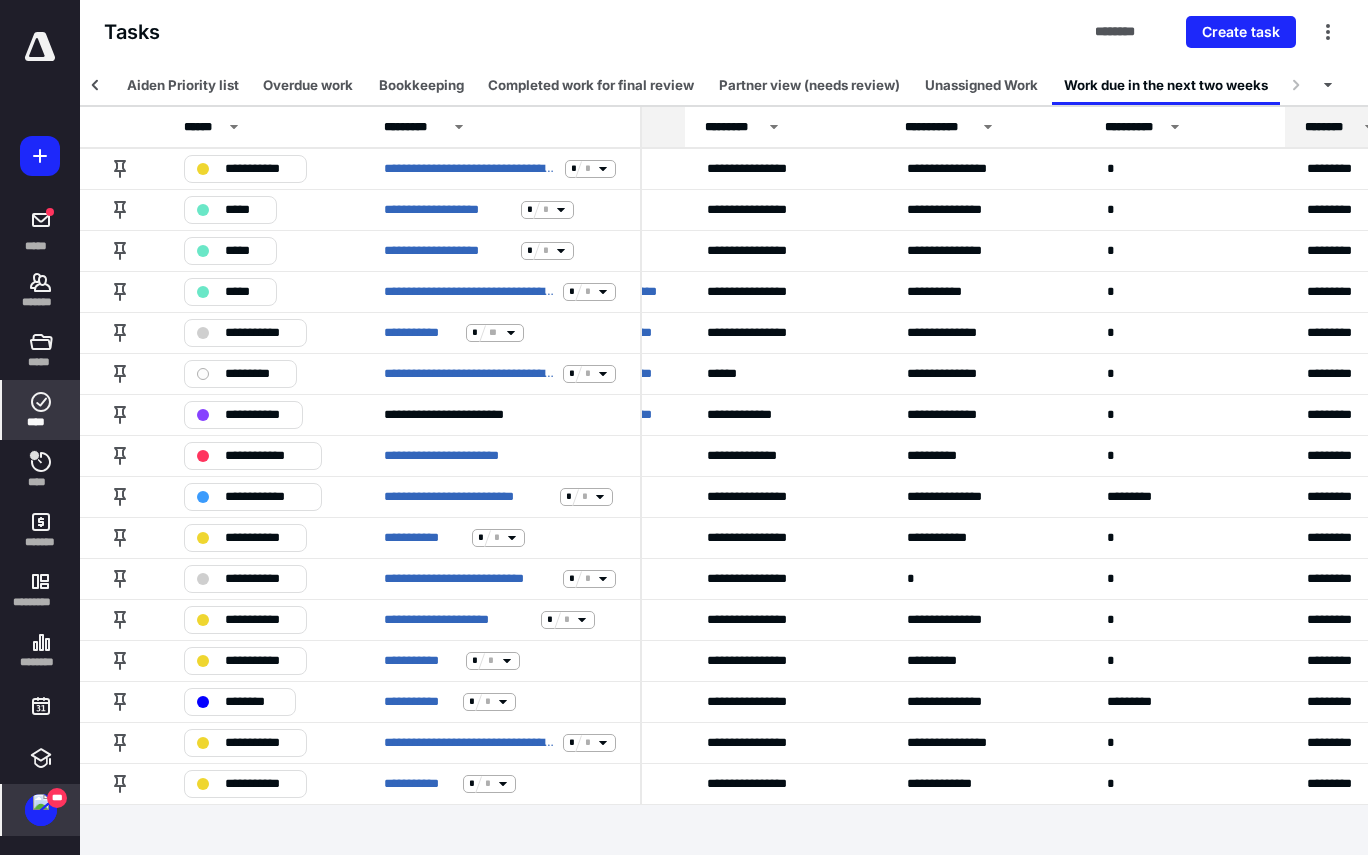 scroll, scrollTop: 0, scrollLeft: 0, axis: both 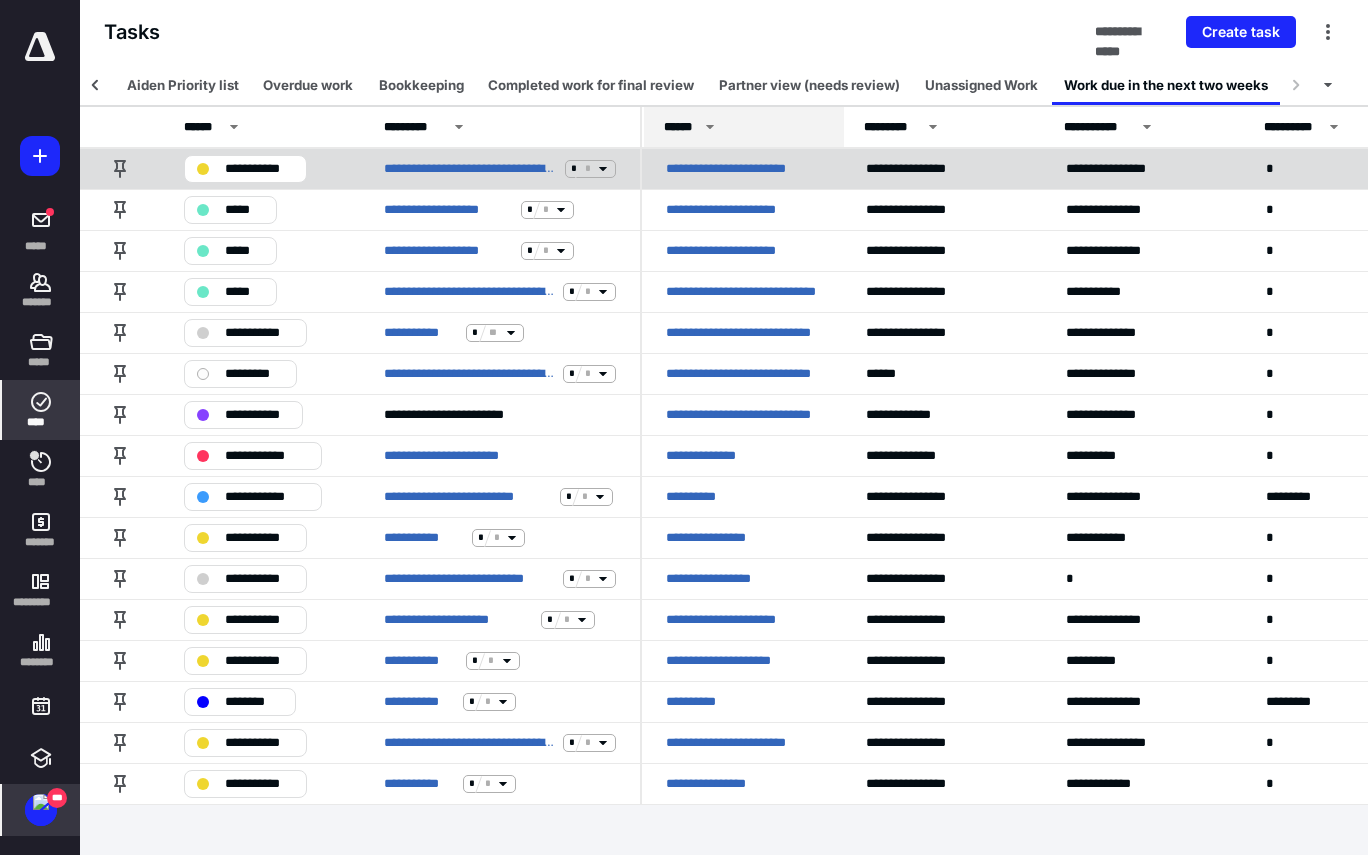 click 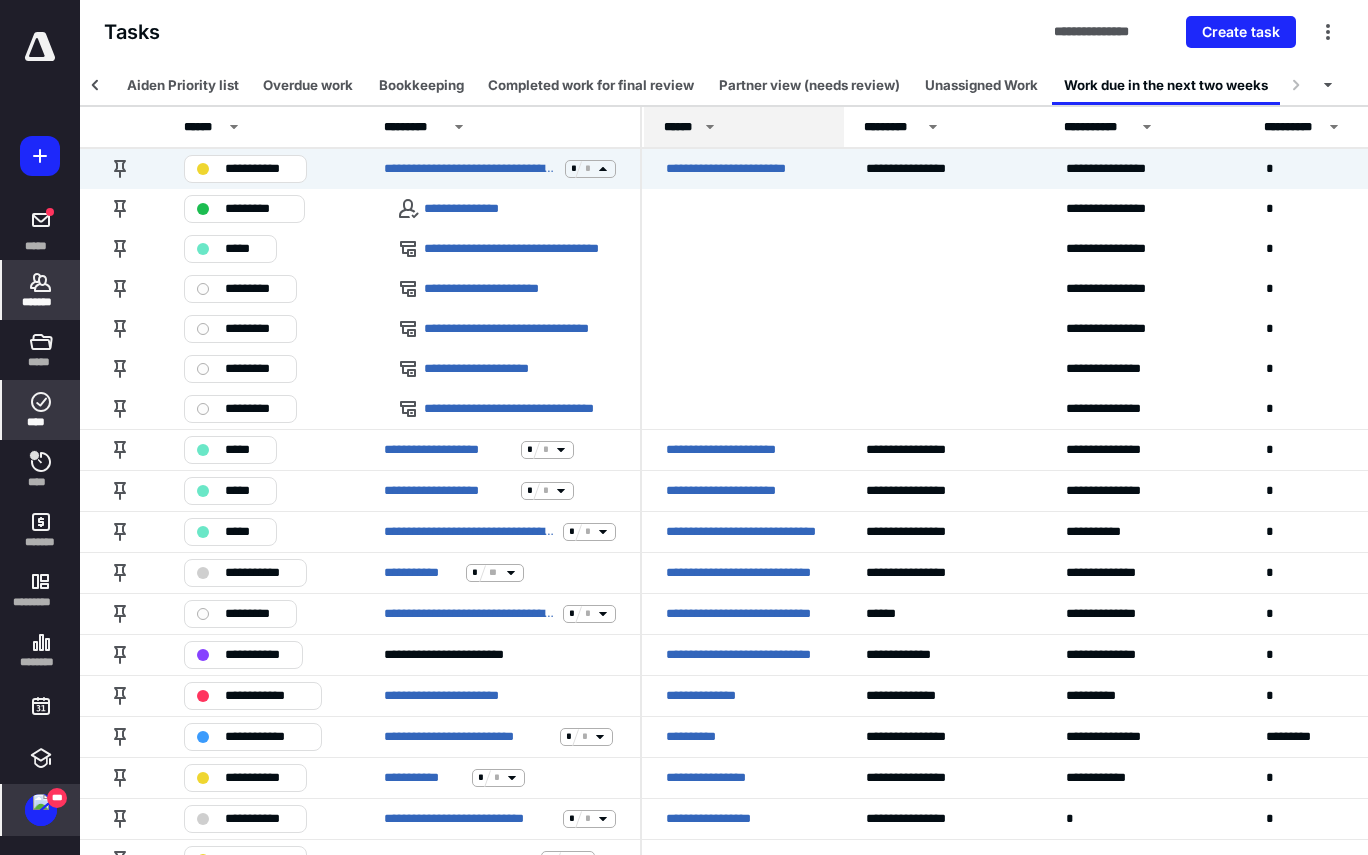 click 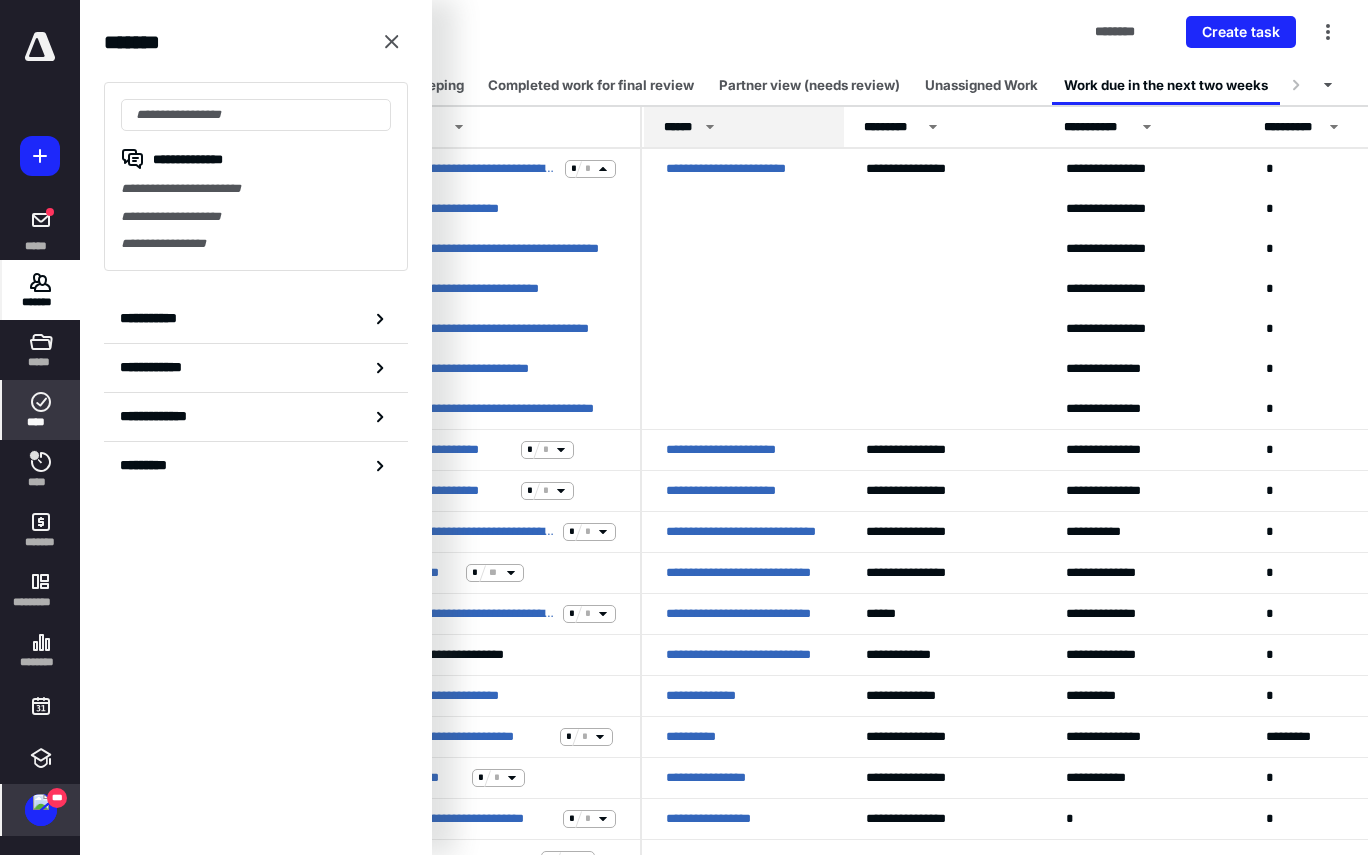 click 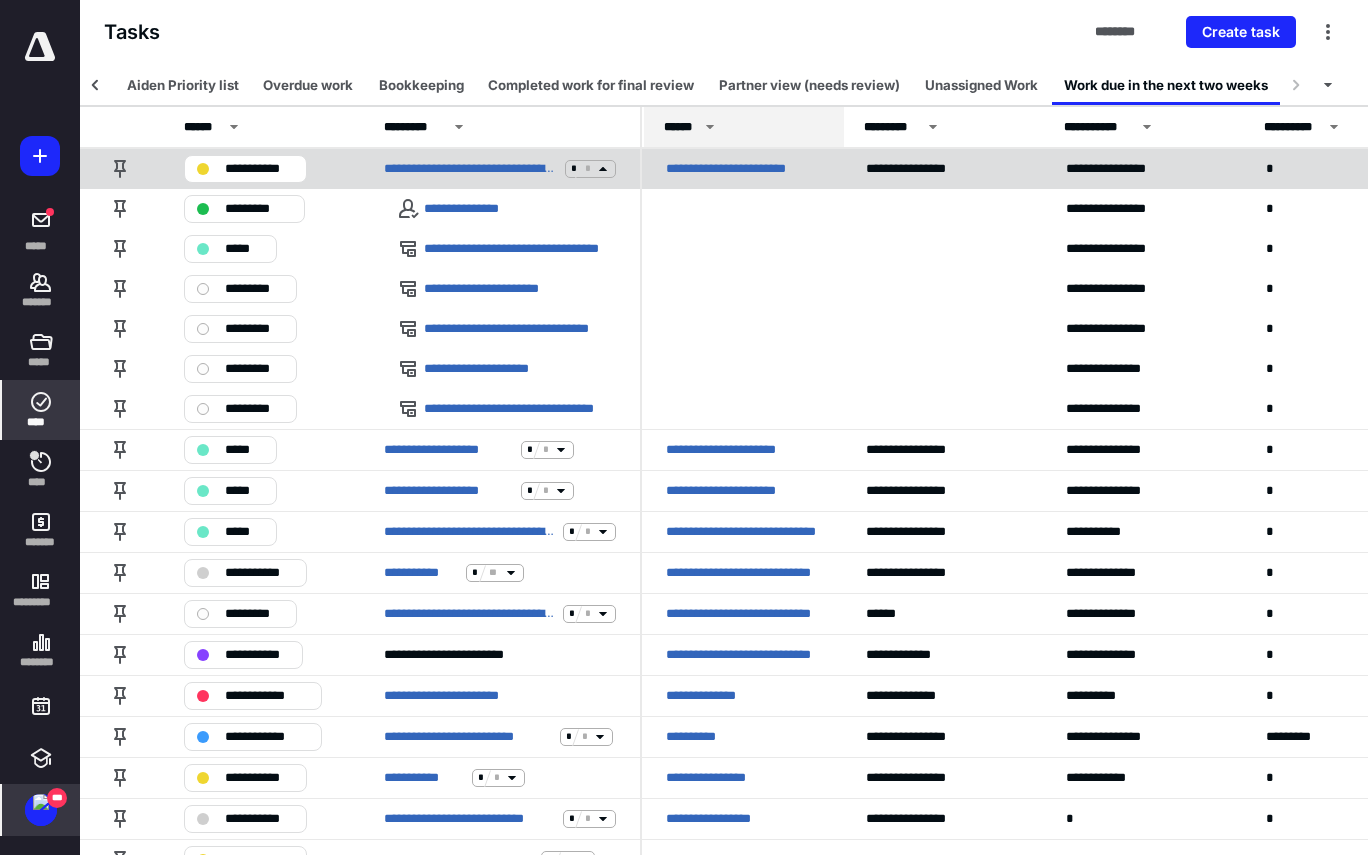 click on "**********" at bounding box center [500, 168] 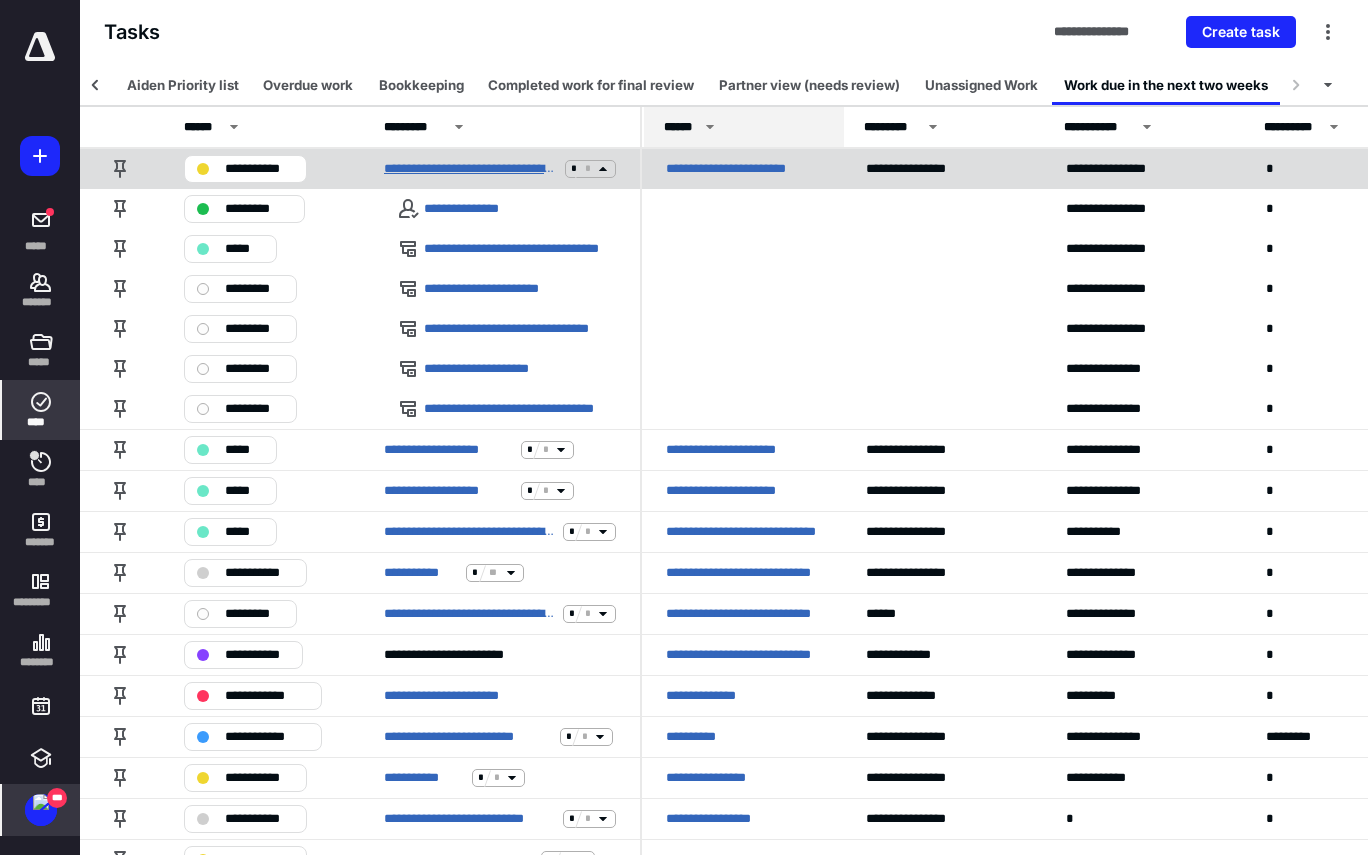 click on "**********" at bounding box center [470, 169] 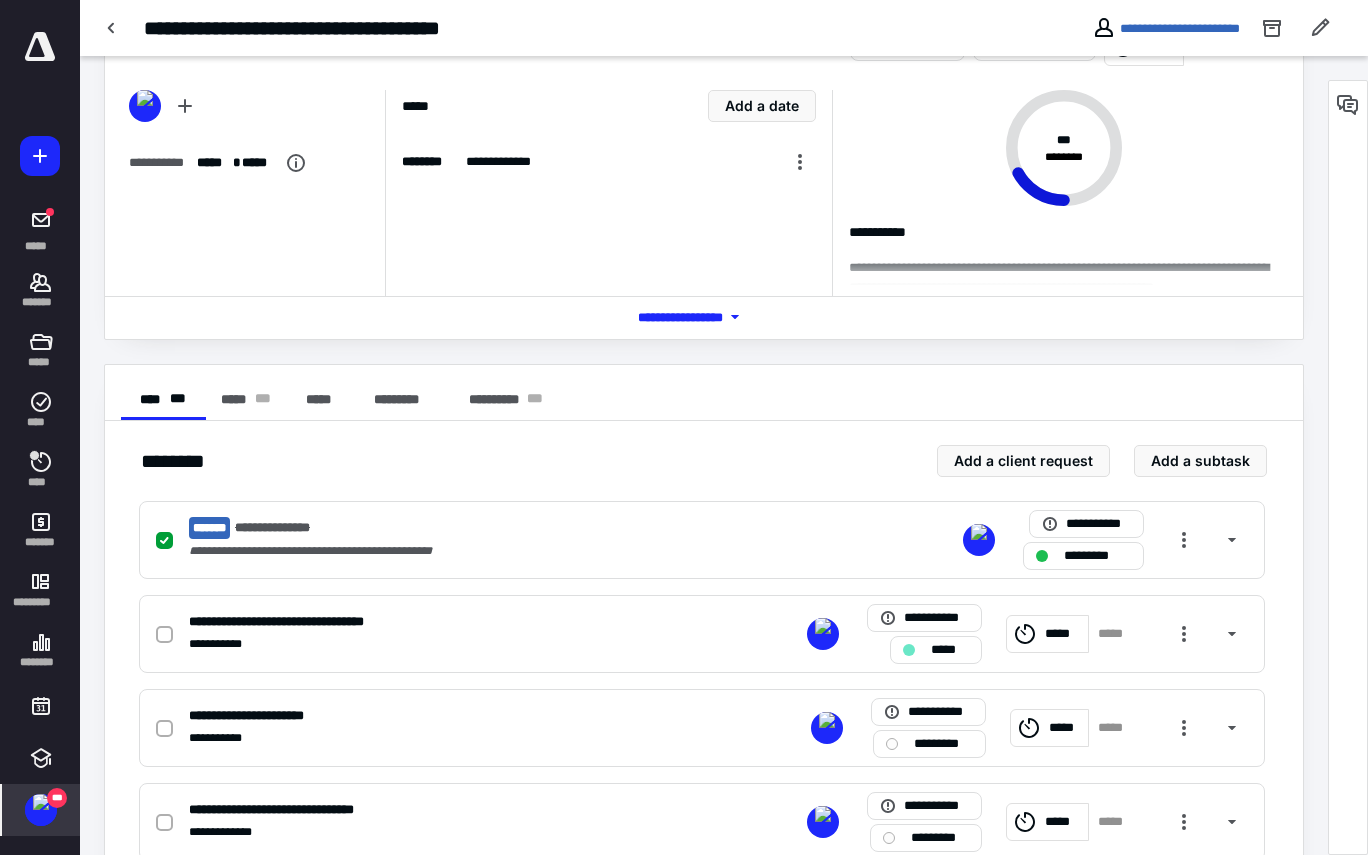 scroll, scrollTop: 0, scrollLeft: 0, axis: both 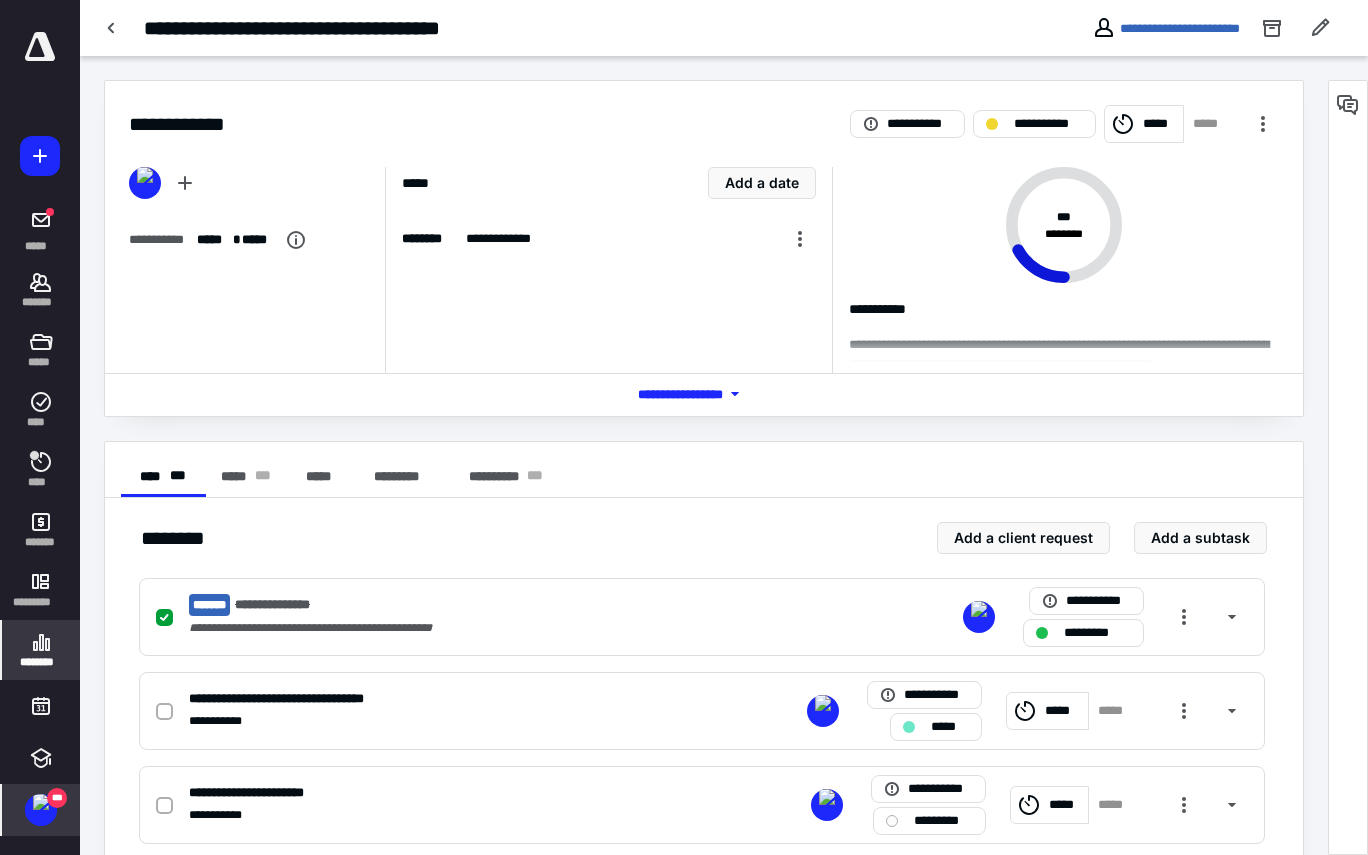 click on "********" at bounding box center [41, 650] 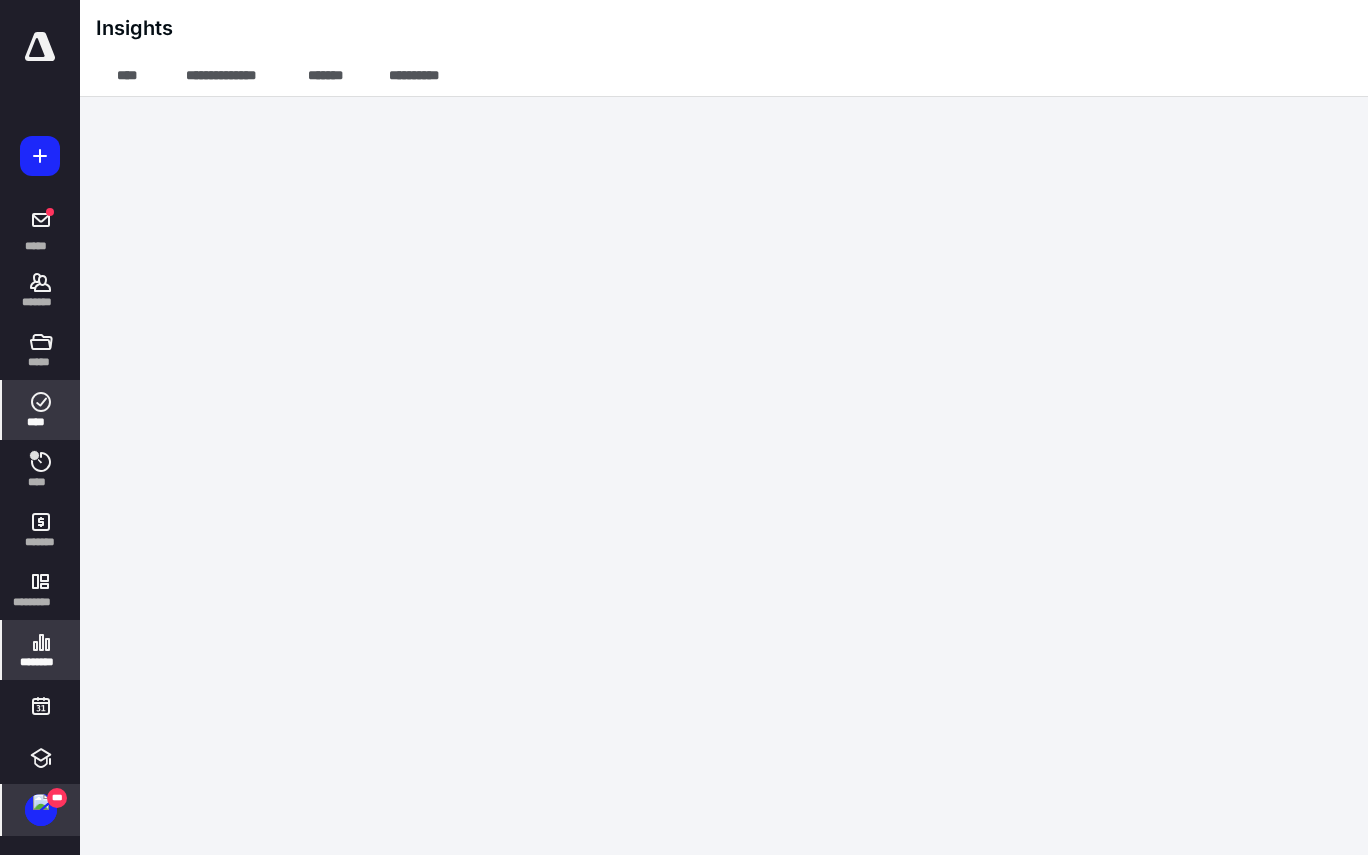 click on "****" at bounding box center (41, 422) 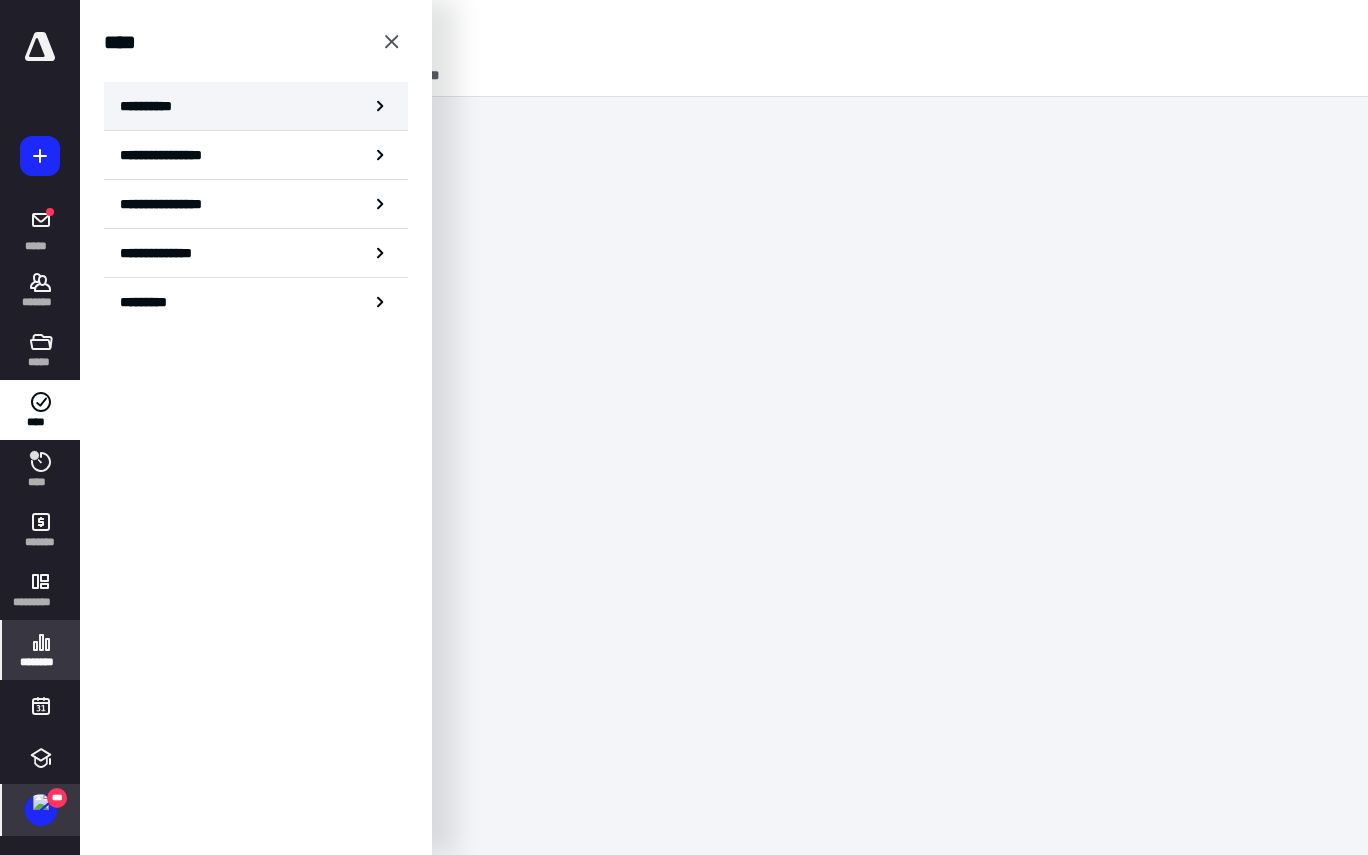 click on "**********" at bounding box center [256, 106] 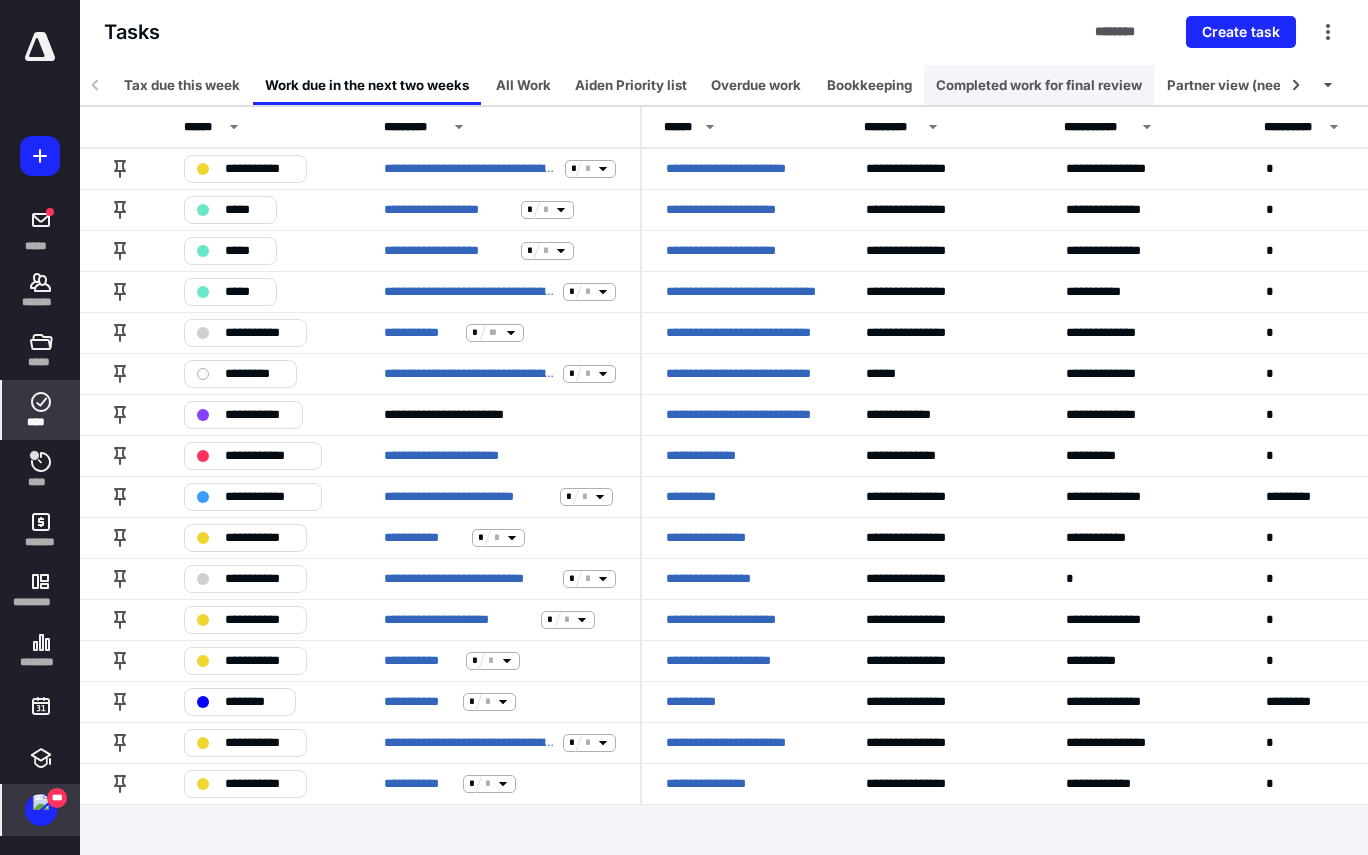 click on "Completed work for final review" at bounding box center (1039, 85) 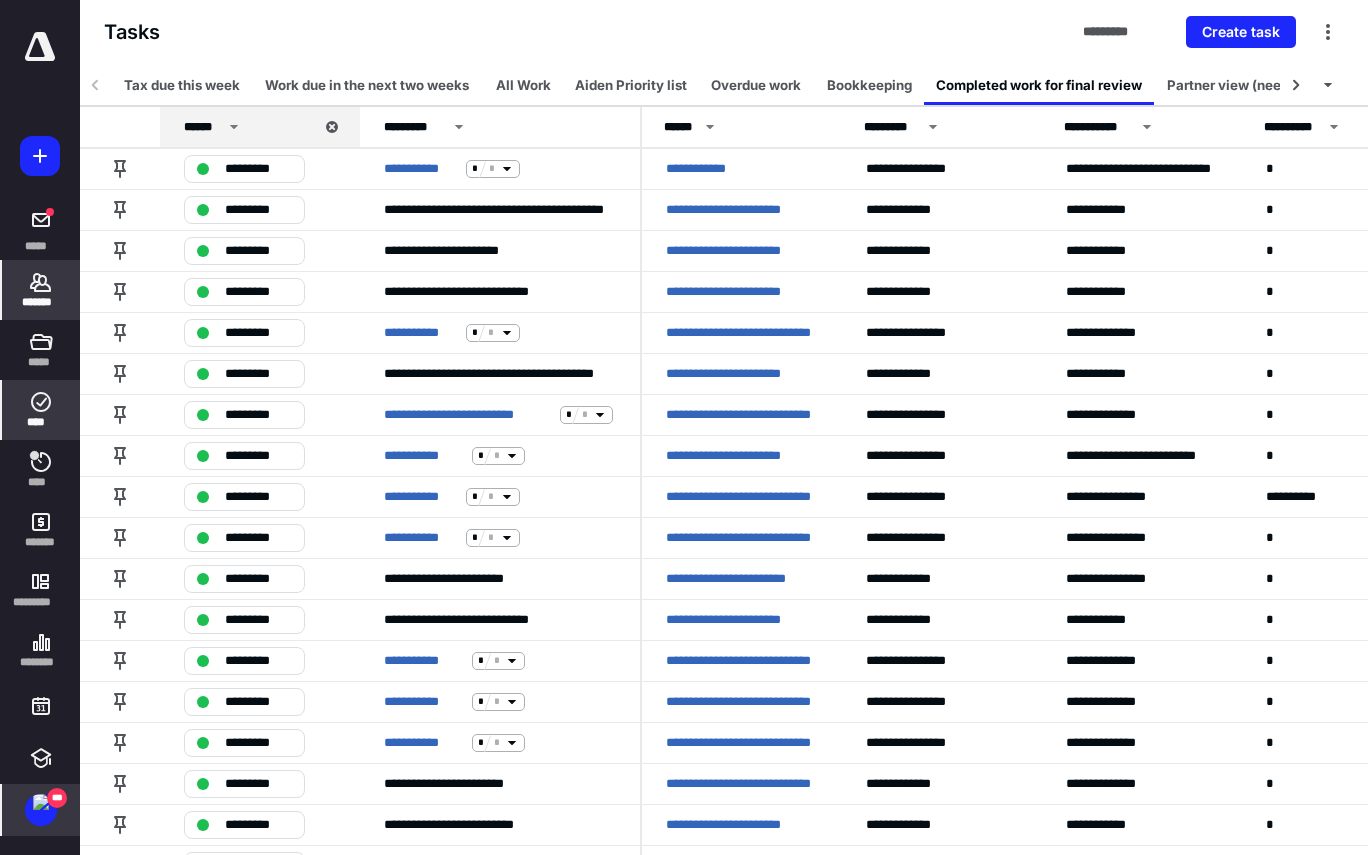 click 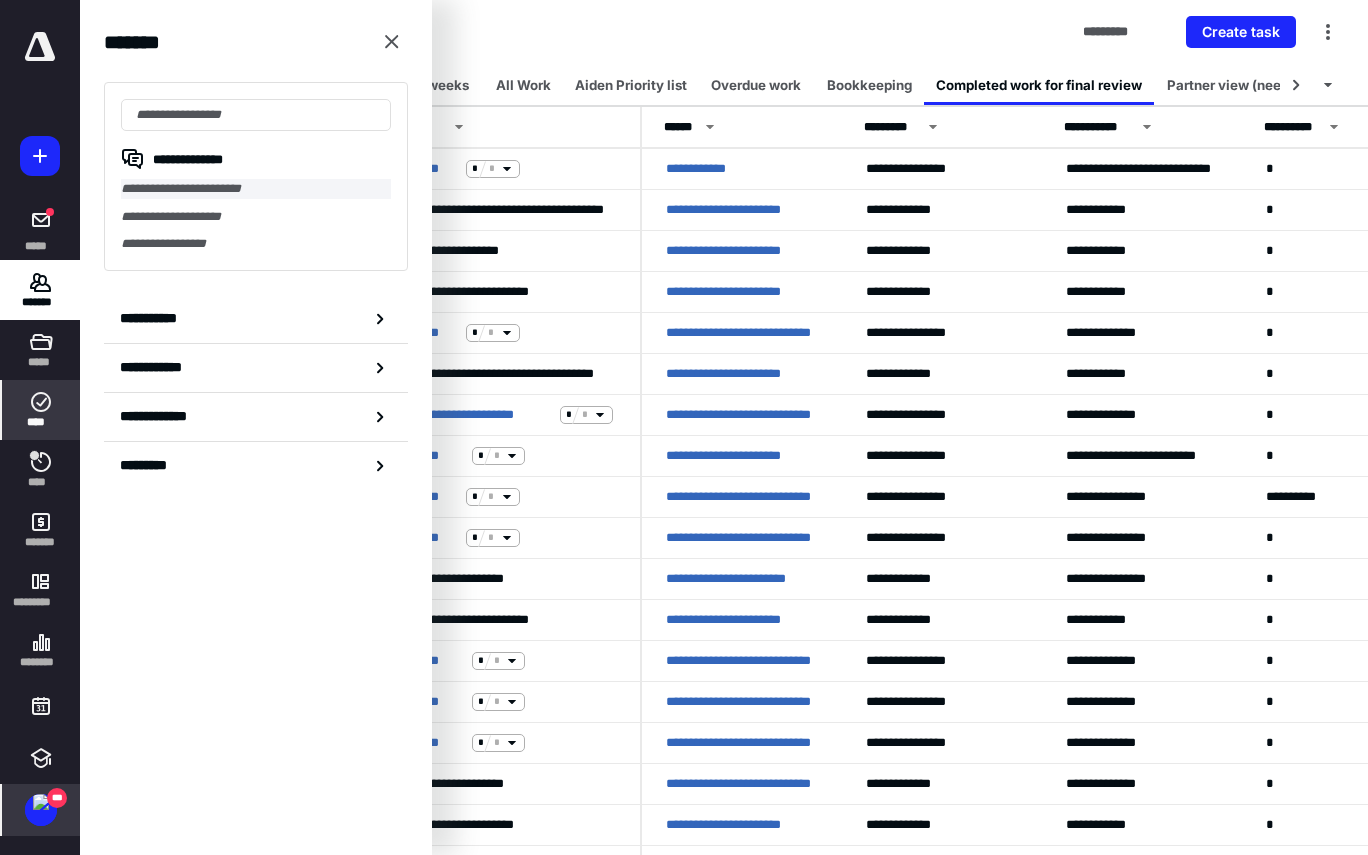 click on "**********" at bounding box center (256, 189) 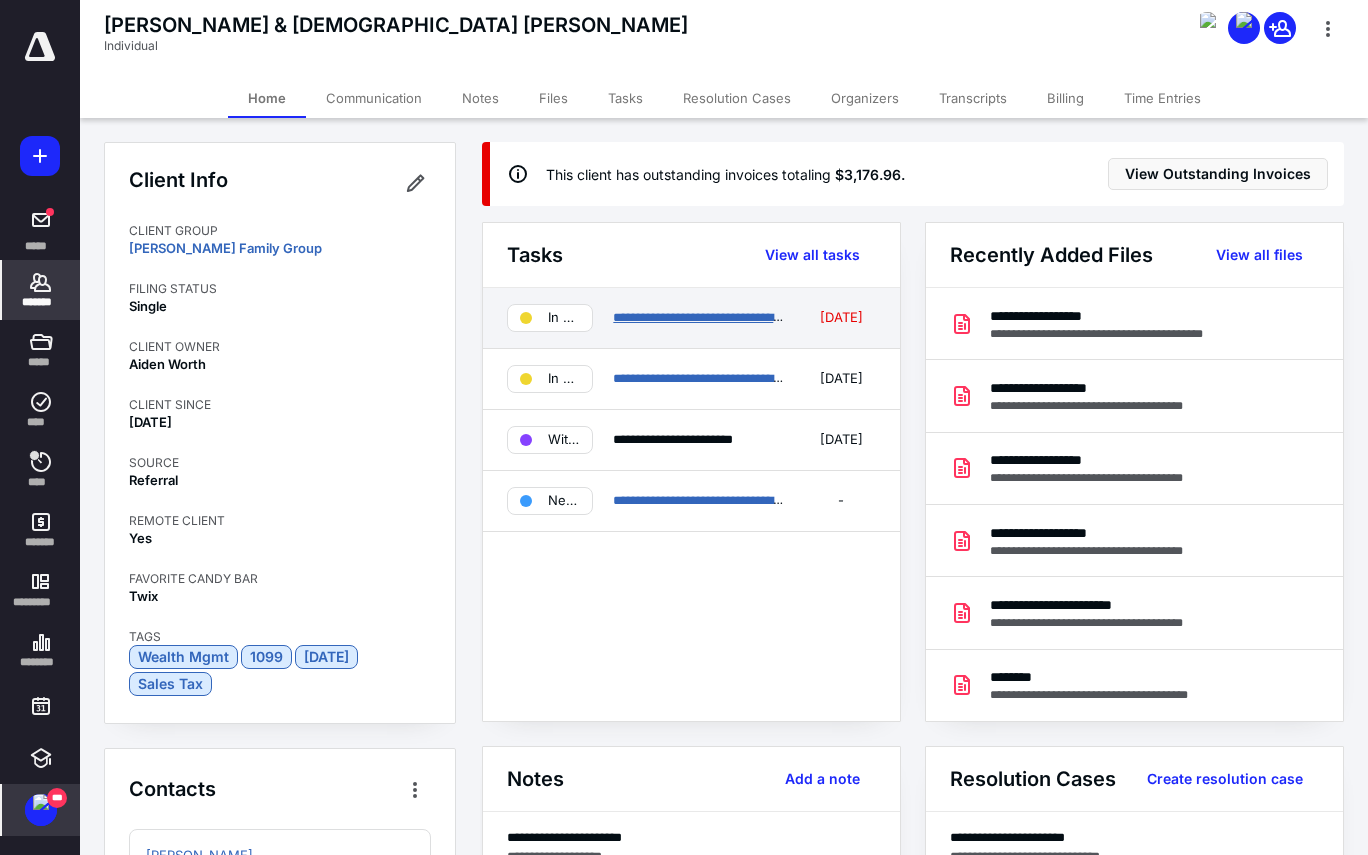 click on "**********" at bounding box center [705, 317] 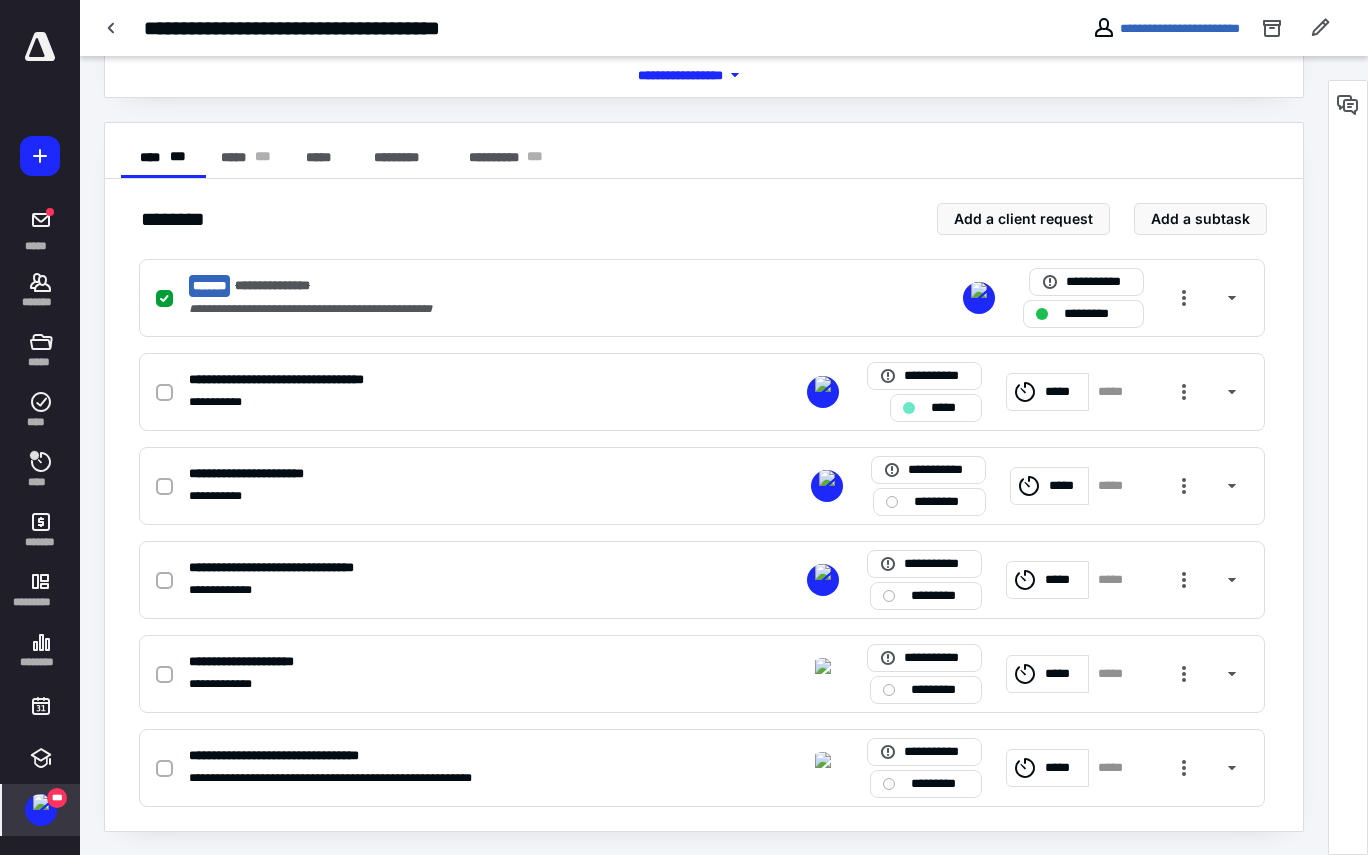 scroll, scrollTop: 319, scrollLeft: 0, axis: vertical 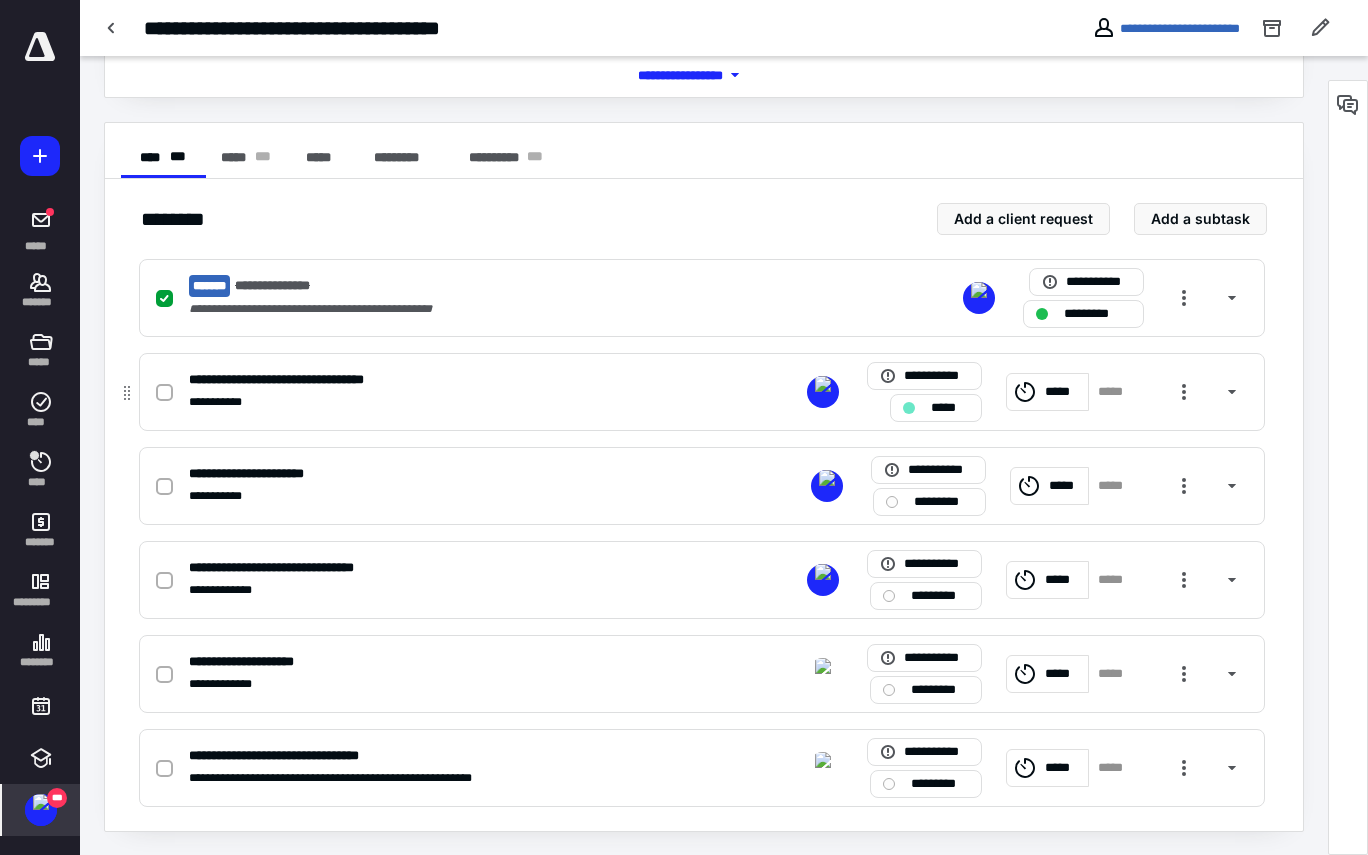 click 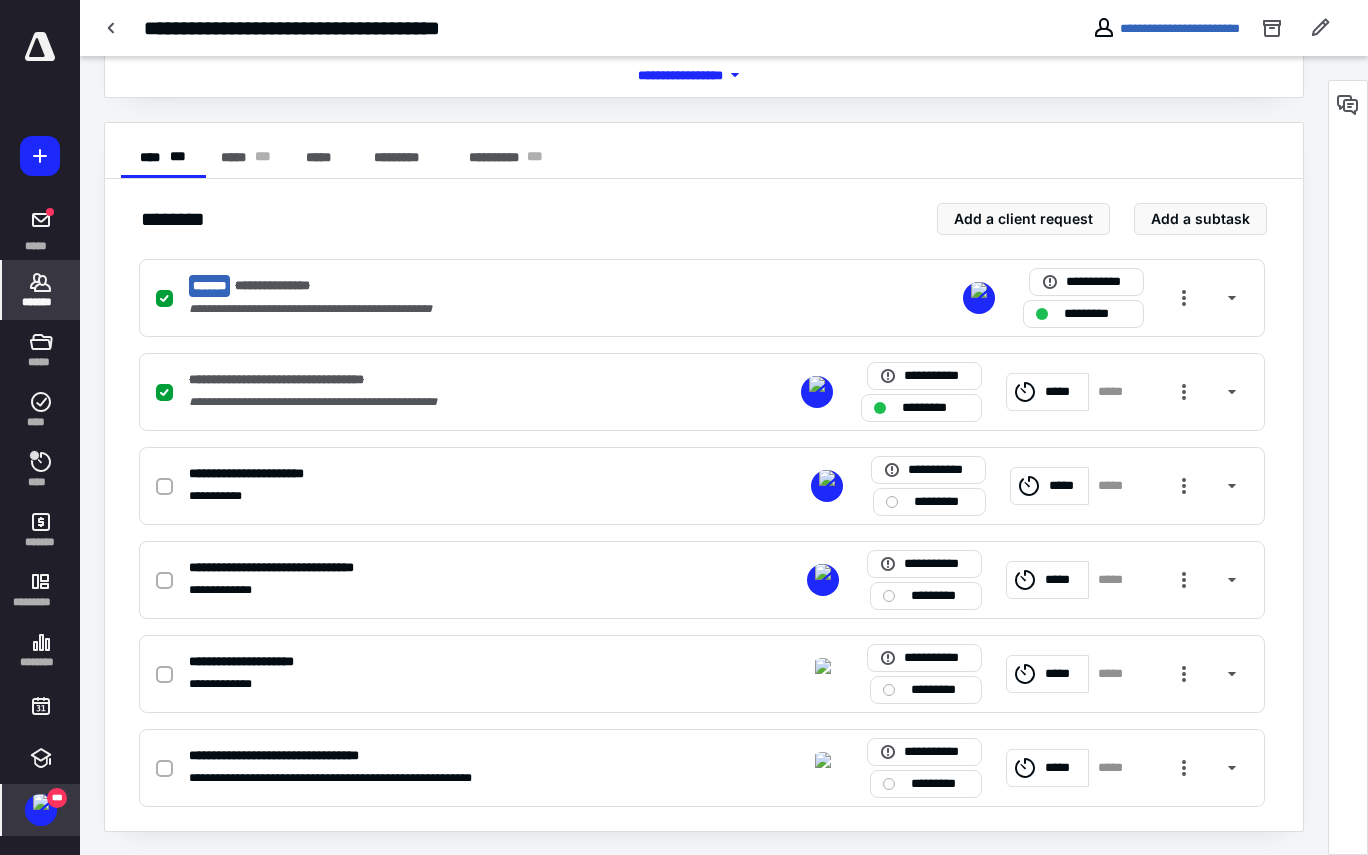 click 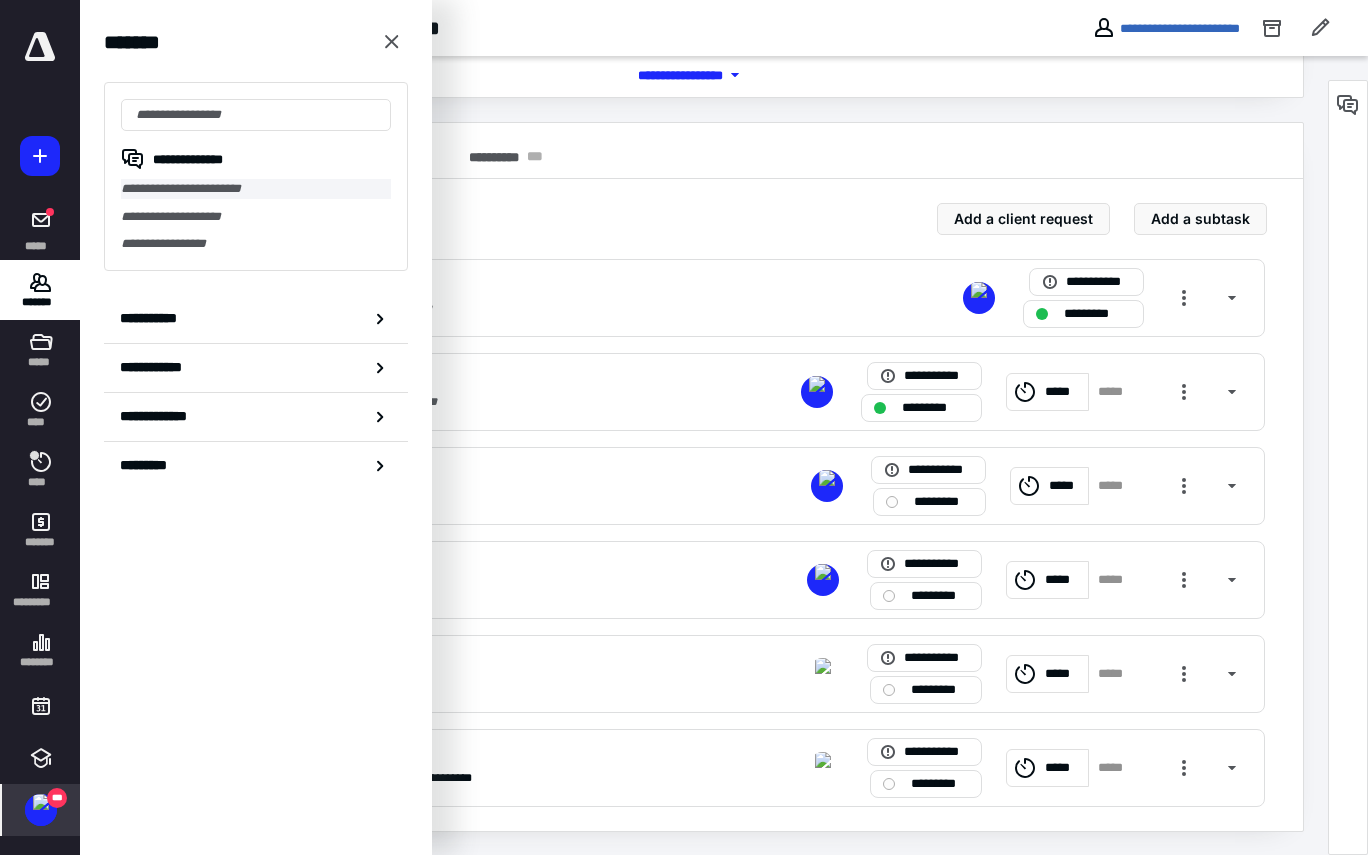 click on "**********" at bounding box center [256, 189] 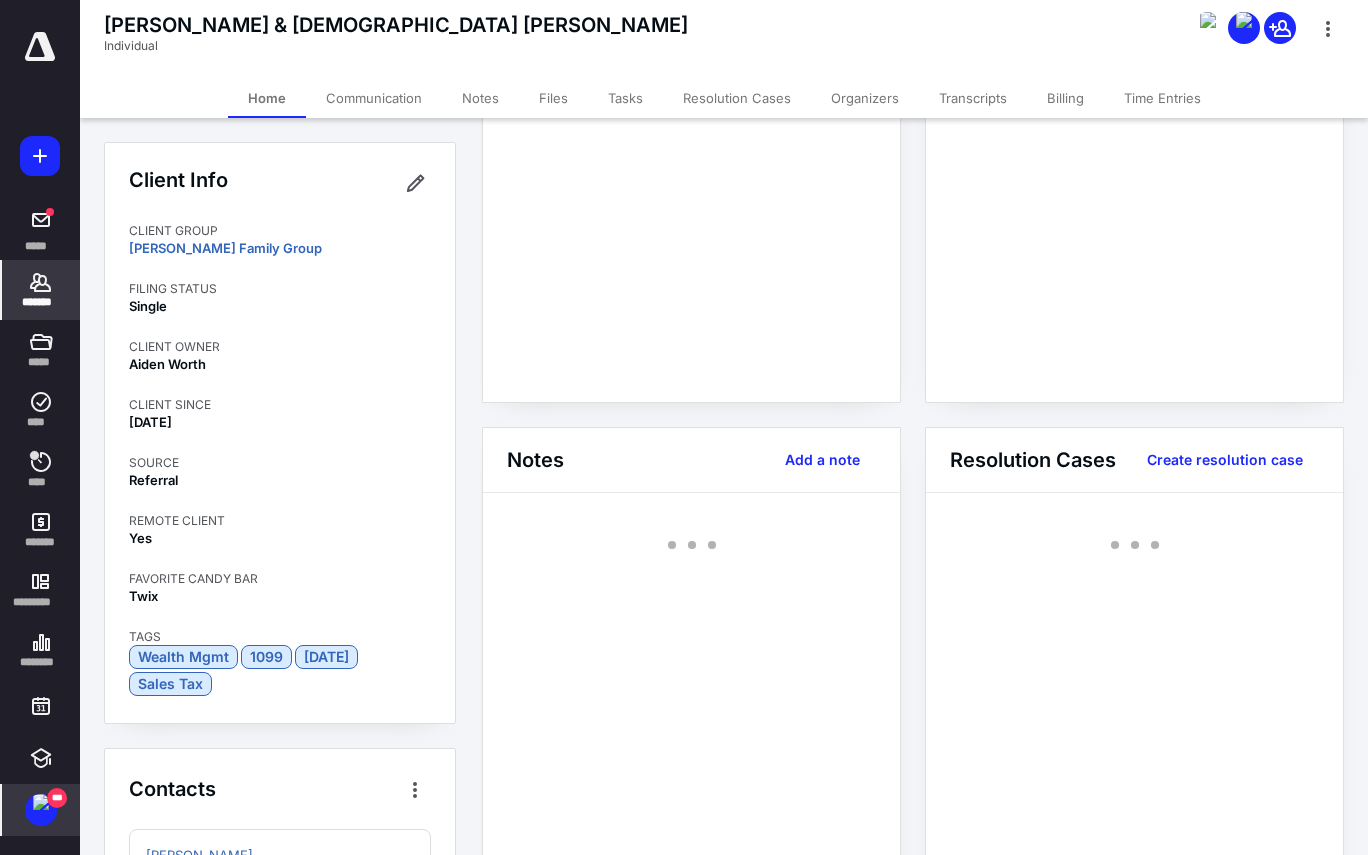 scroll, scrollTop: 0, scrollLeft: 0, axis: both 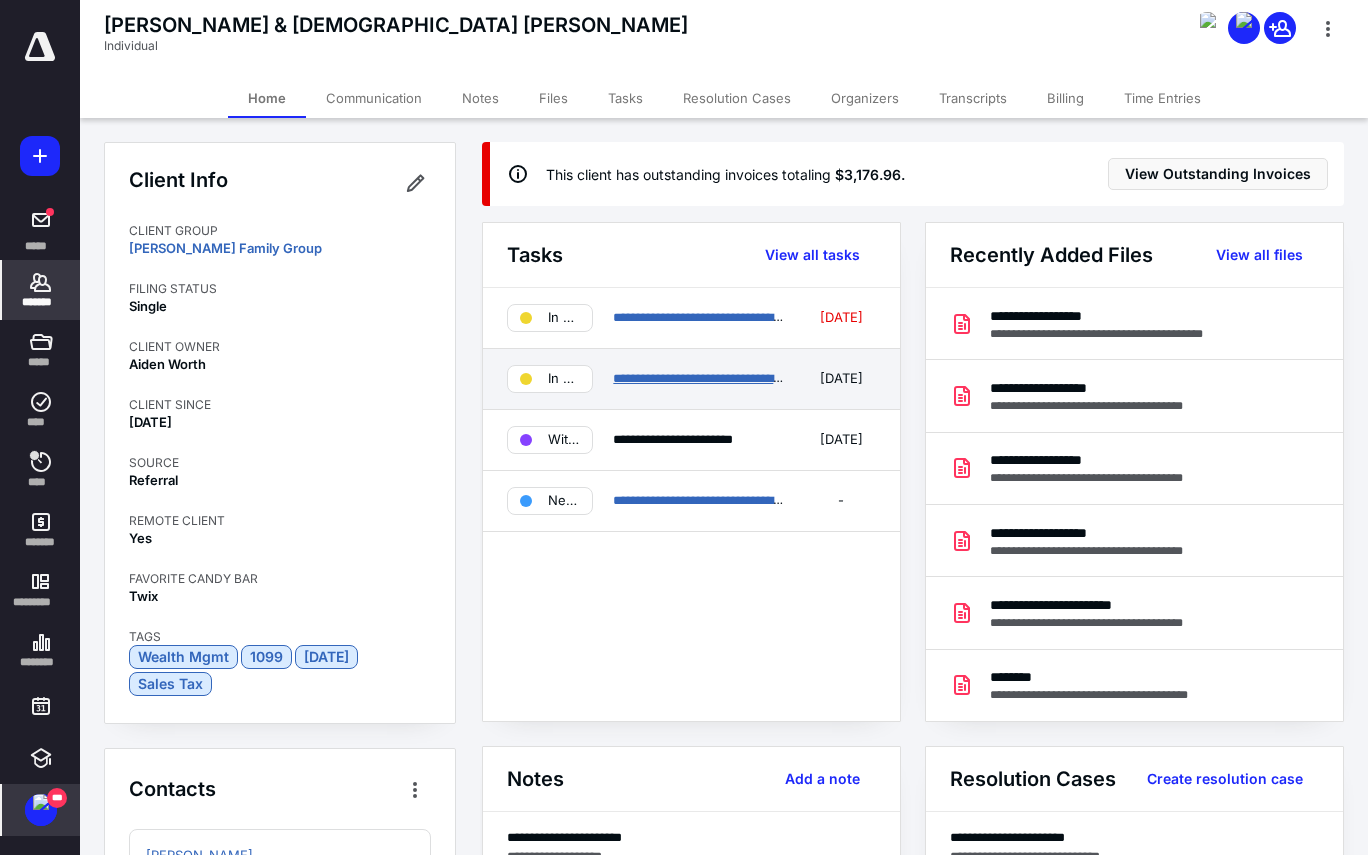 click on "**********" at bounding box center (705, 378) 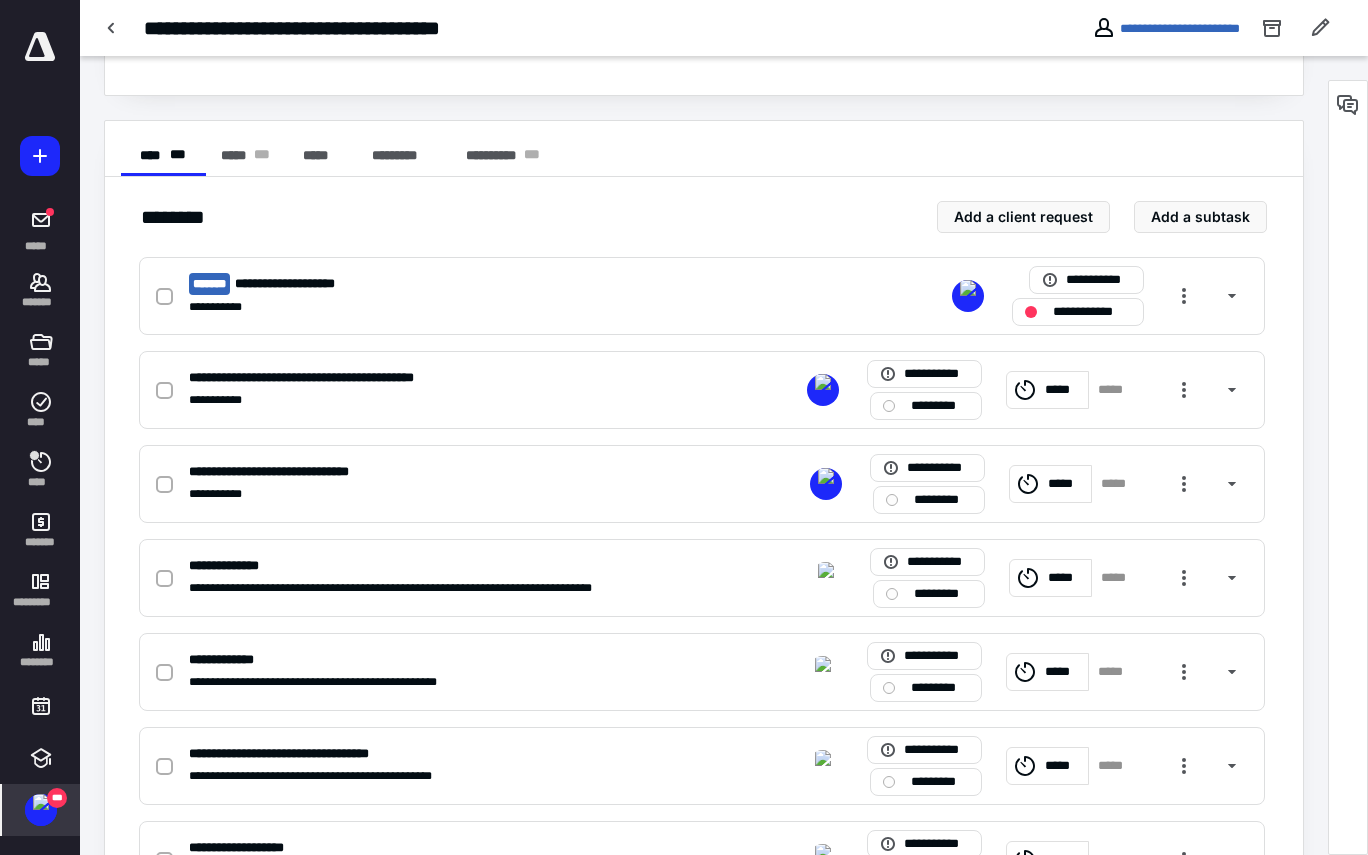 scroll, scrollTop: 320, scrollLeft: 0, axis: vertical 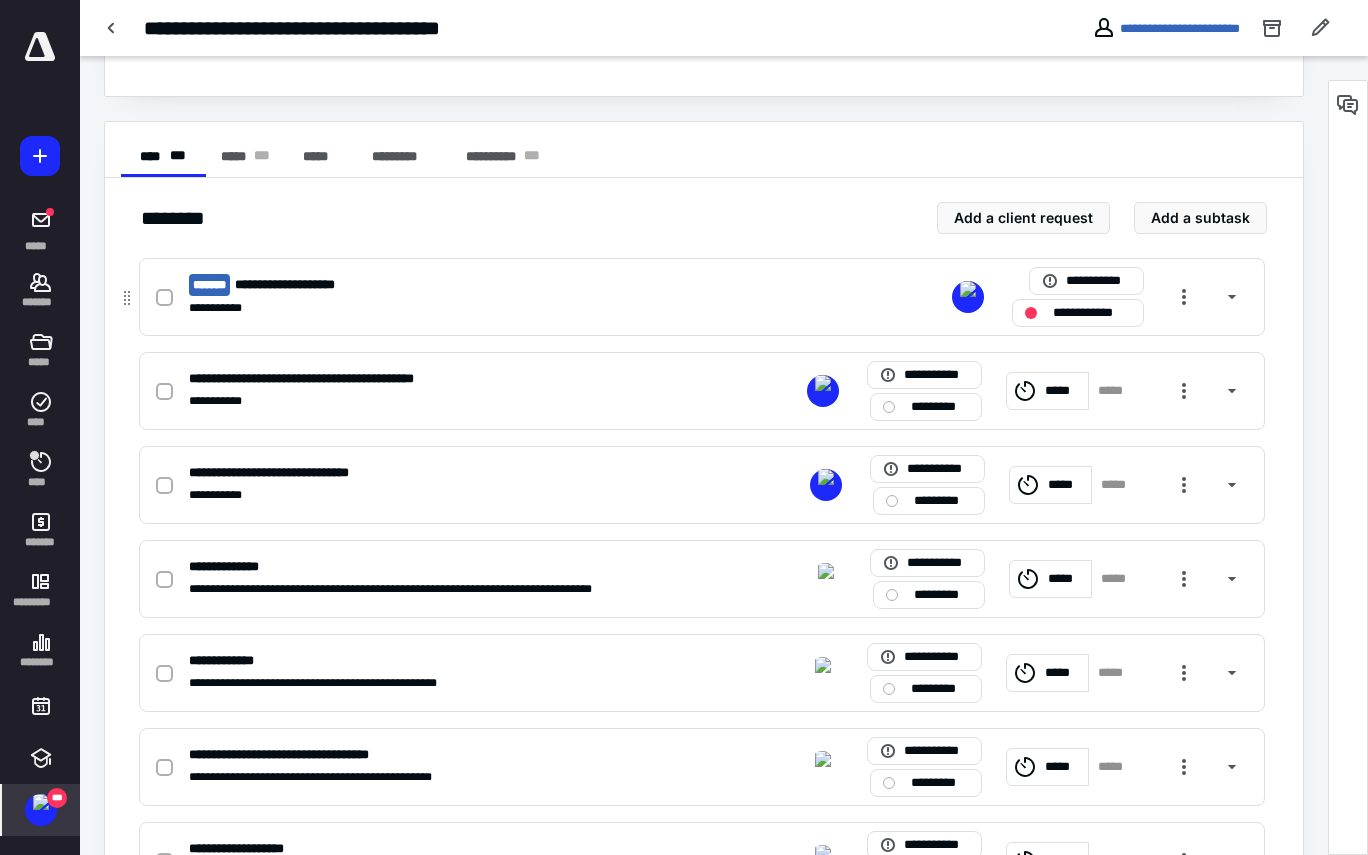 click 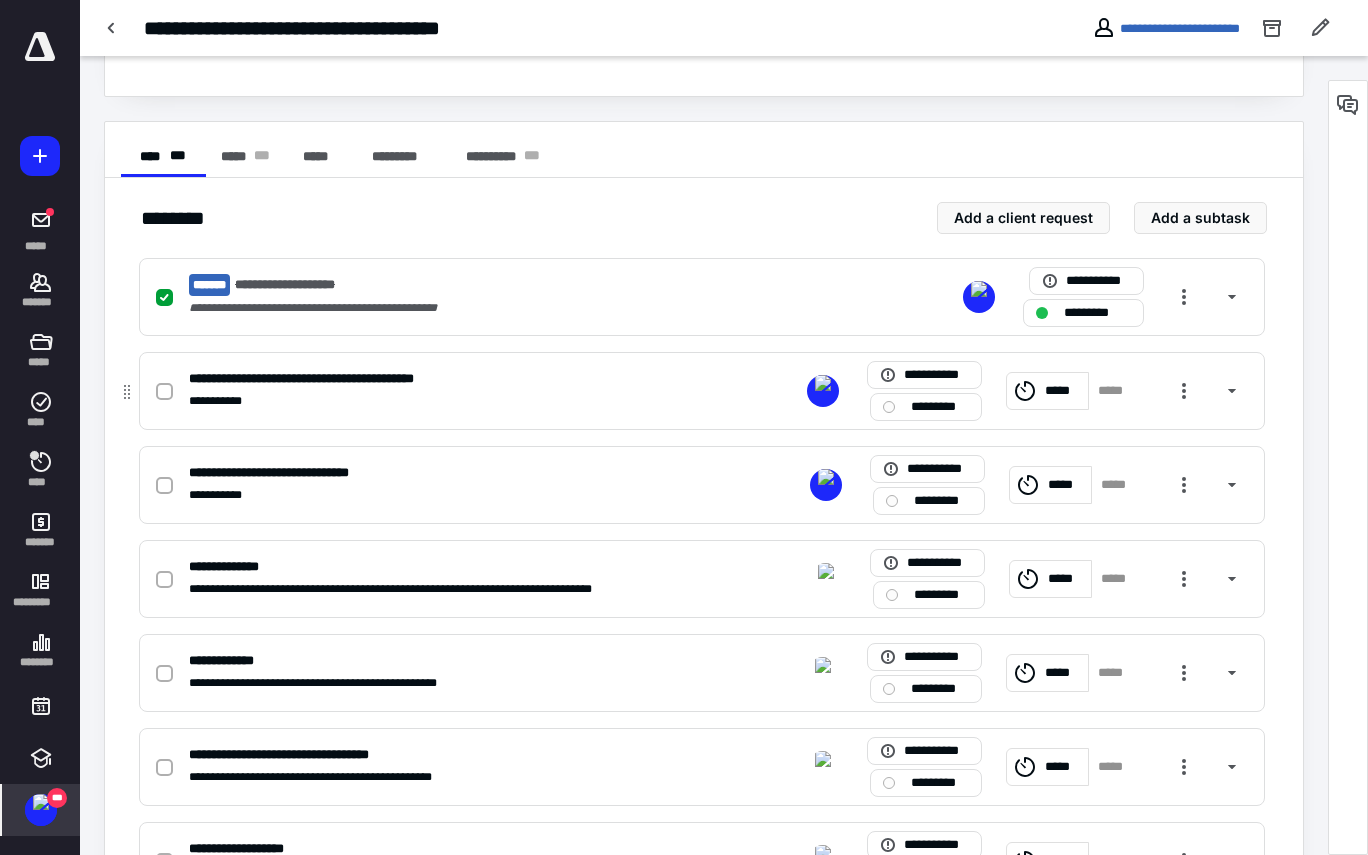 click at bounding box center (164, 392) 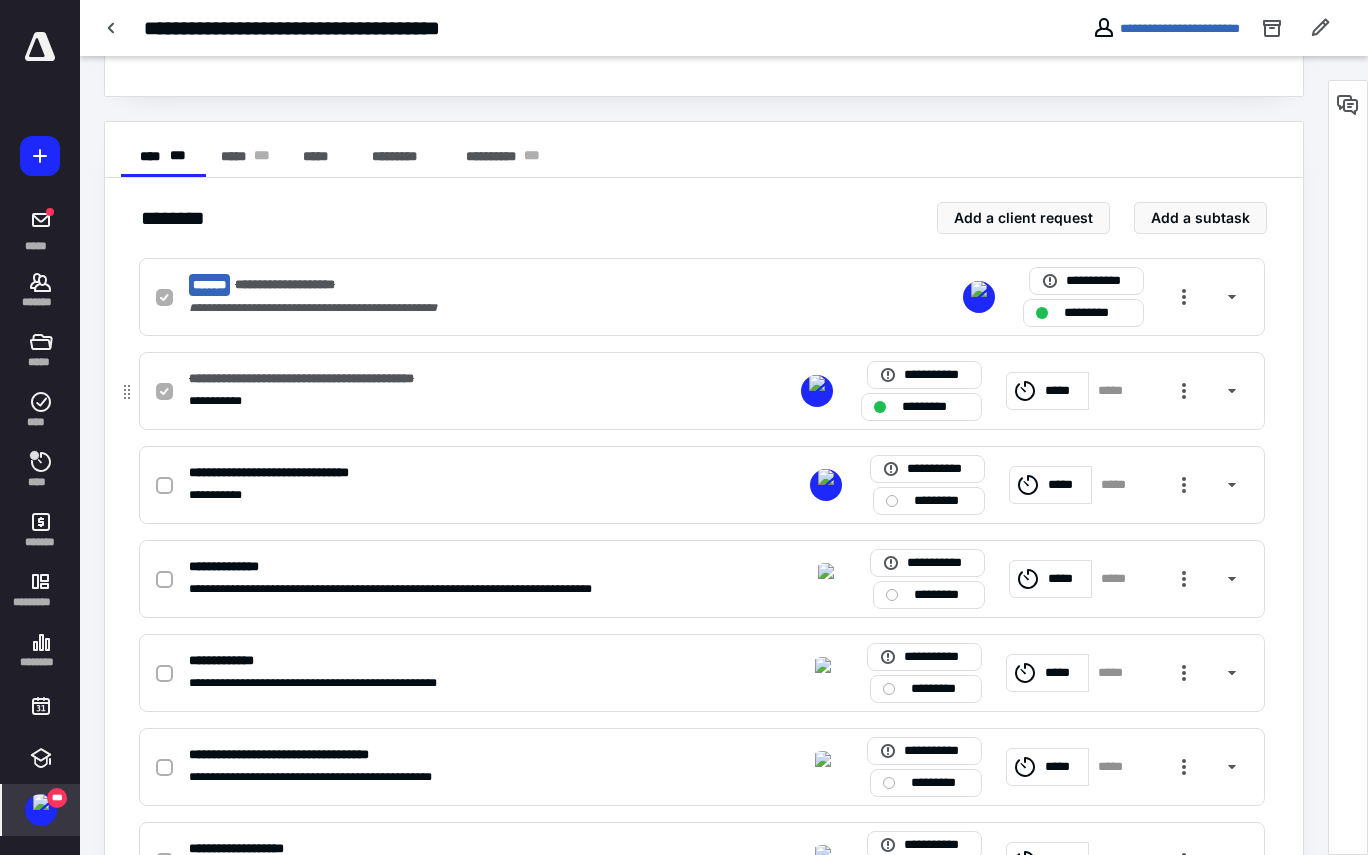 checkbox on "true" 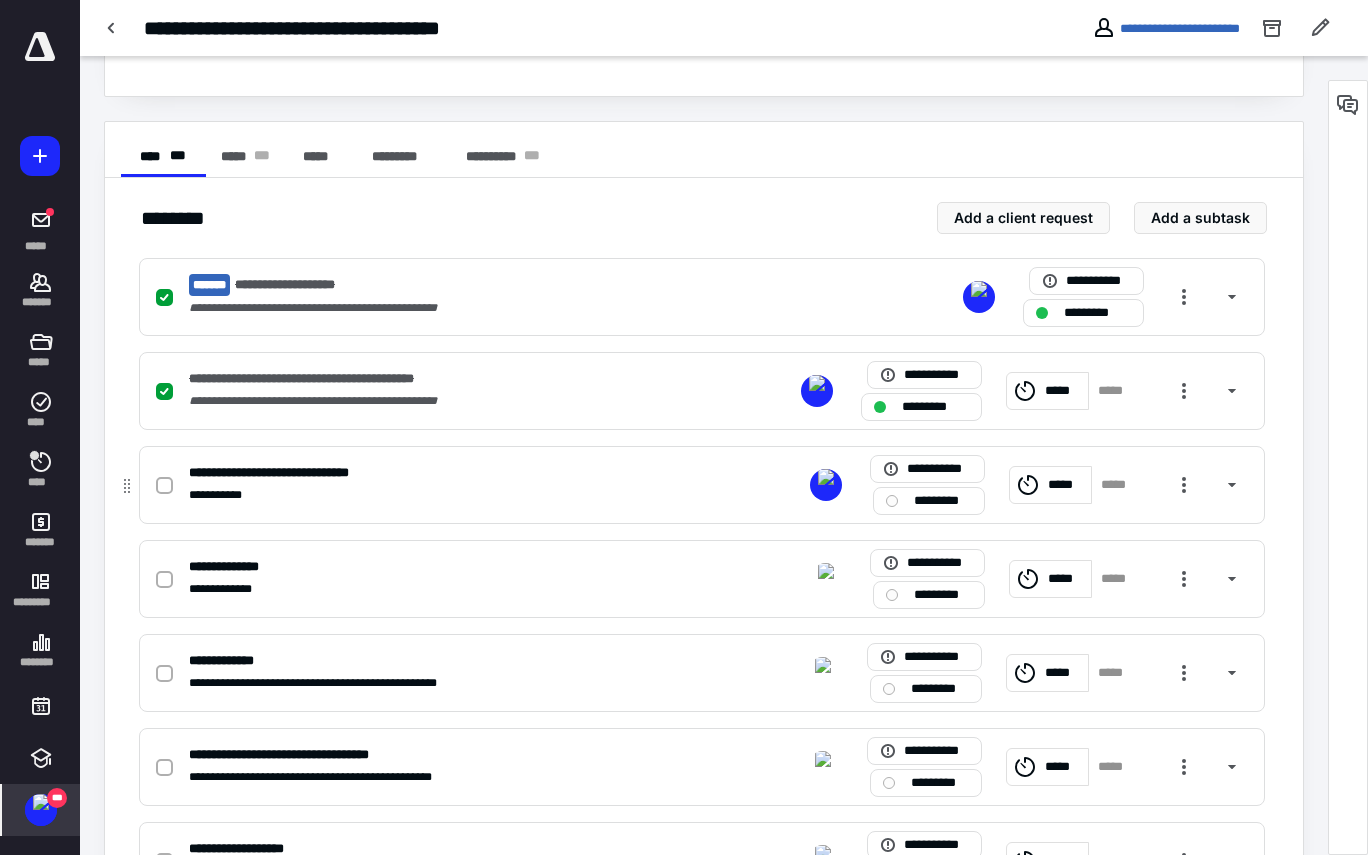 click on "*********" at bounding box center (943, 501) 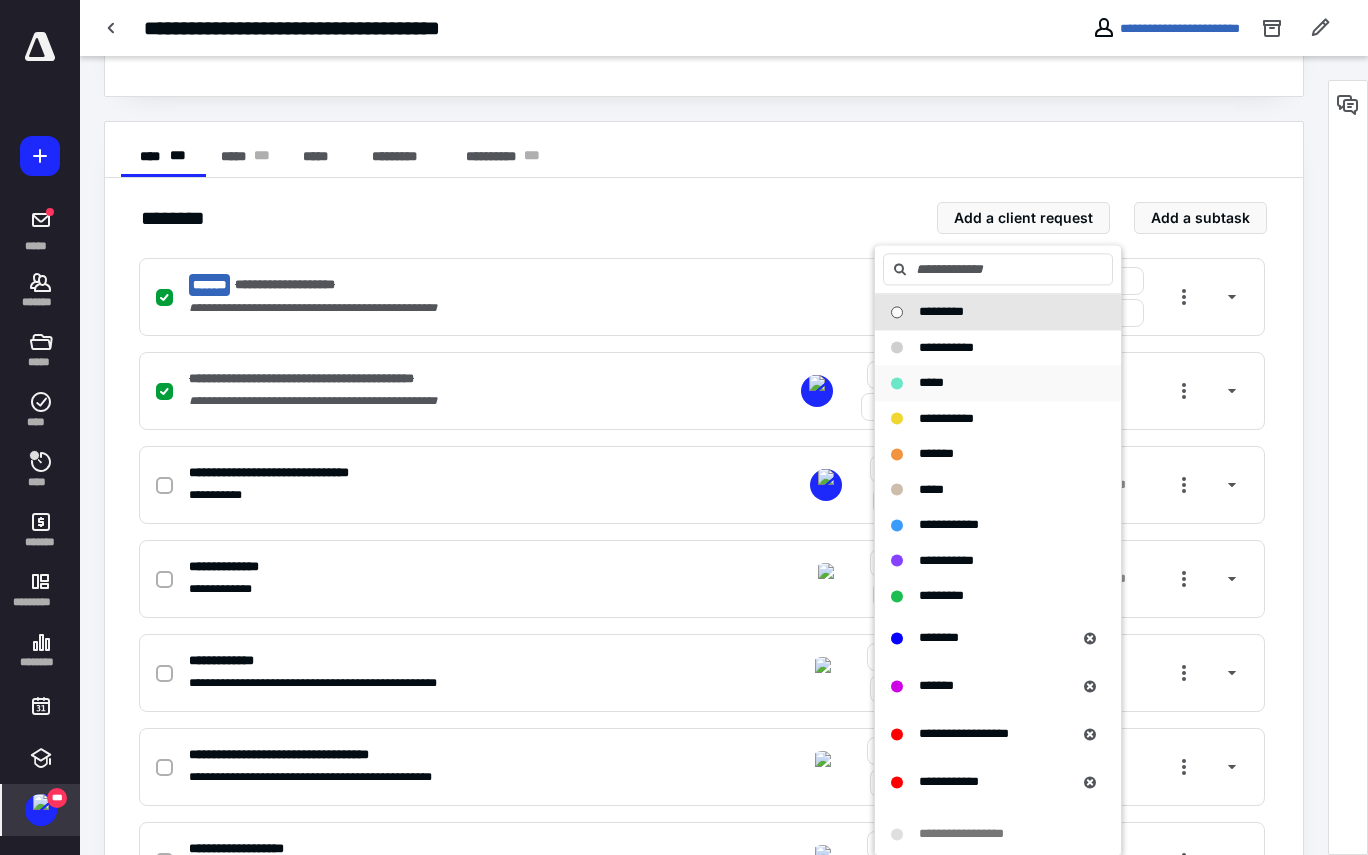 click on "*****" at bounding box center [998, 383] 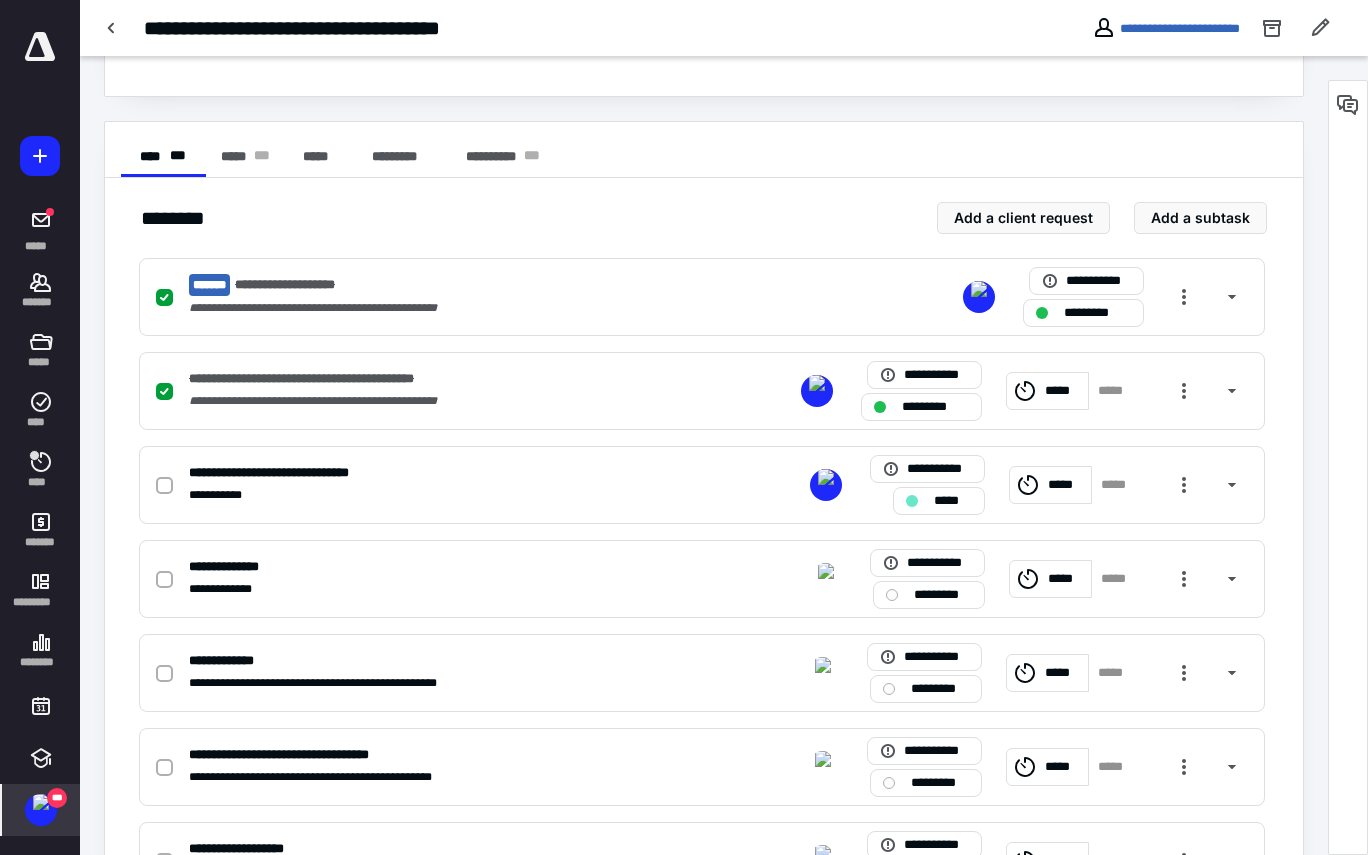 click 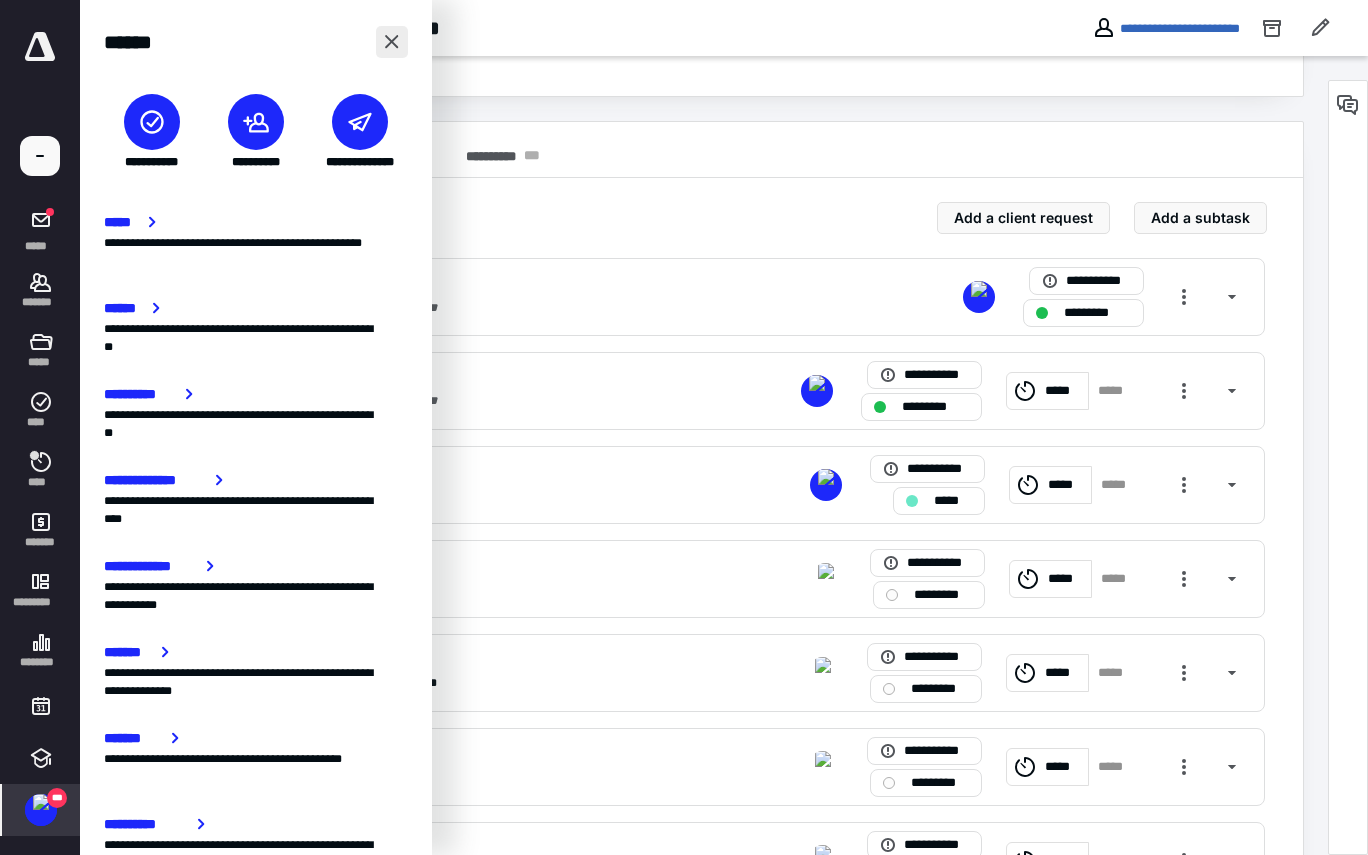 click at bounding box center (392, 42) 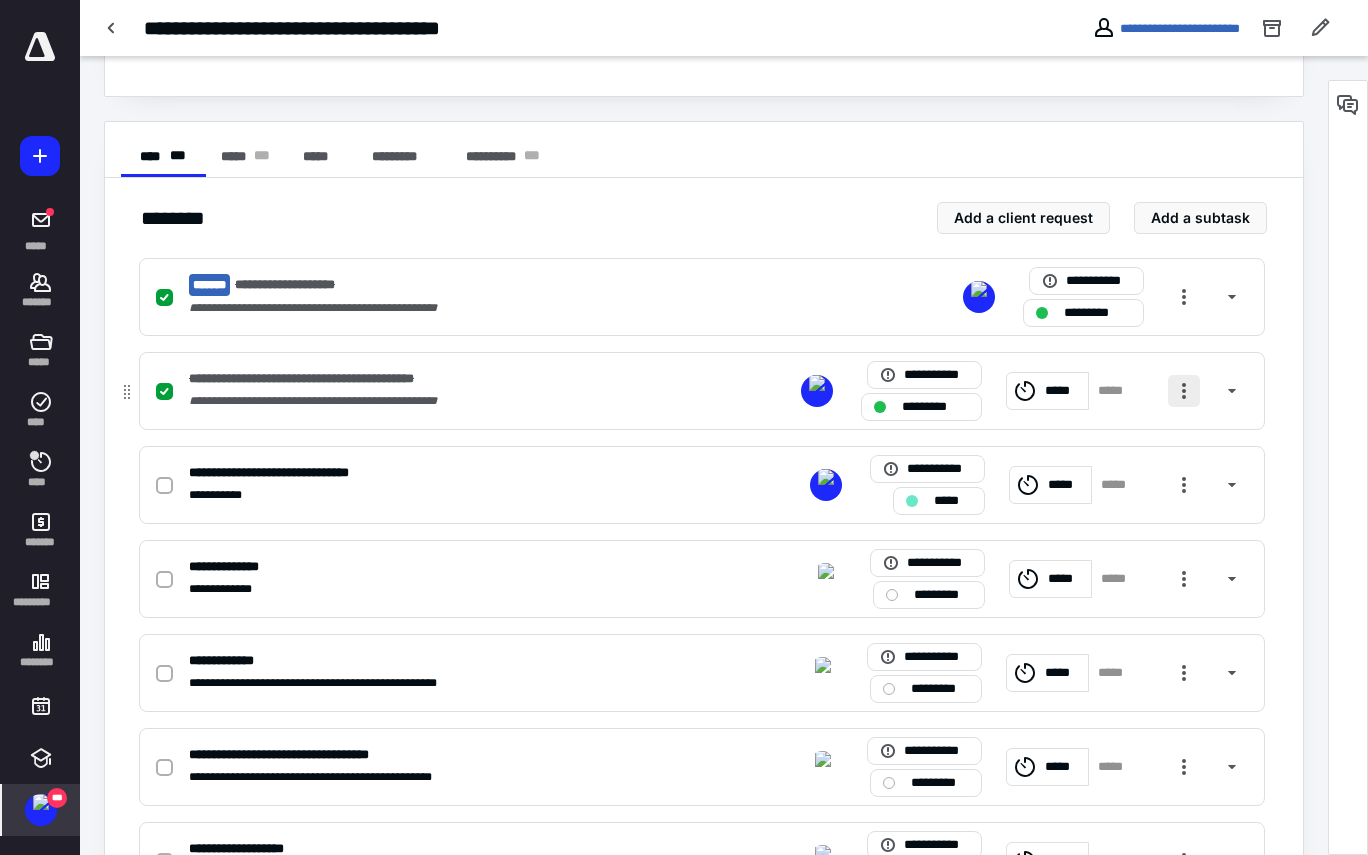 click at bounding box center [1184, 391] 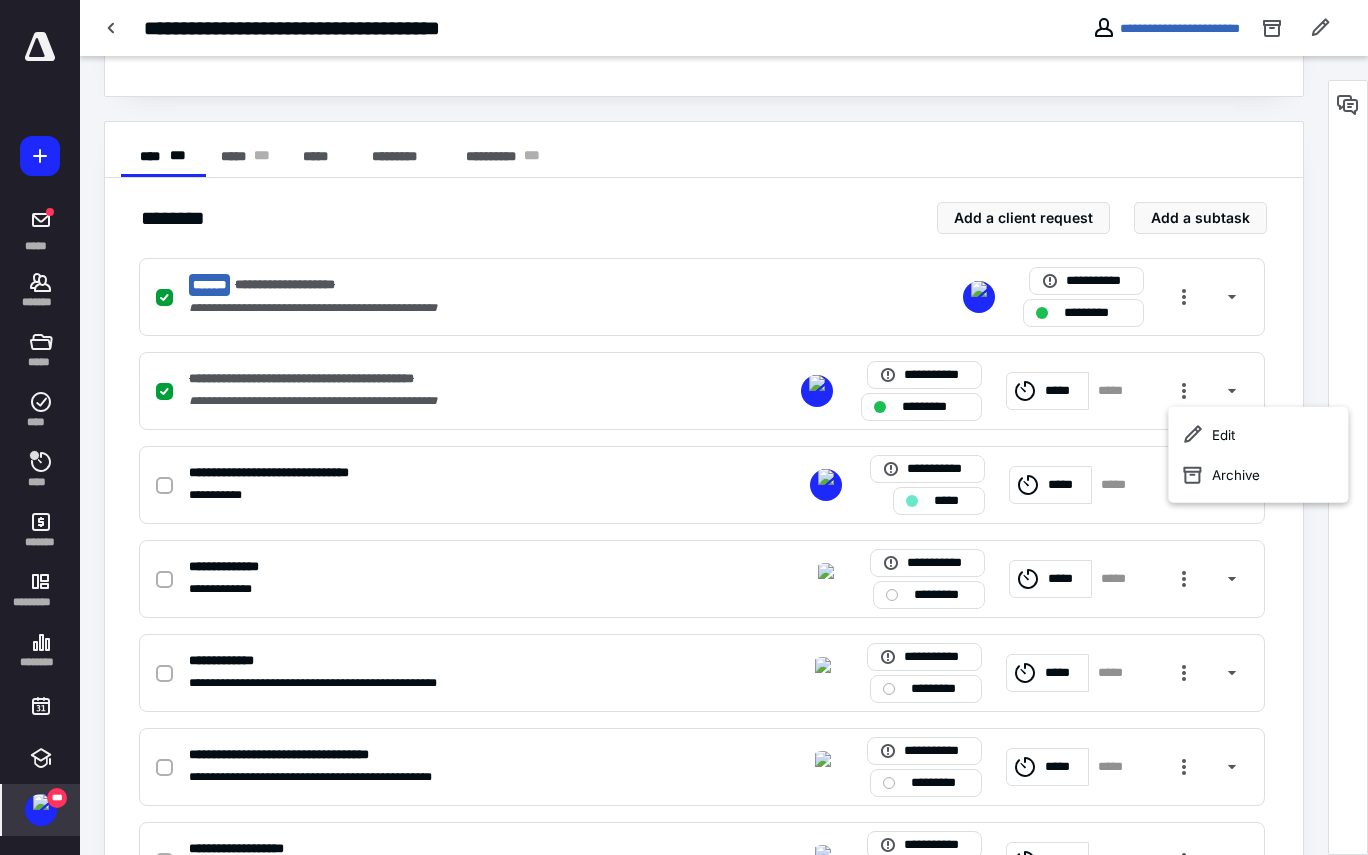 click on "**********" at bounding box center [704, 598] 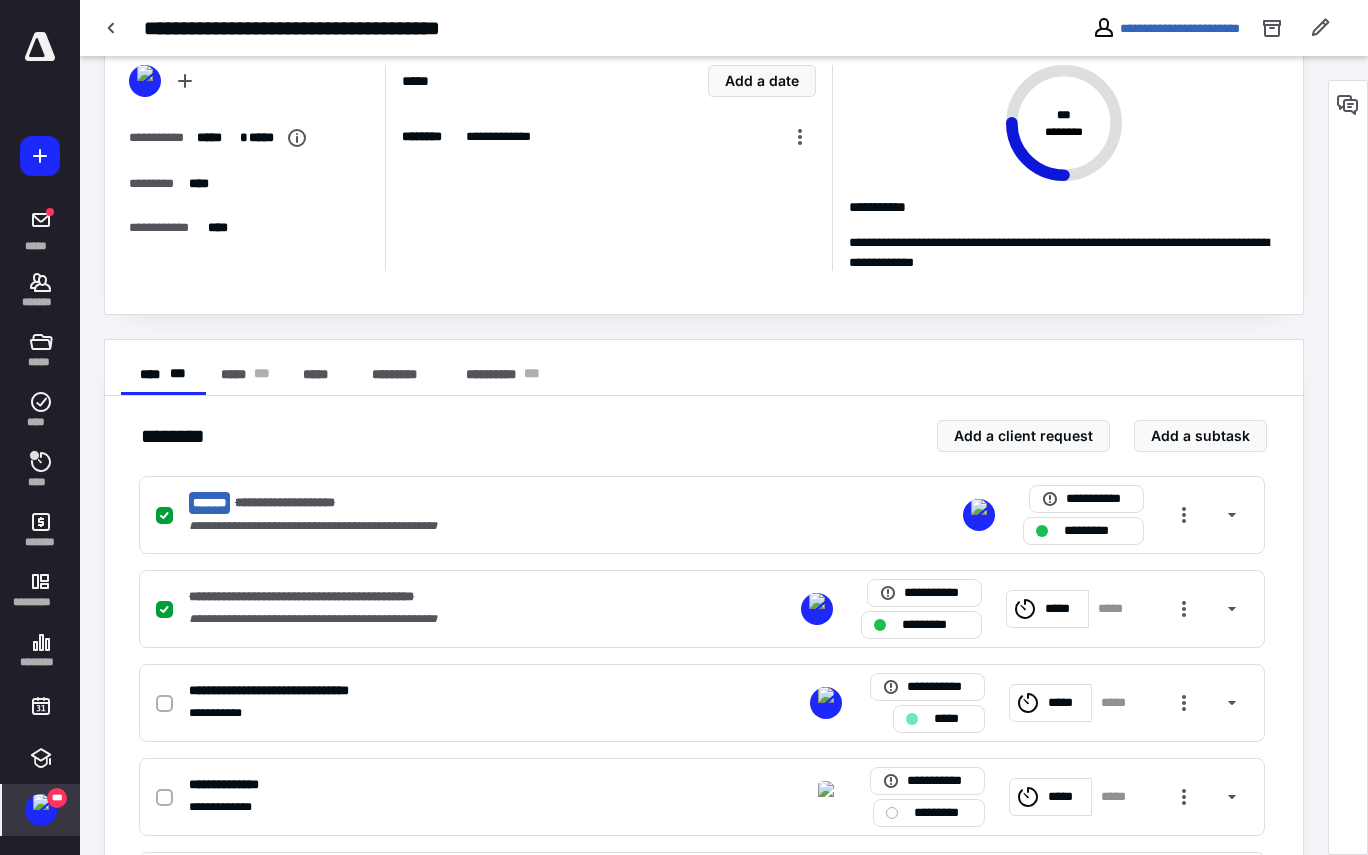 scroll, scrollTop: 0, scrollLeft: 0, axis: both 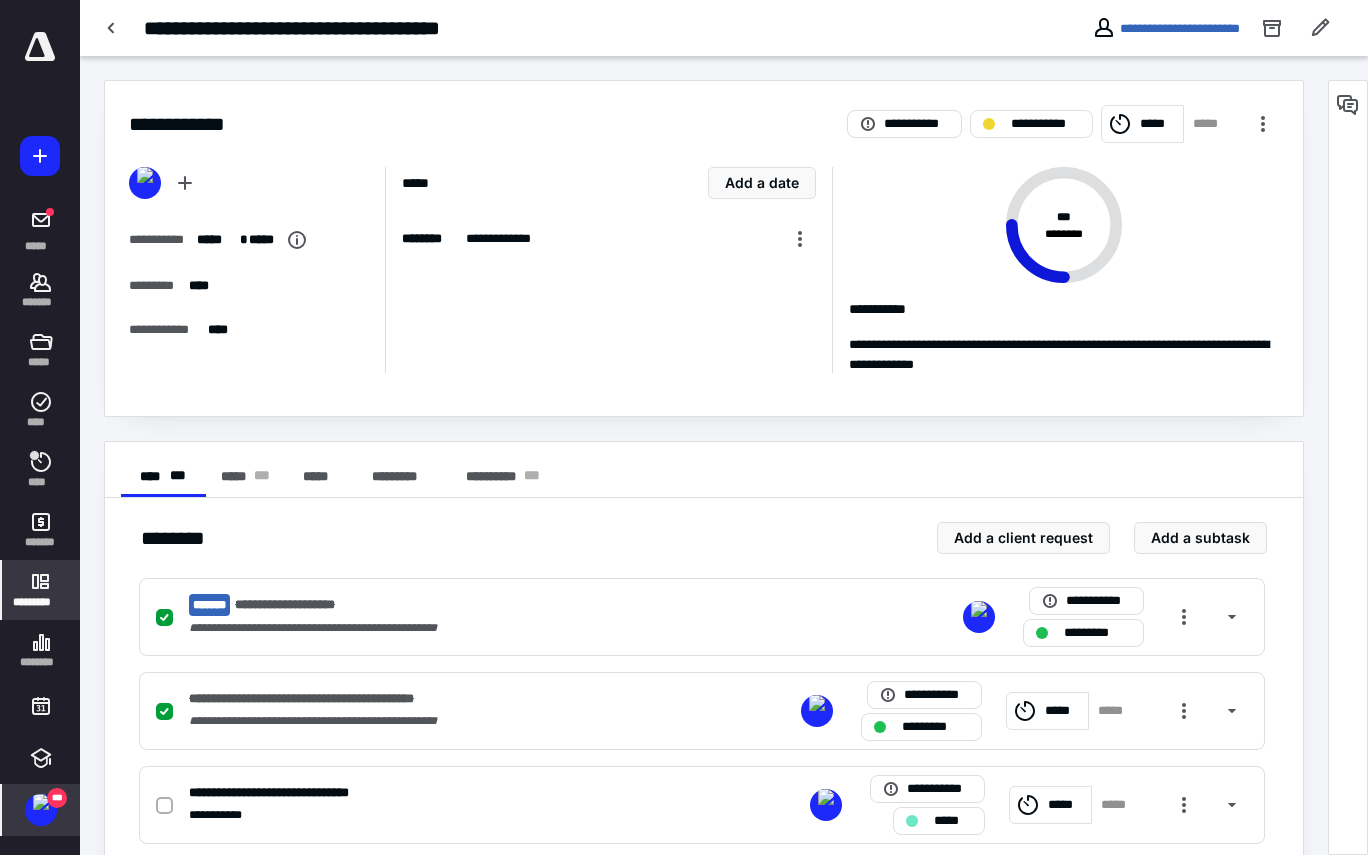 click on "*********" at bounding box center [41, 590] 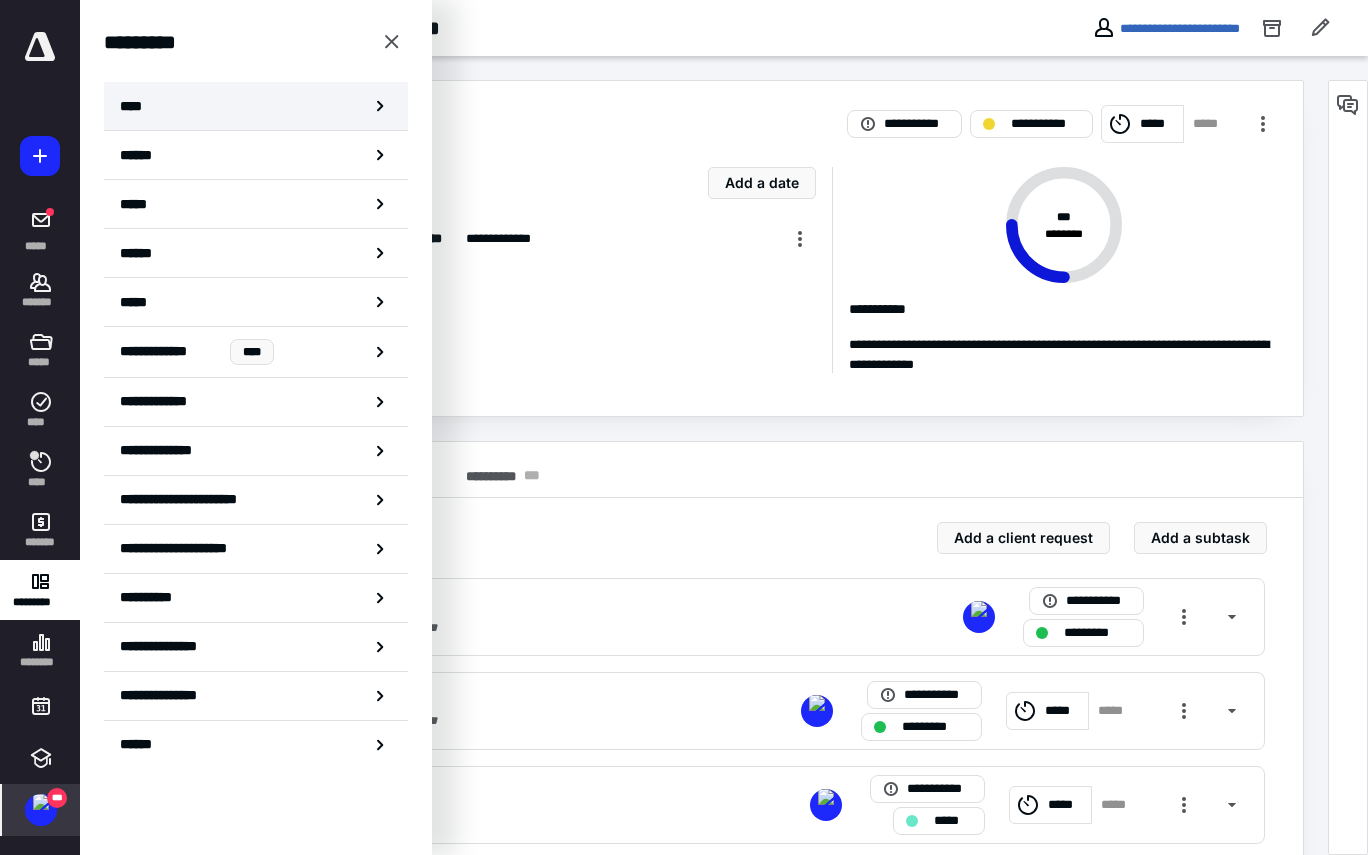 click on "****" at bounding box center [256, 106] 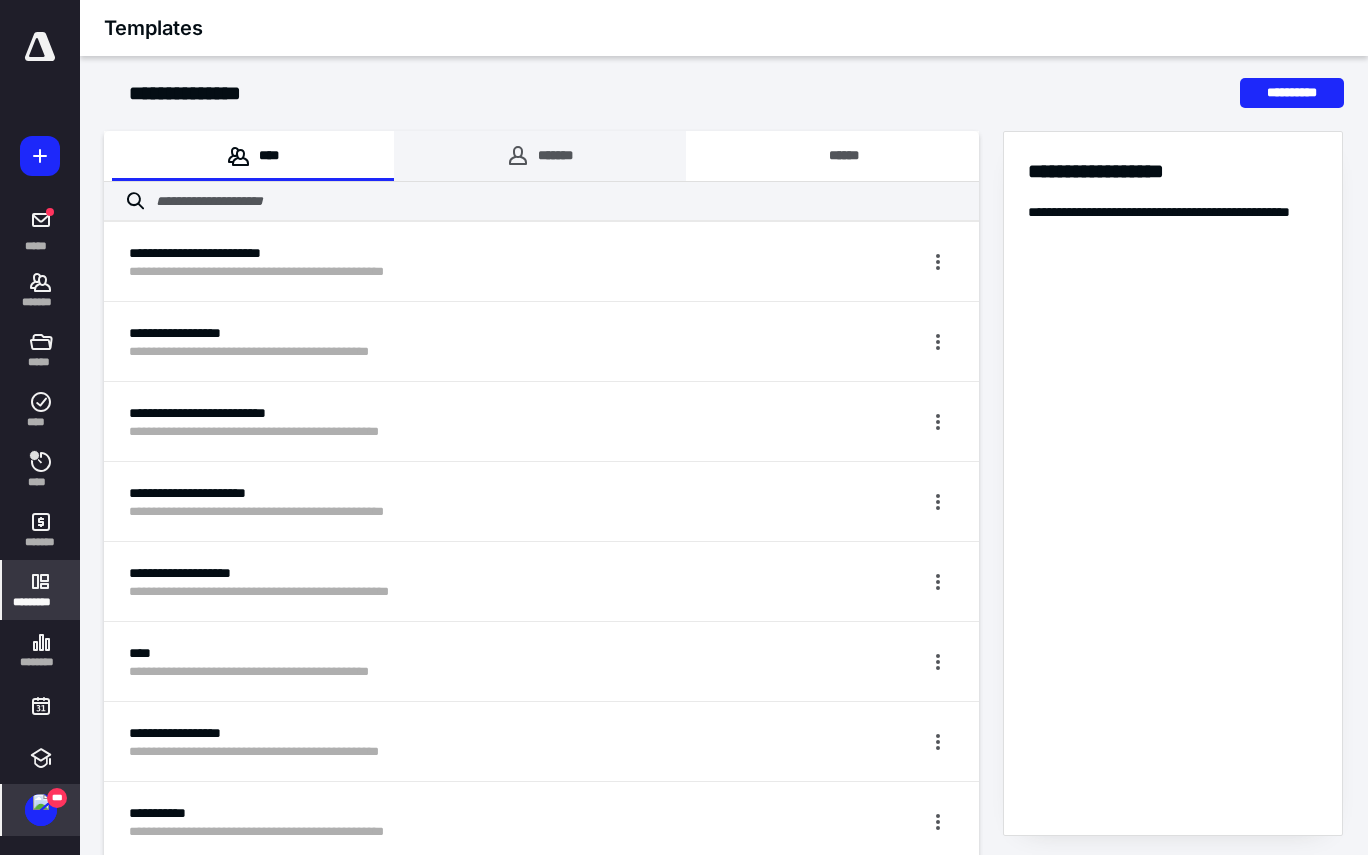 click 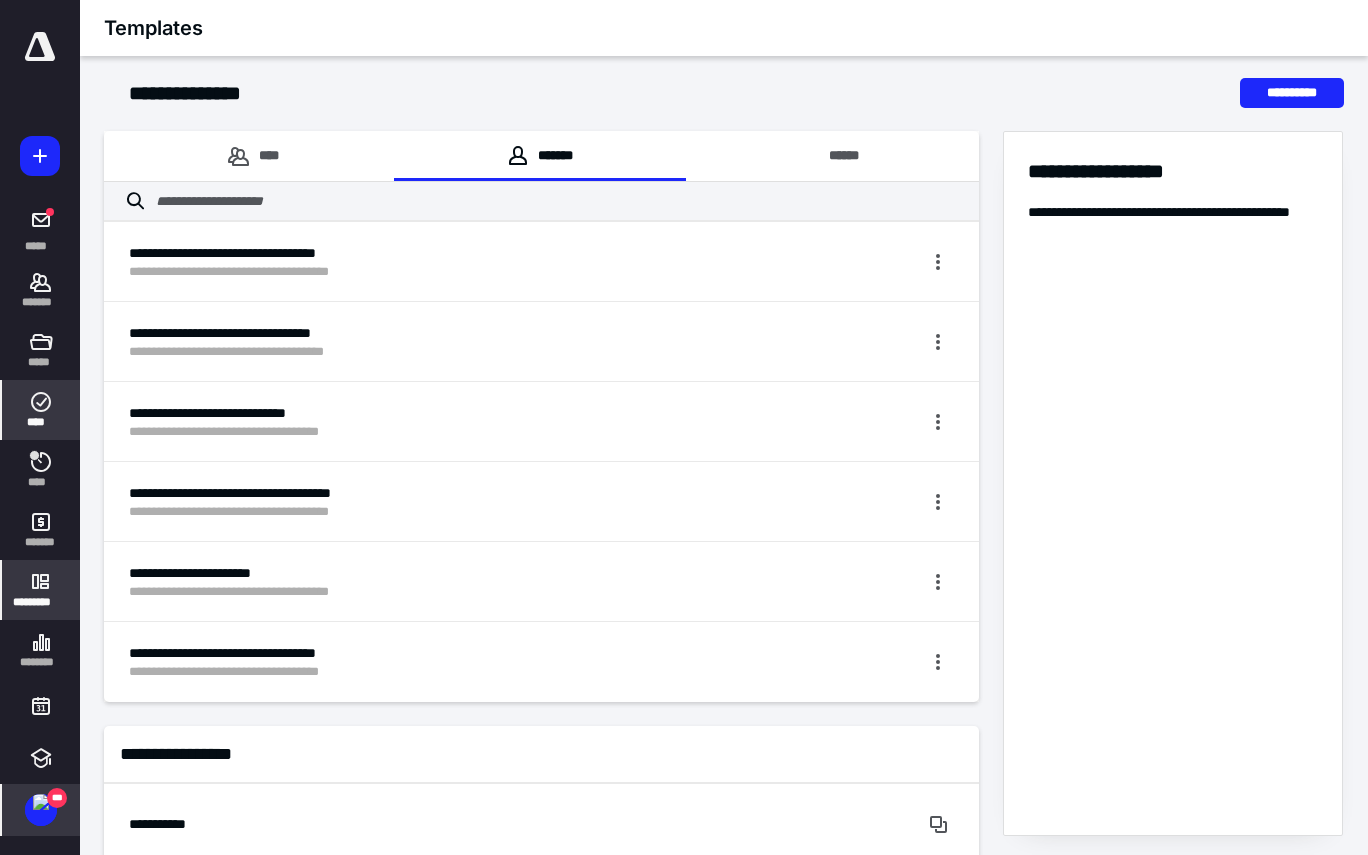 click on "****" at bounding box center (41, 410) 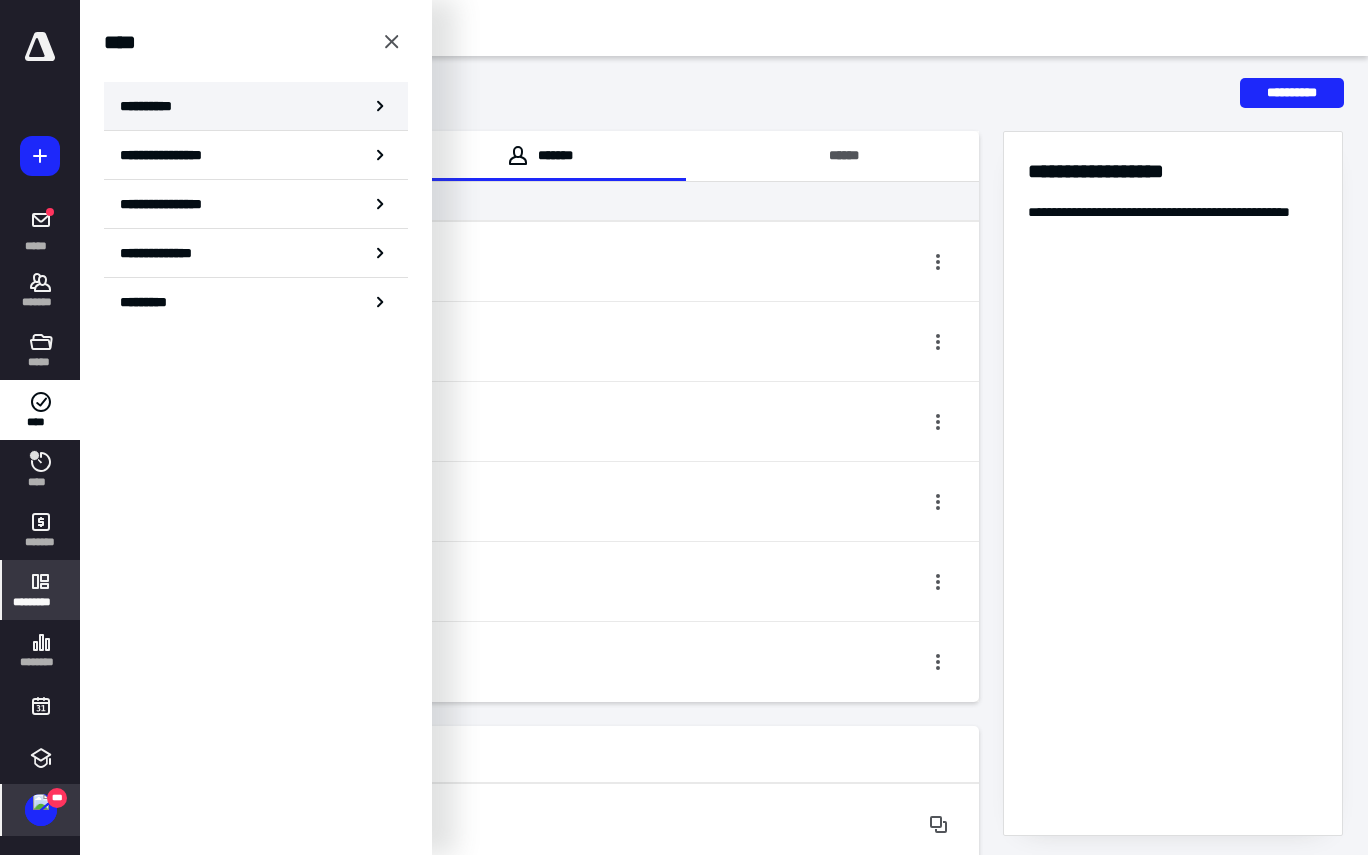 click on "**********" at bounding box center (256, 106) 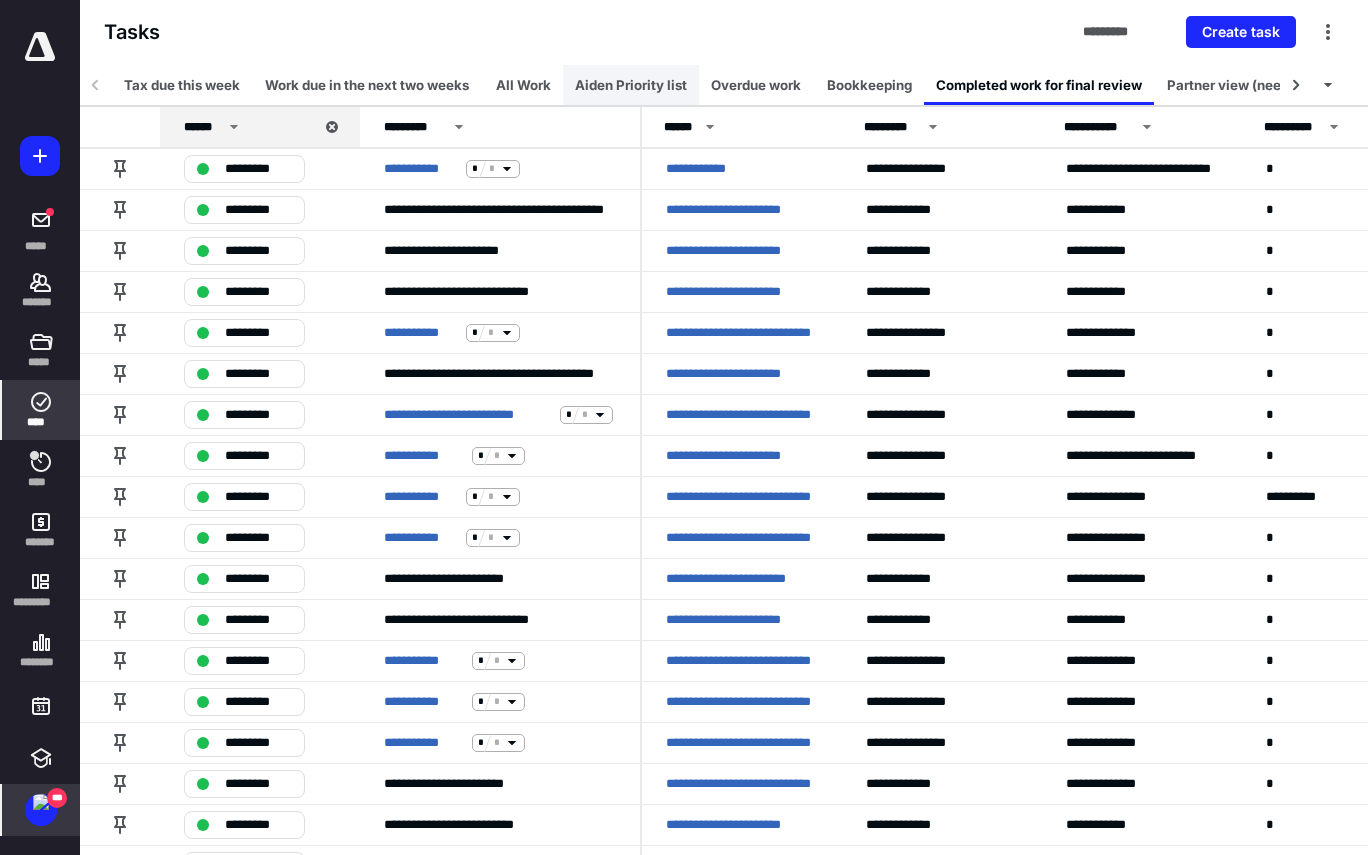 click on "Aiden Priority list" at bounding box center (631, 85) 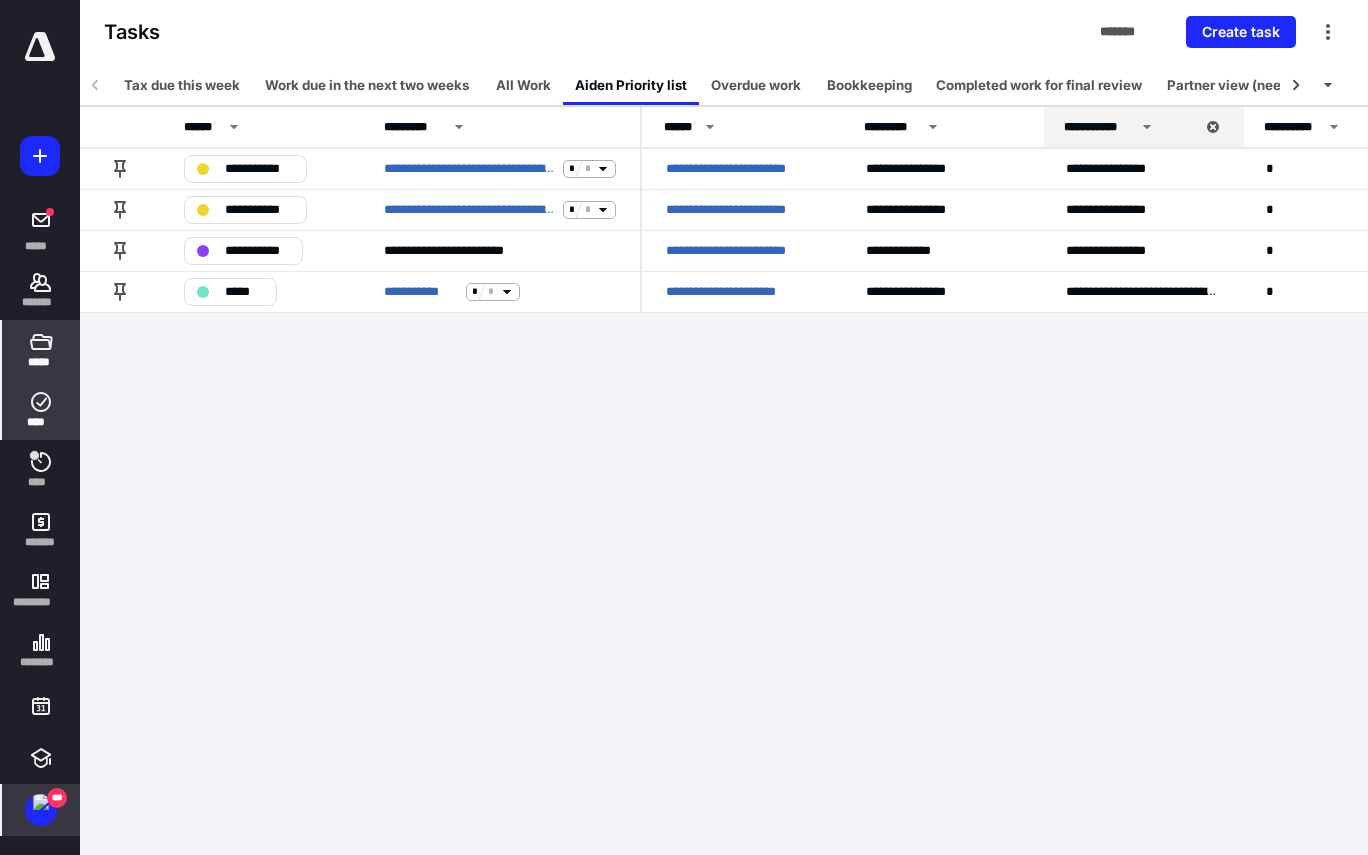 click 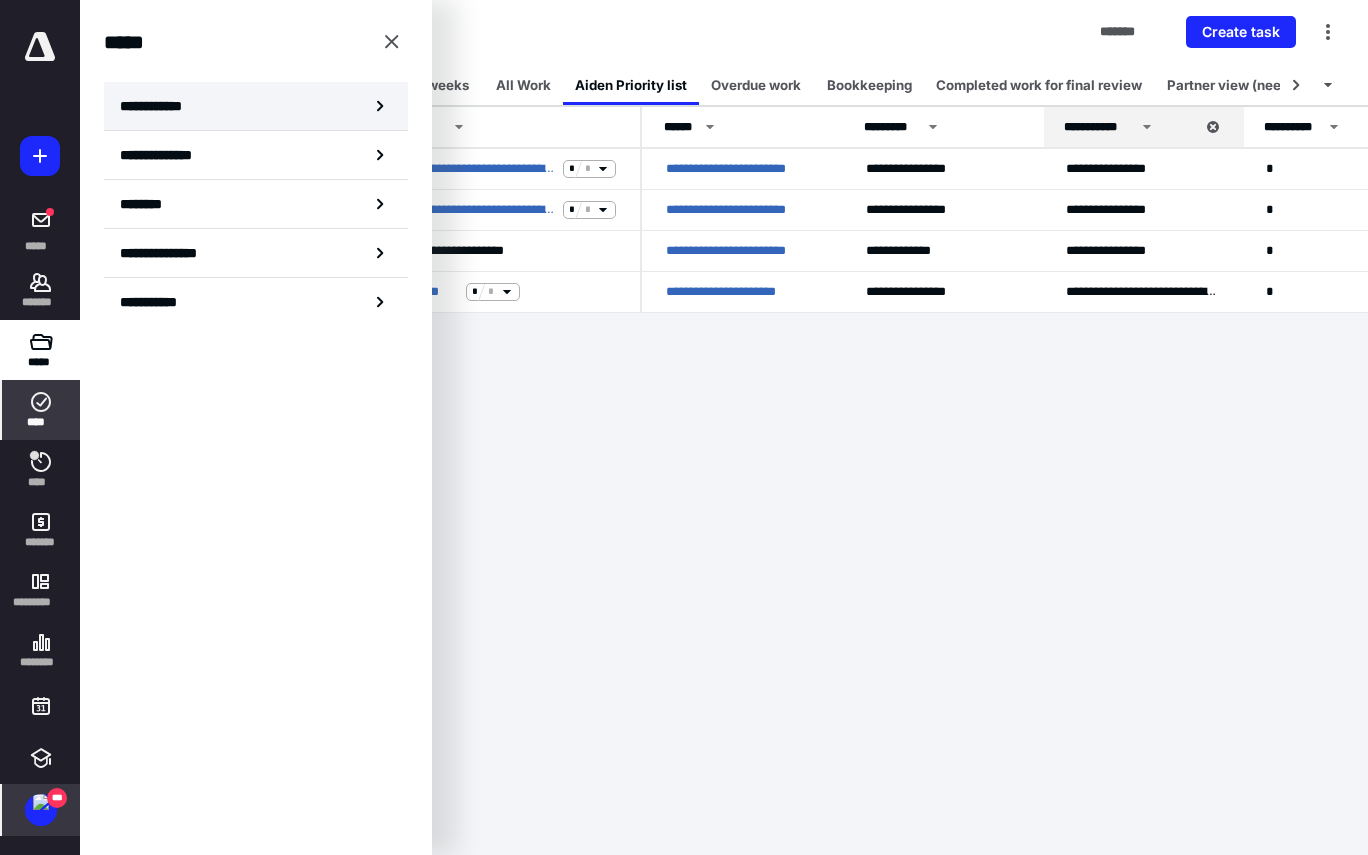 click on "**********" at bounding box center (256, 106) 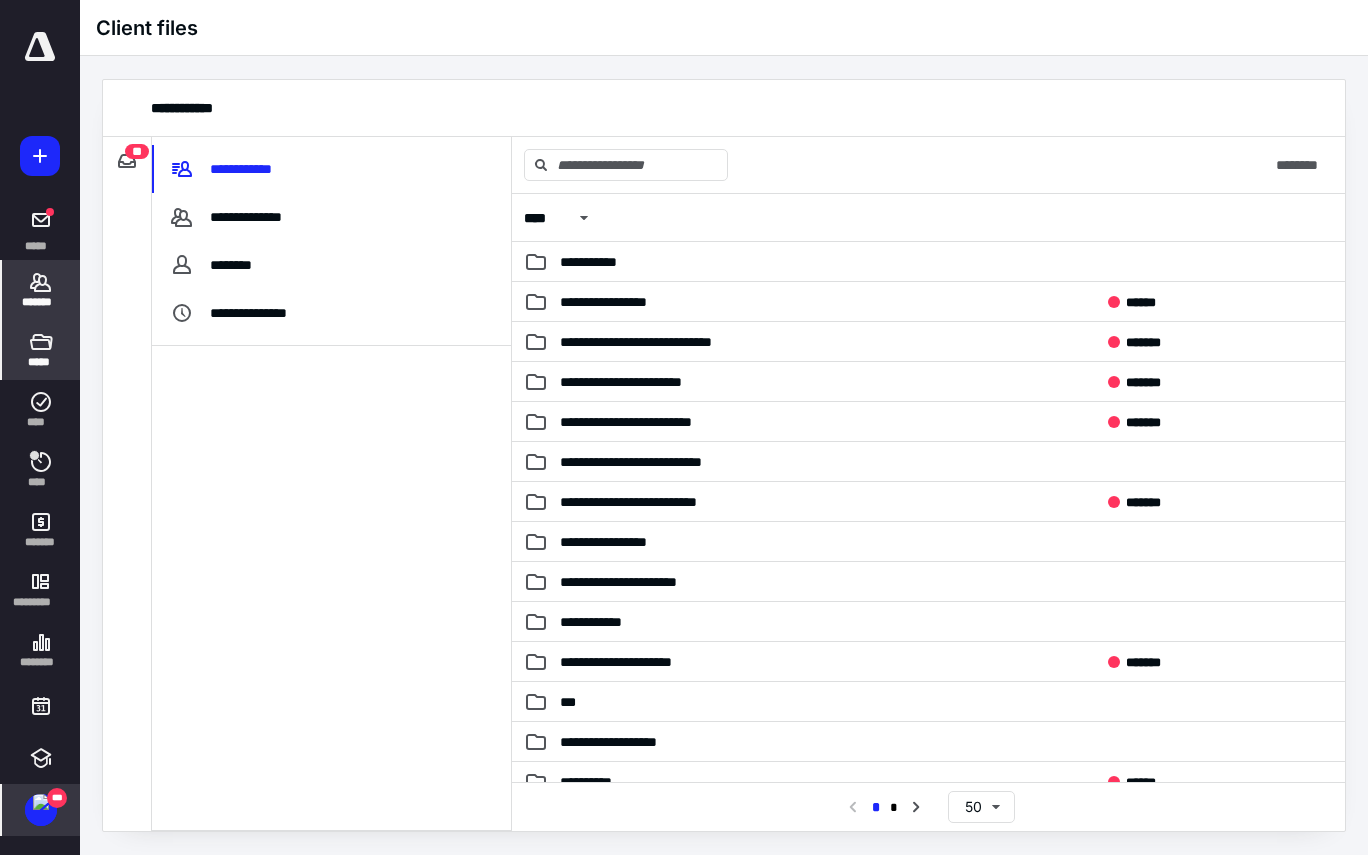 click on "*******" at bounding box center [41, 290] 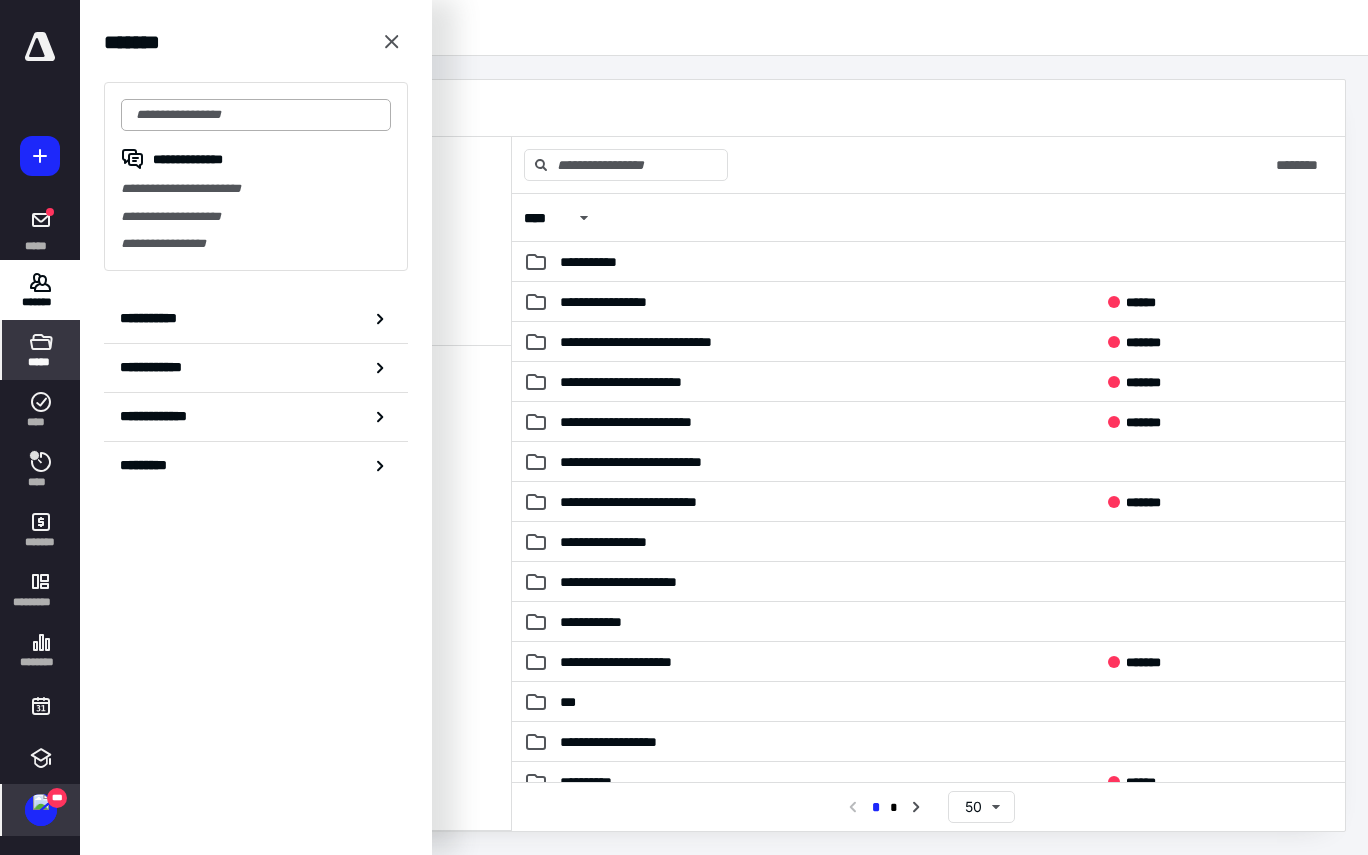 click at bounding box center (256, 115) 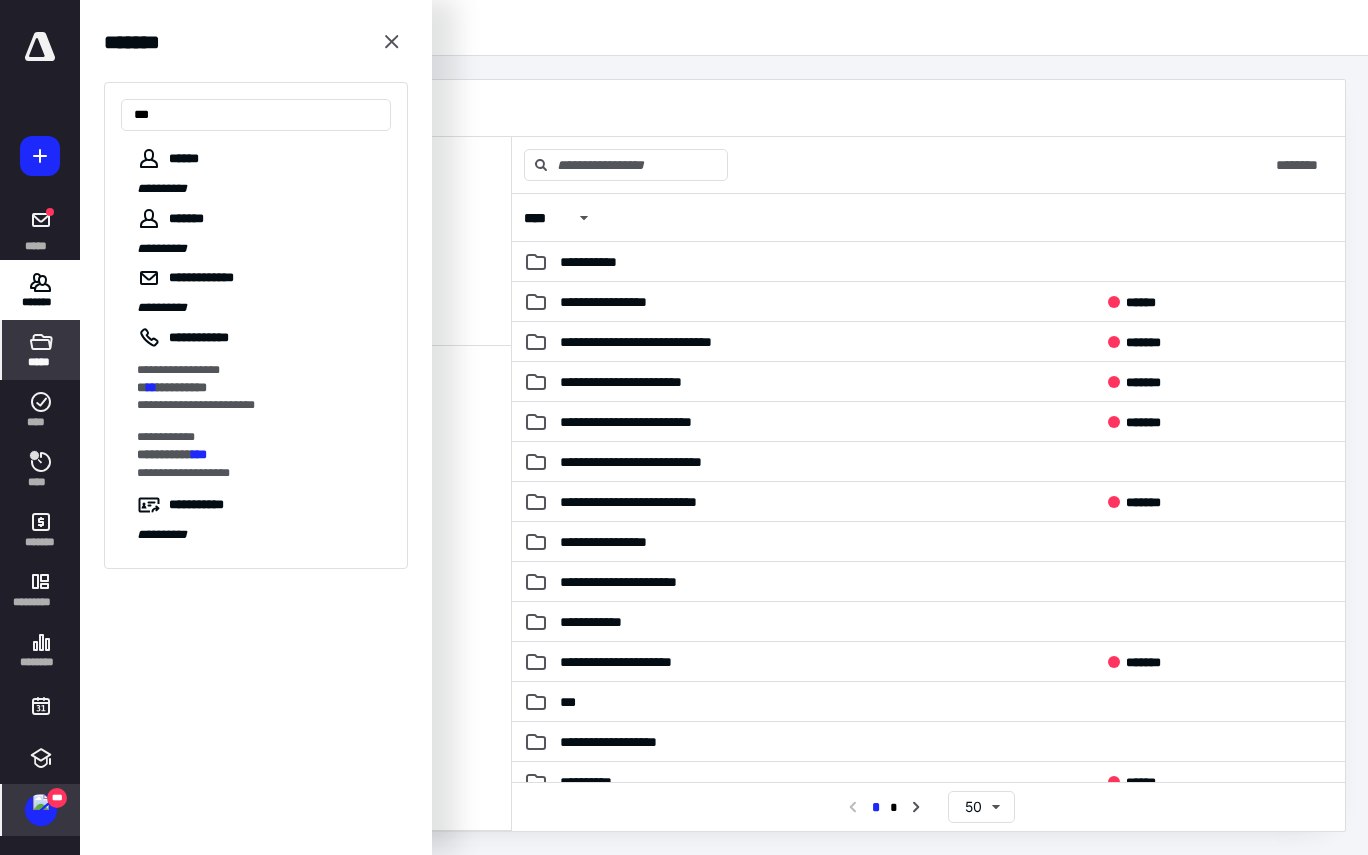 type on "***" 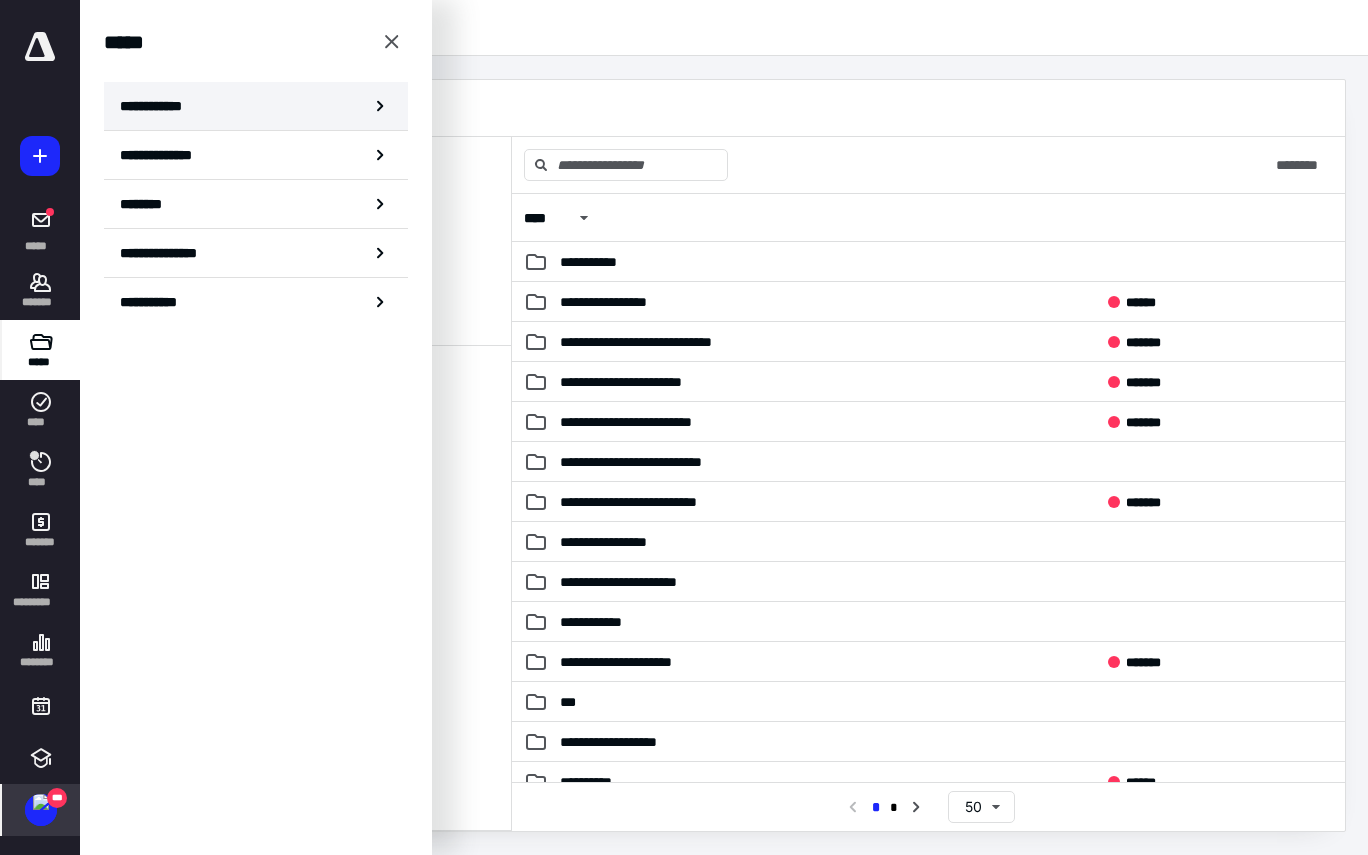 click on "**********" at bounding box center (256, 106) 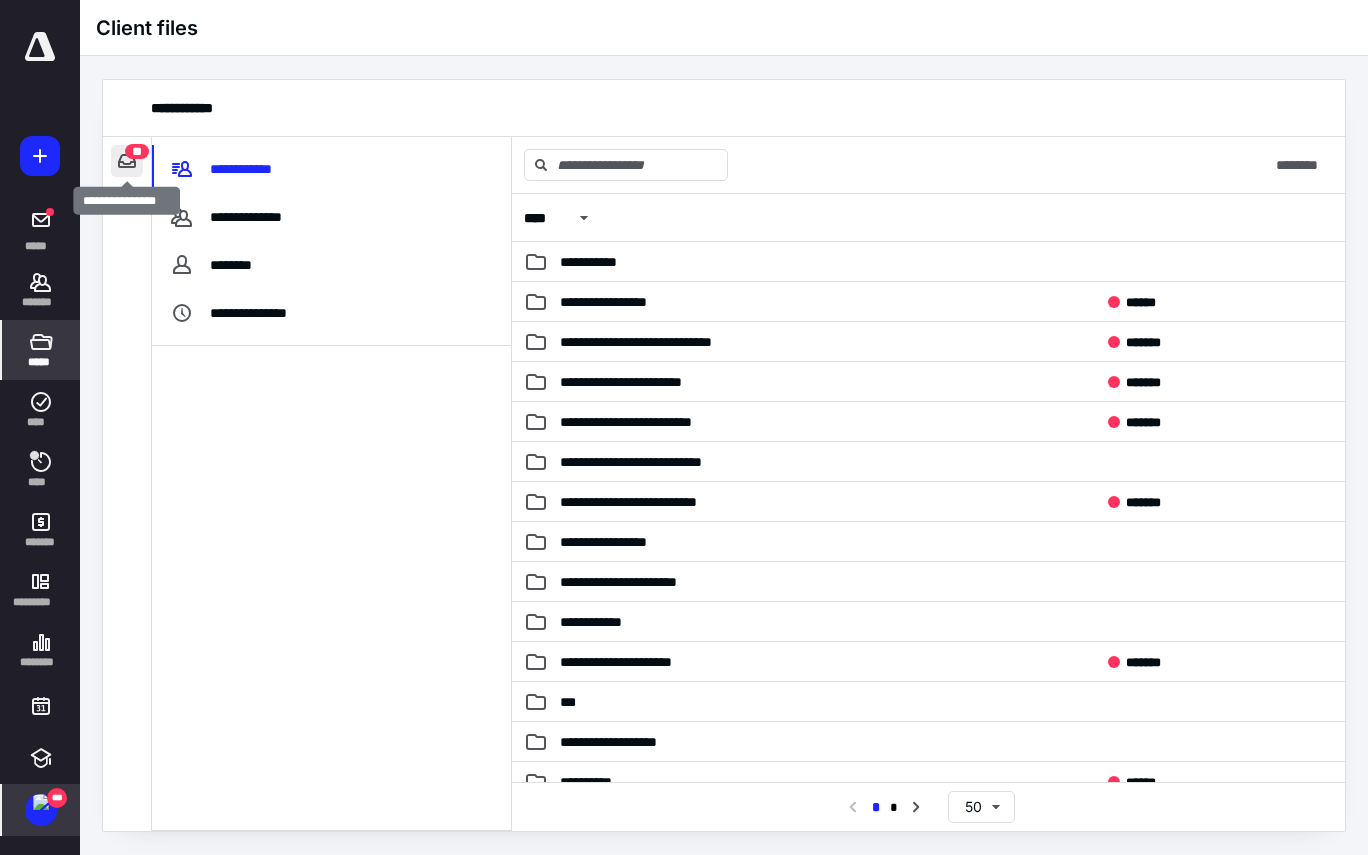click at bounding box center [127, 161] 